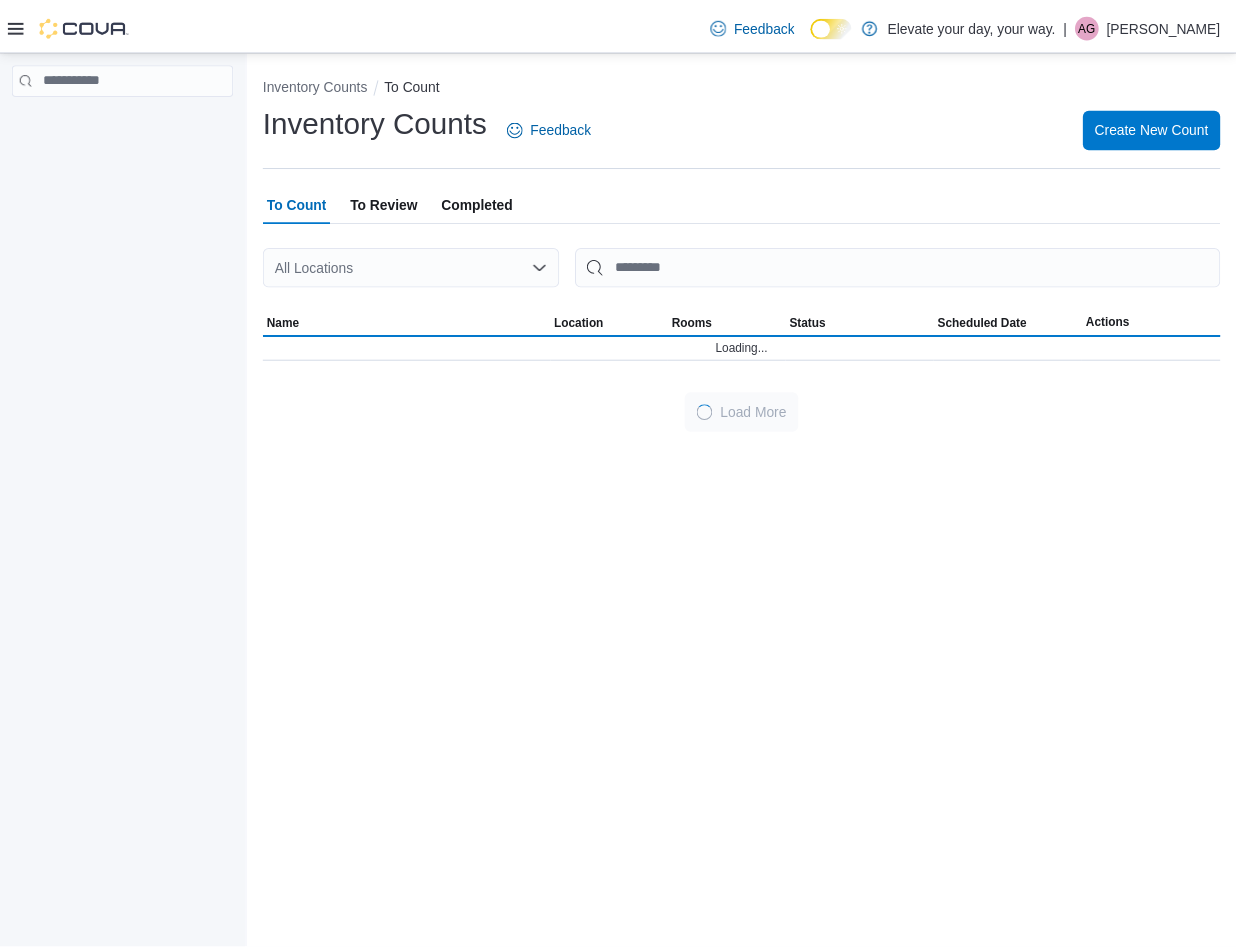 scroll, scrollTop: 0, scrollLeft: 0, axis: both 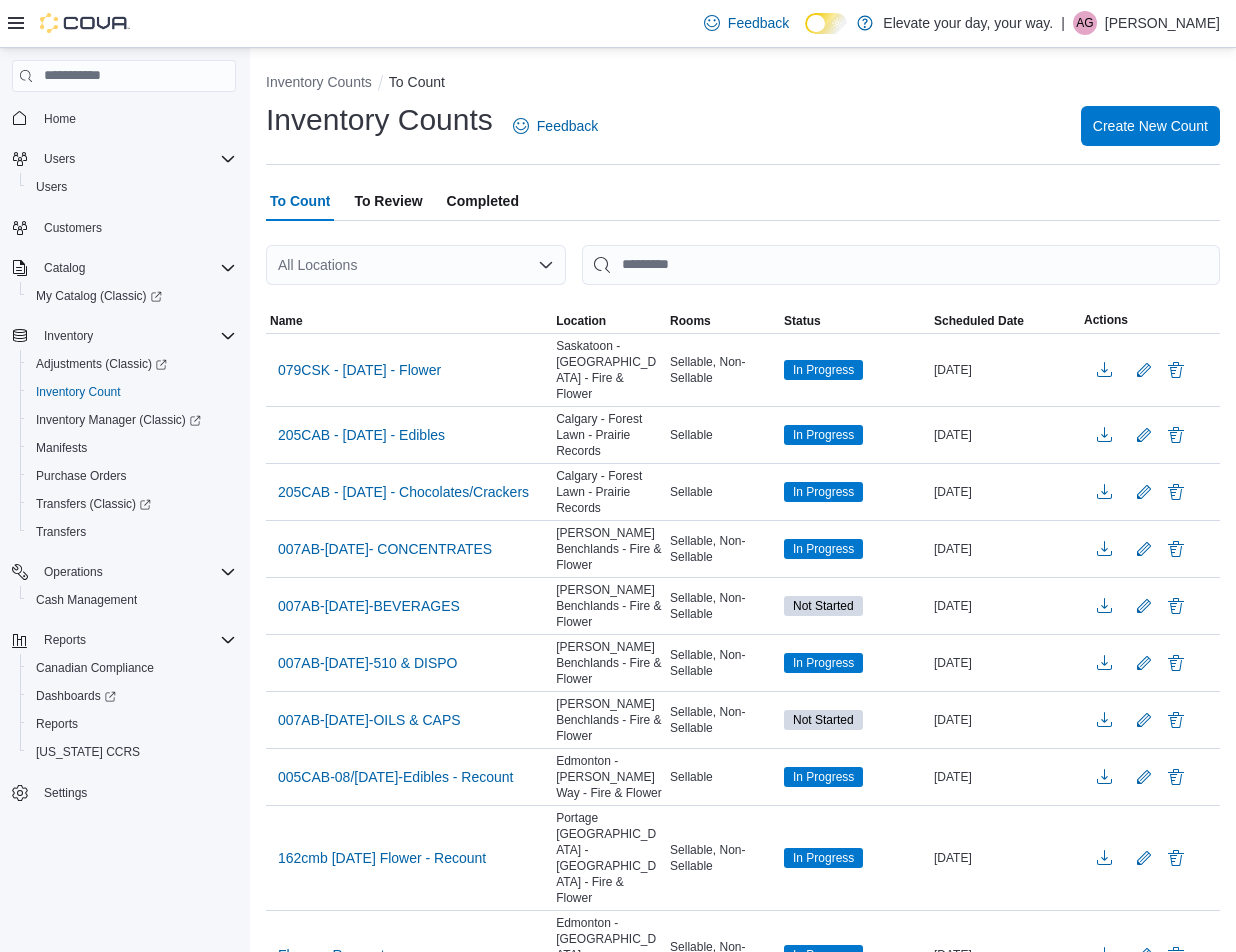 click on "All Locations" at bounding box center (416, 265) 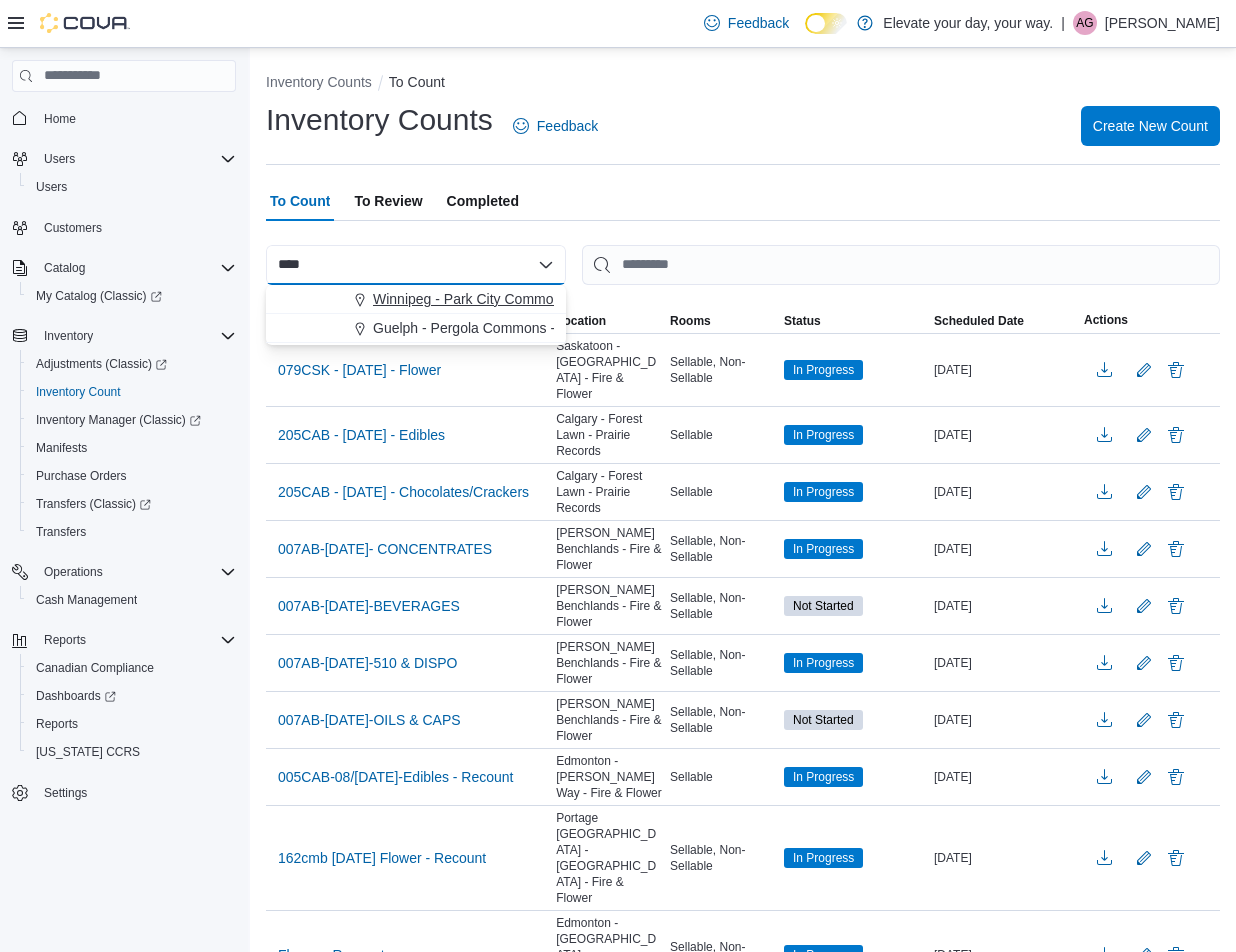 type on "****" 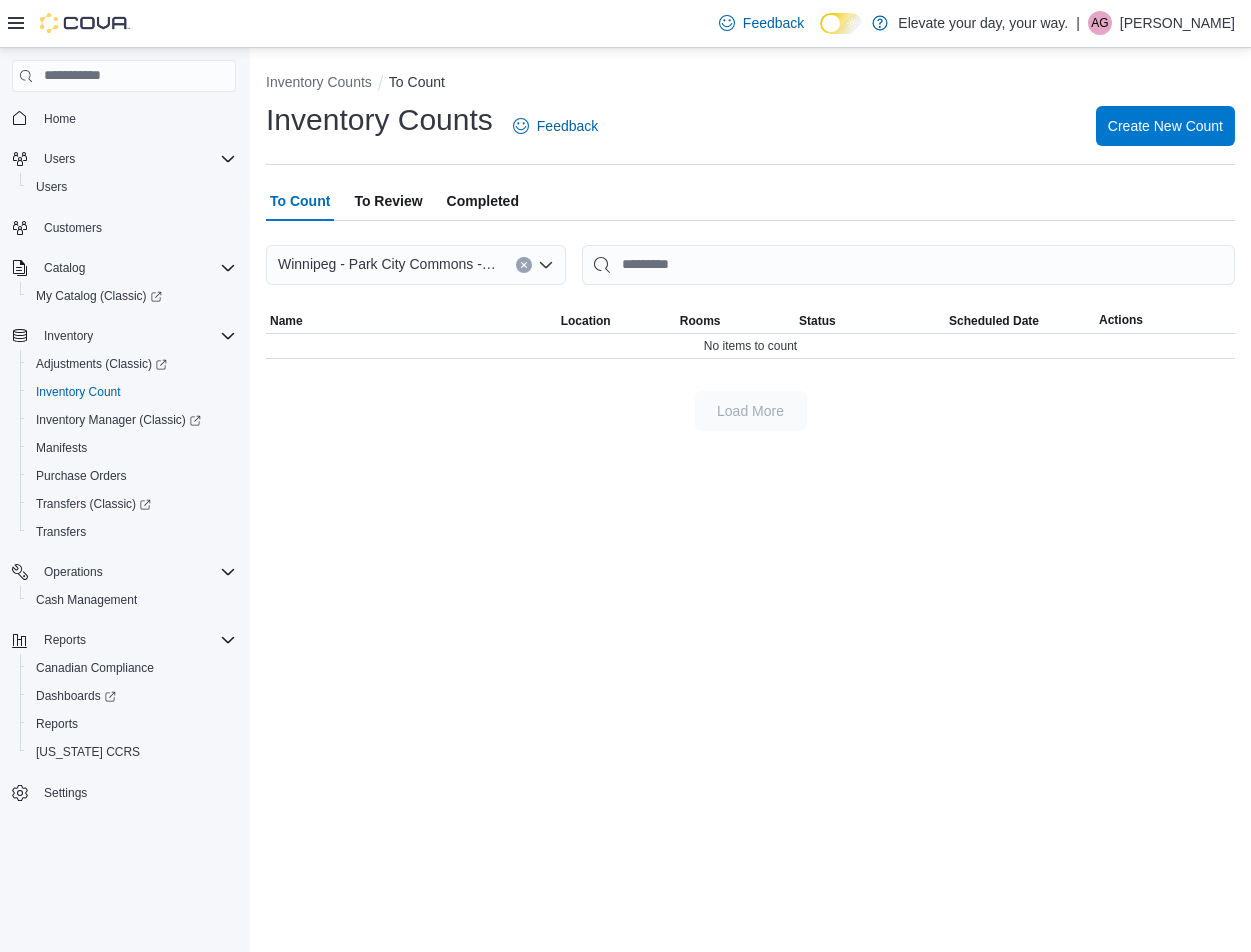 click on "To Review" at bounding box center [388, 201] 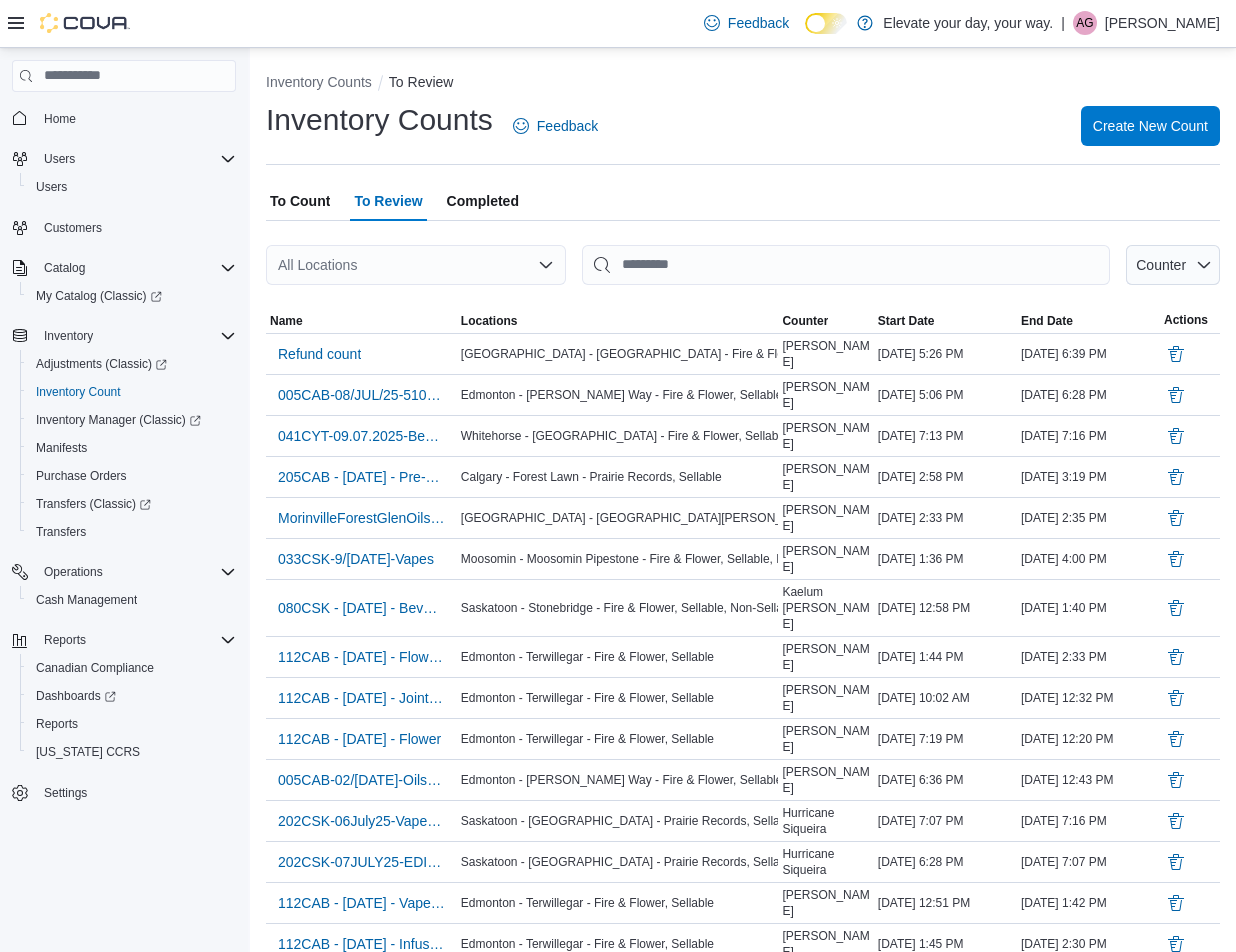click on "All Locations" at bounding box center [416, 265] 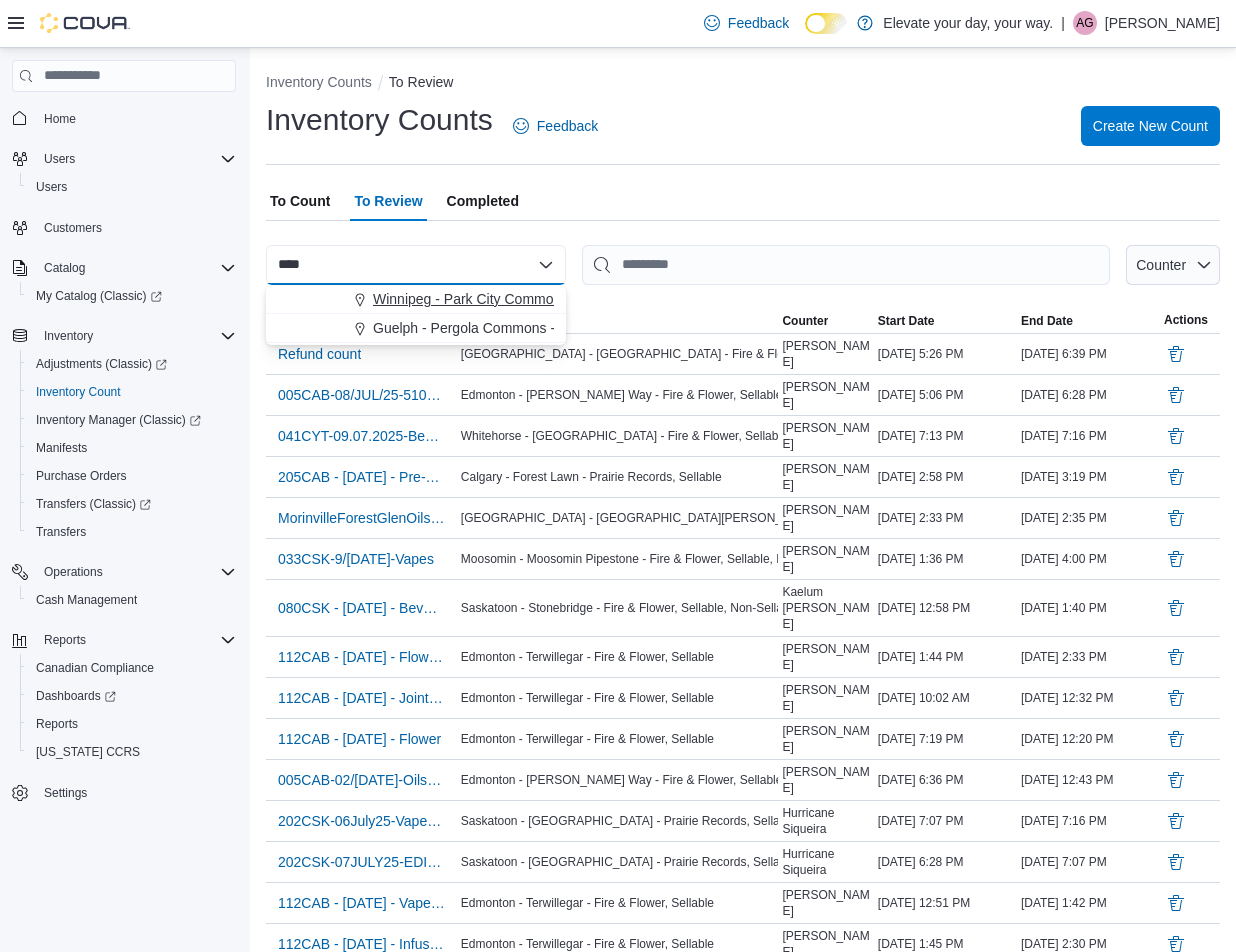 type on "****" 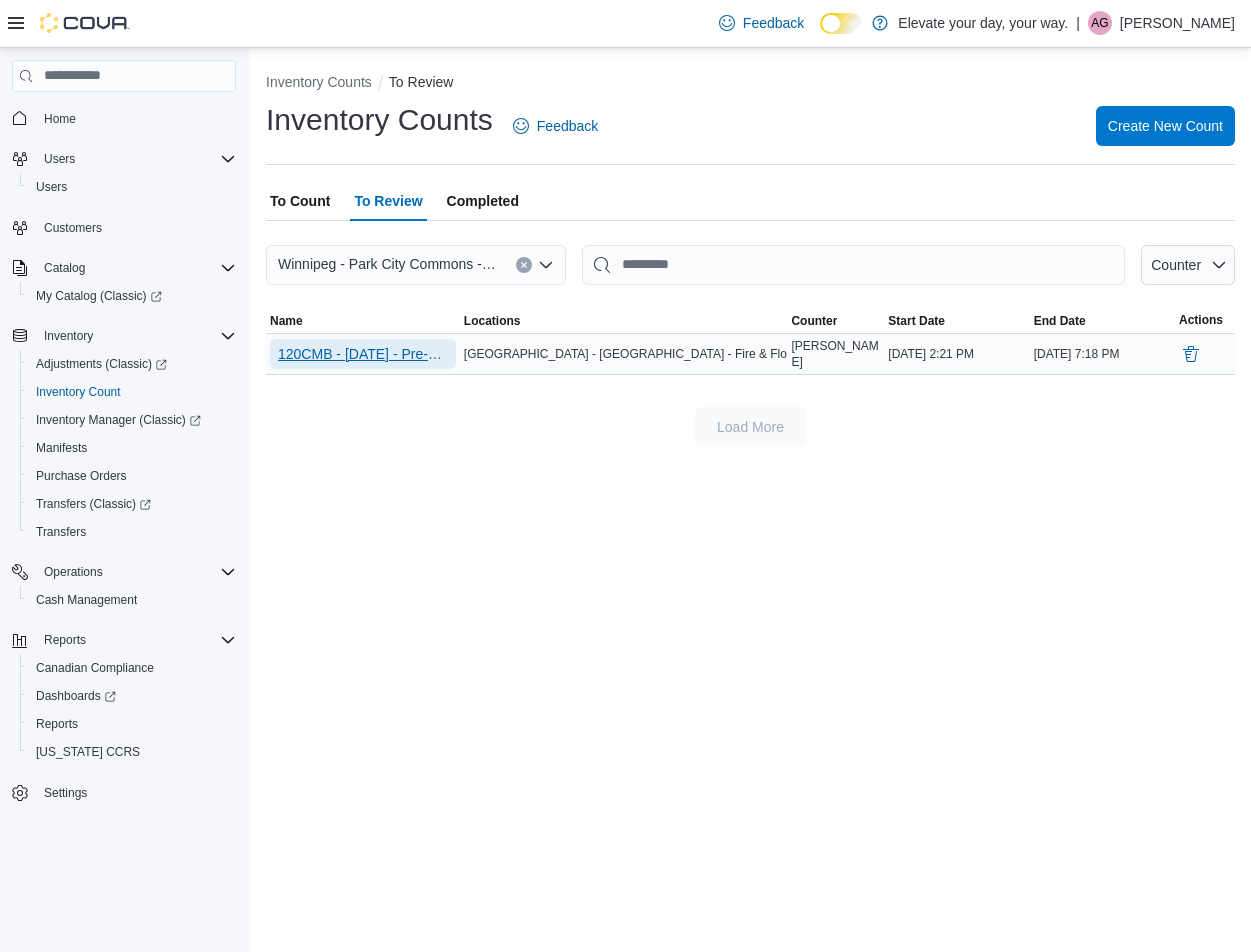 click on "120CMB - [DATE] - Pre-Rolled - Recount" at bounding box center (363, 354) 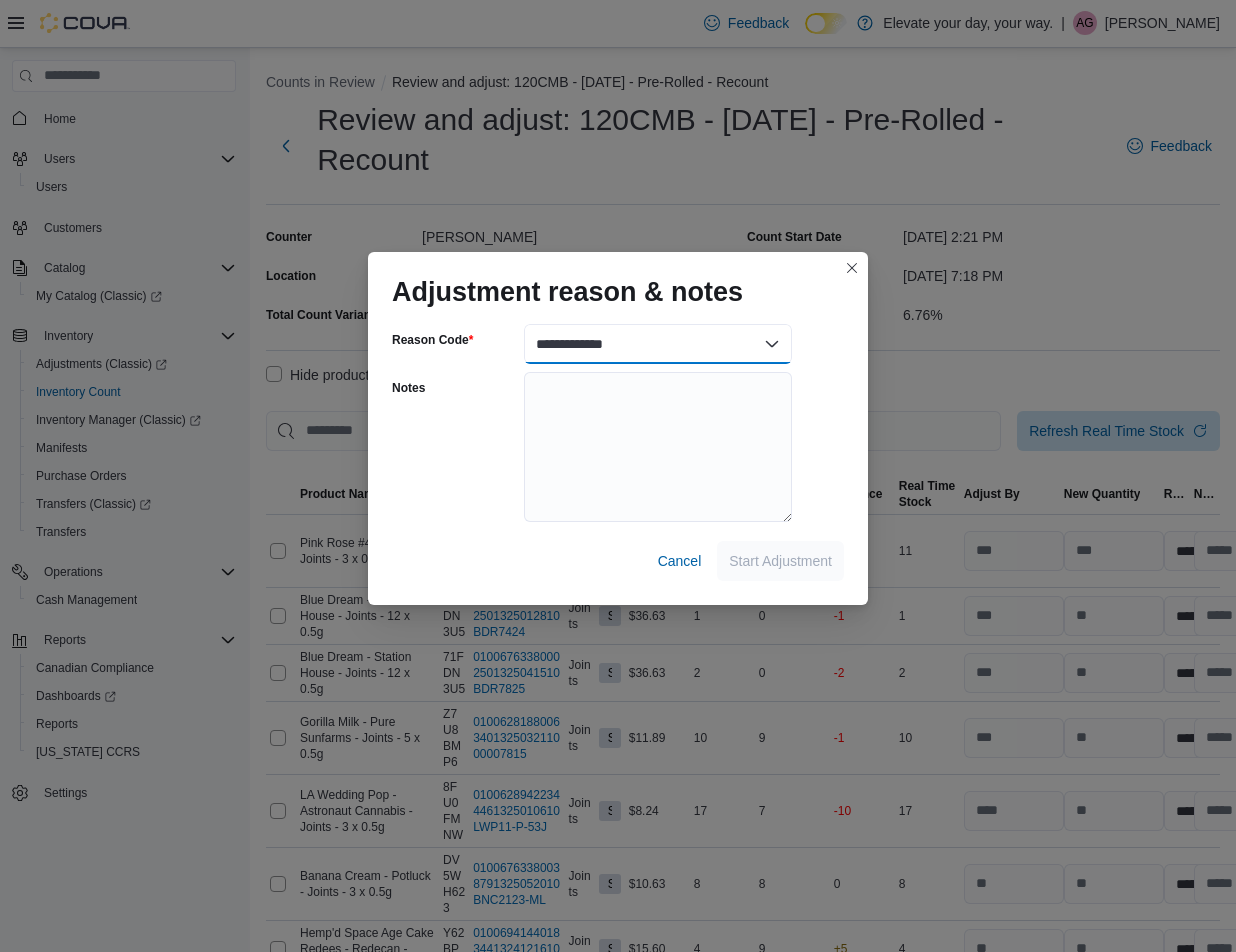 click on "**********" at bounding box center [658, 344] 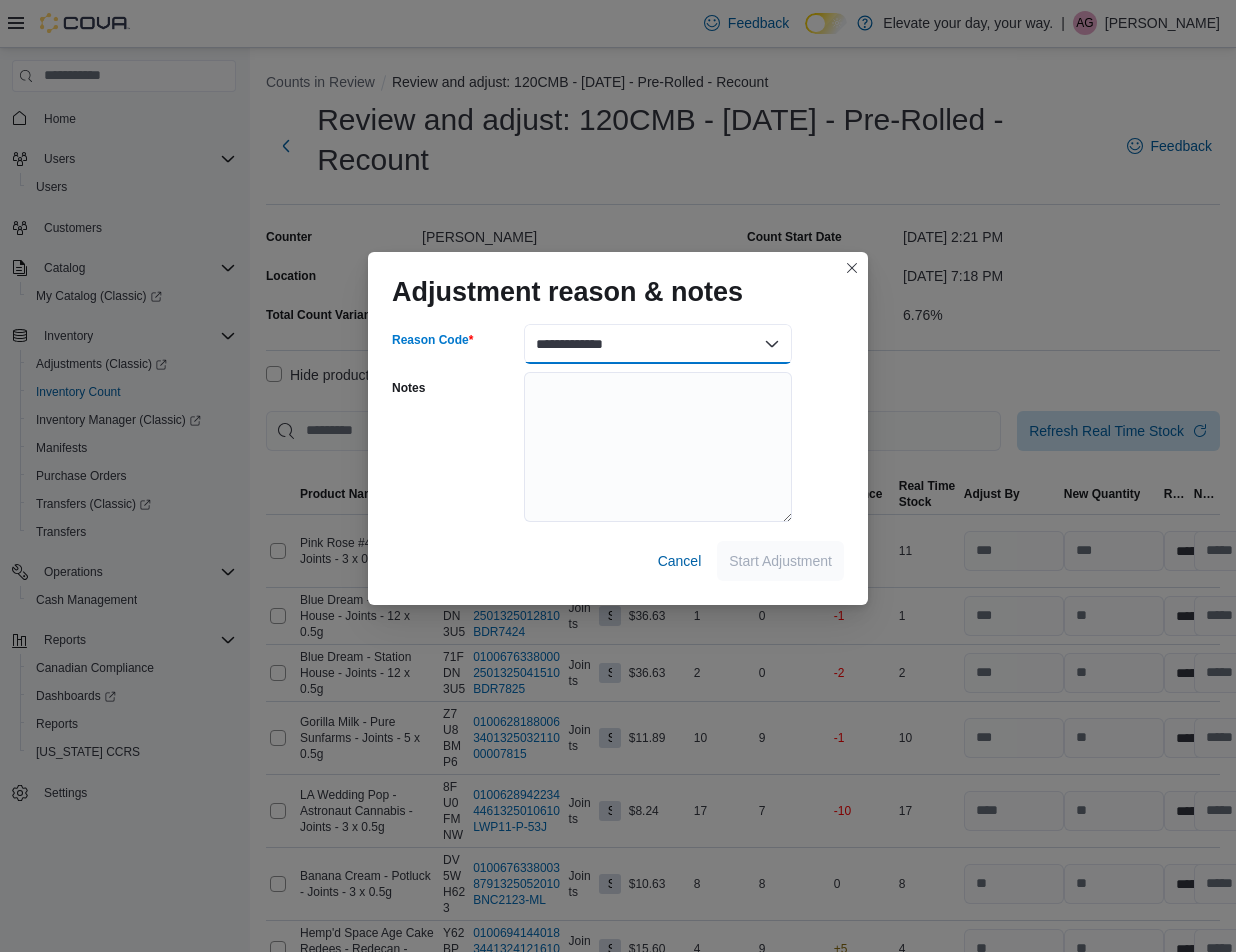 select on "**********" 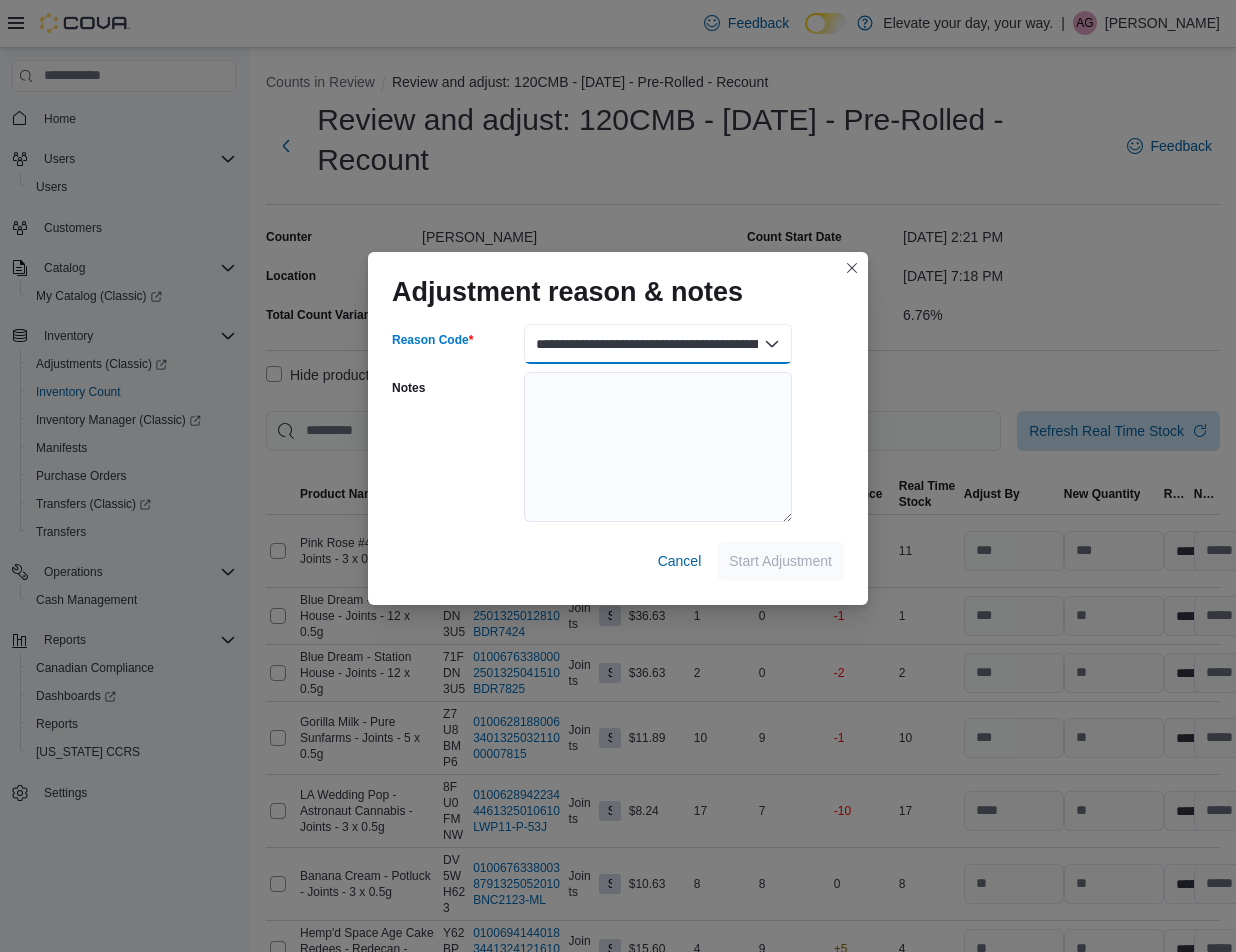 click on "**********" at bounding box center [658, 344] 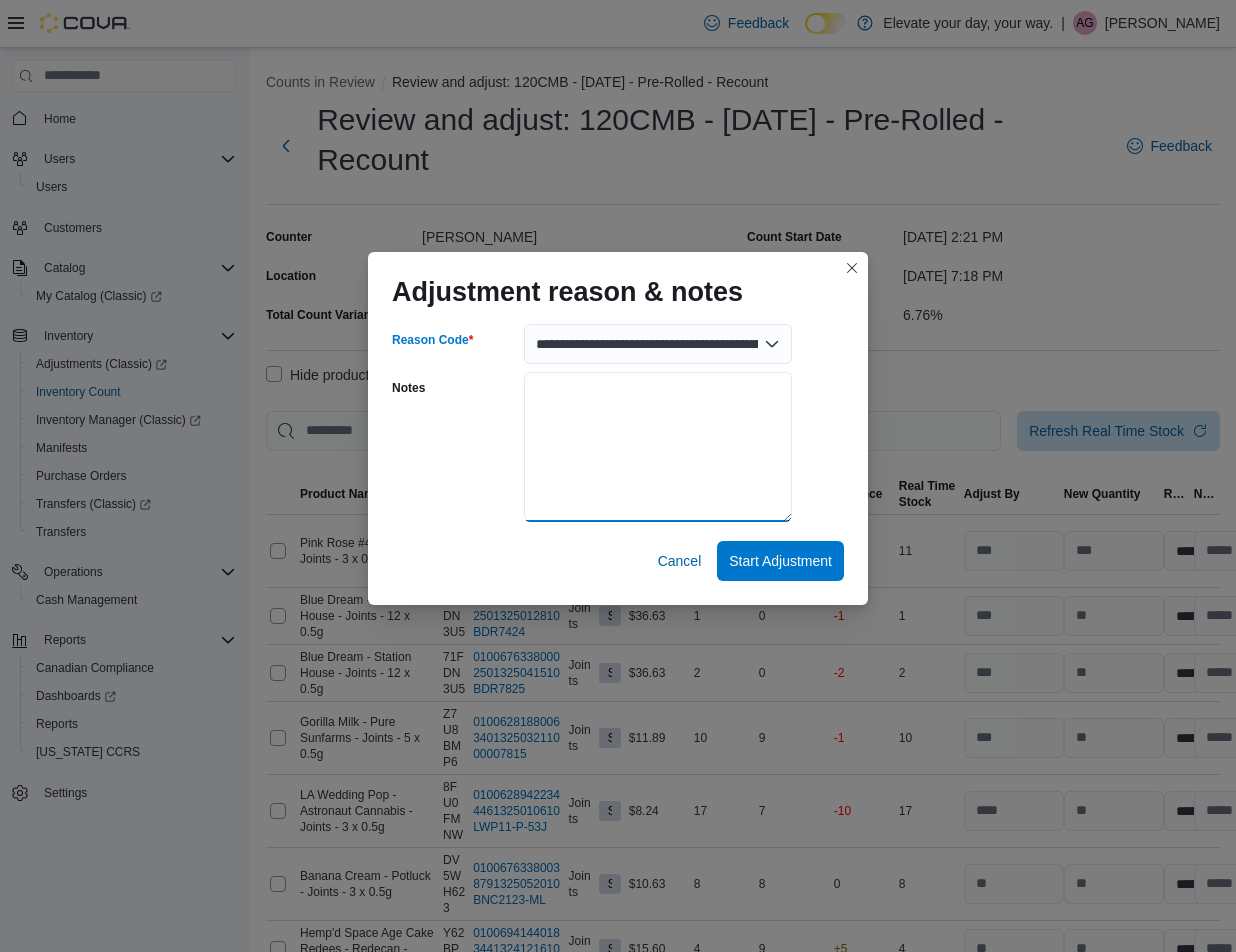 click on "Notes" at bounding box center (658, 447) 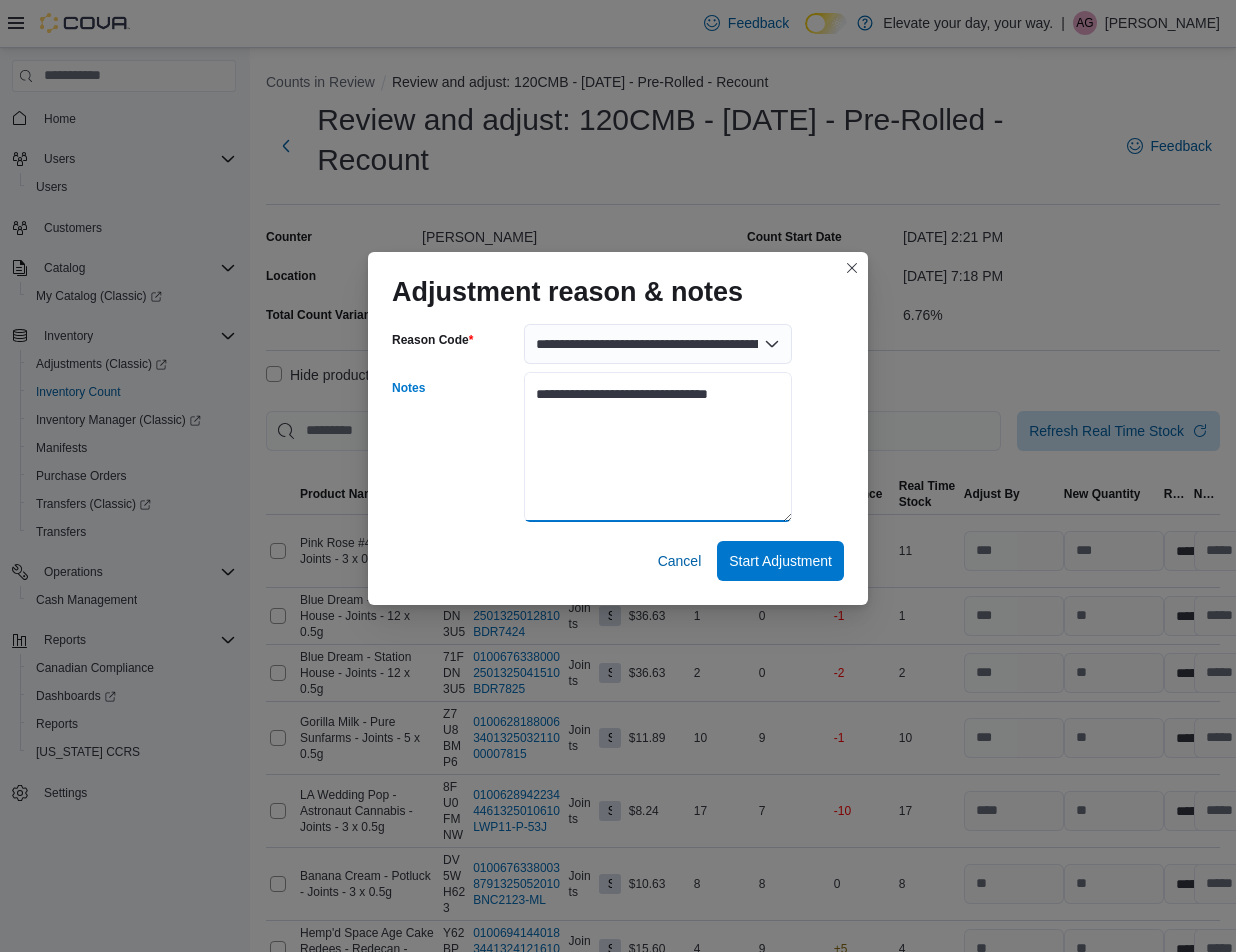 type on "**********" 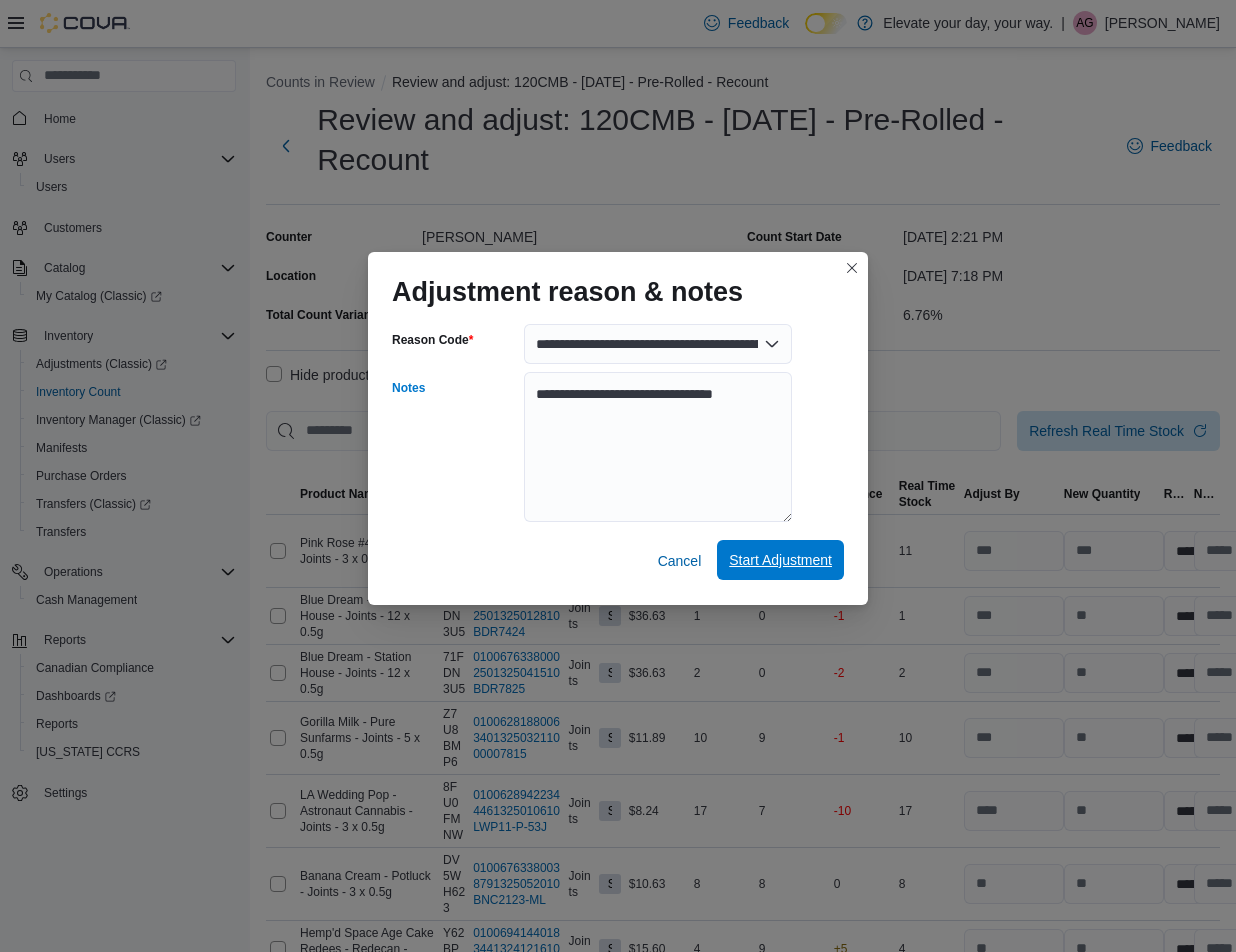 click on "Start Adjustment" at bounding box center (780, 560) 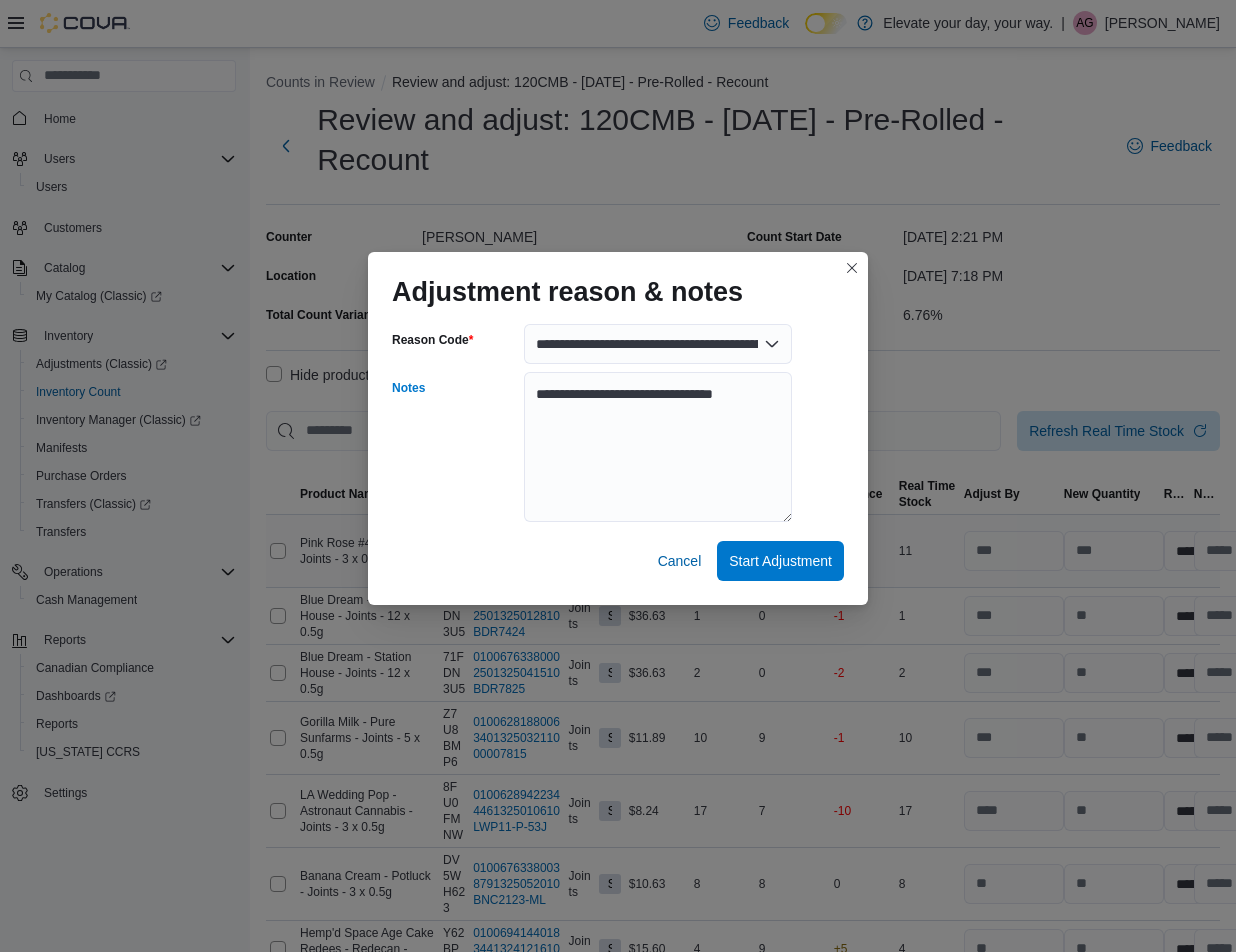 select on "**********" 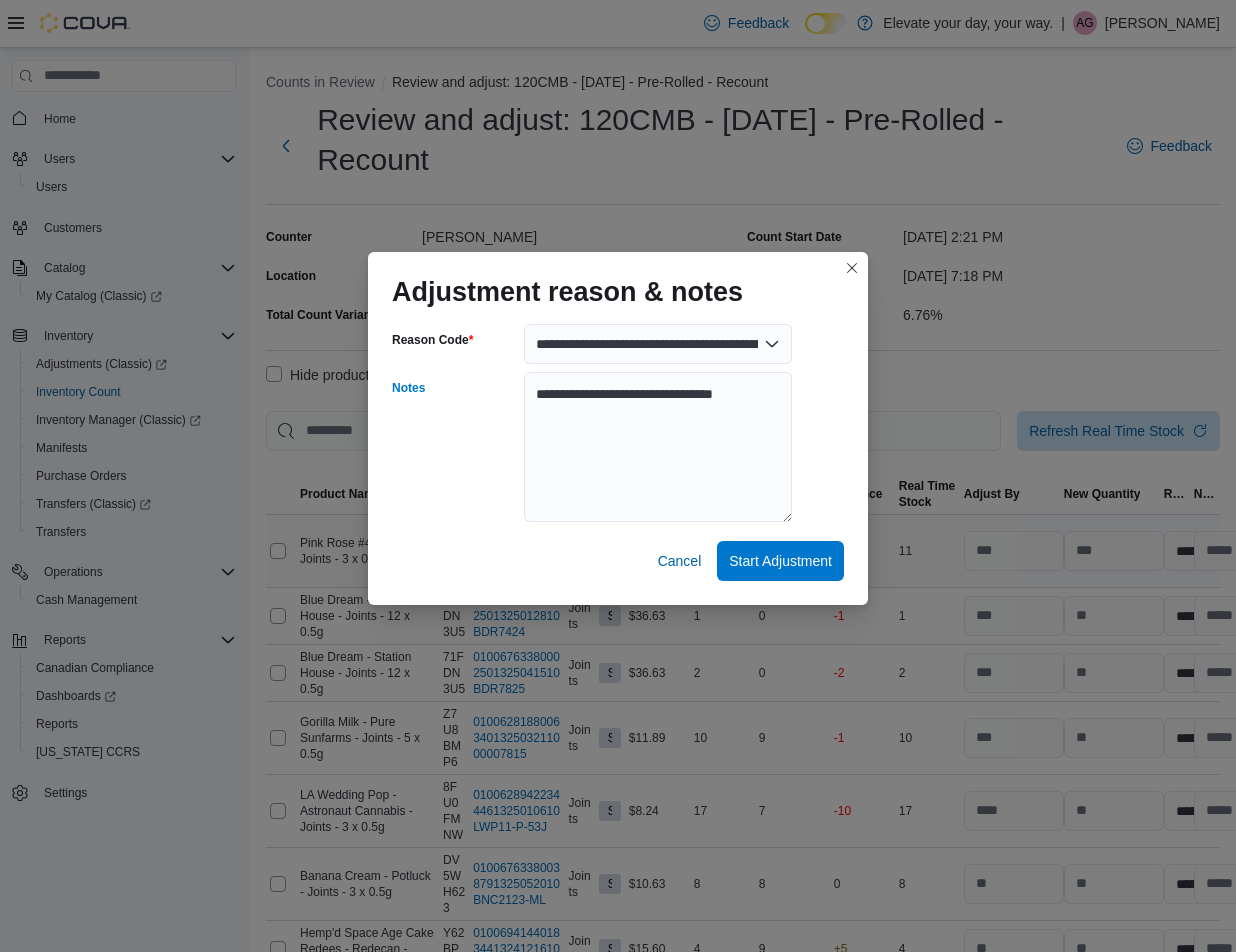 select on "**********" 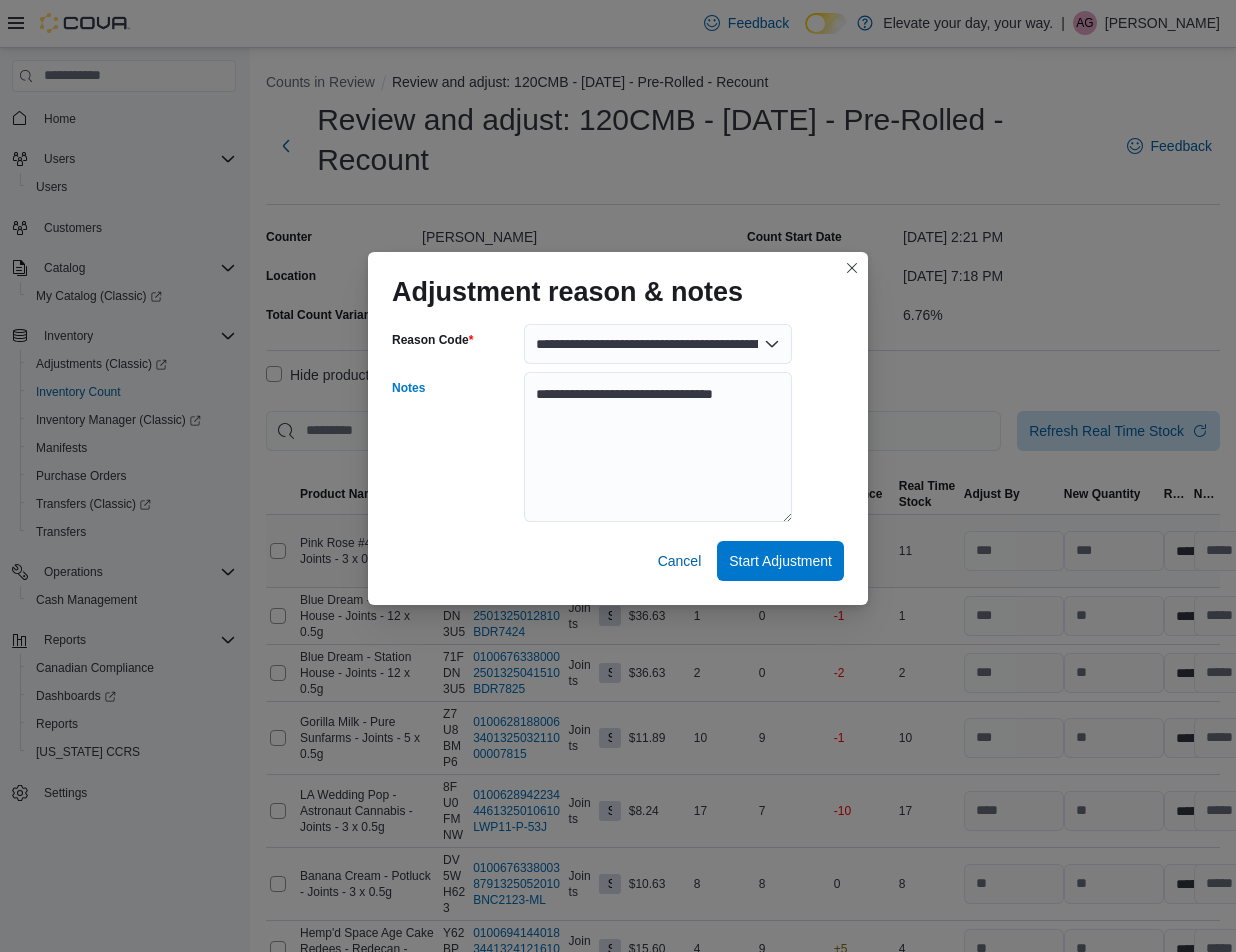 select on "**********" 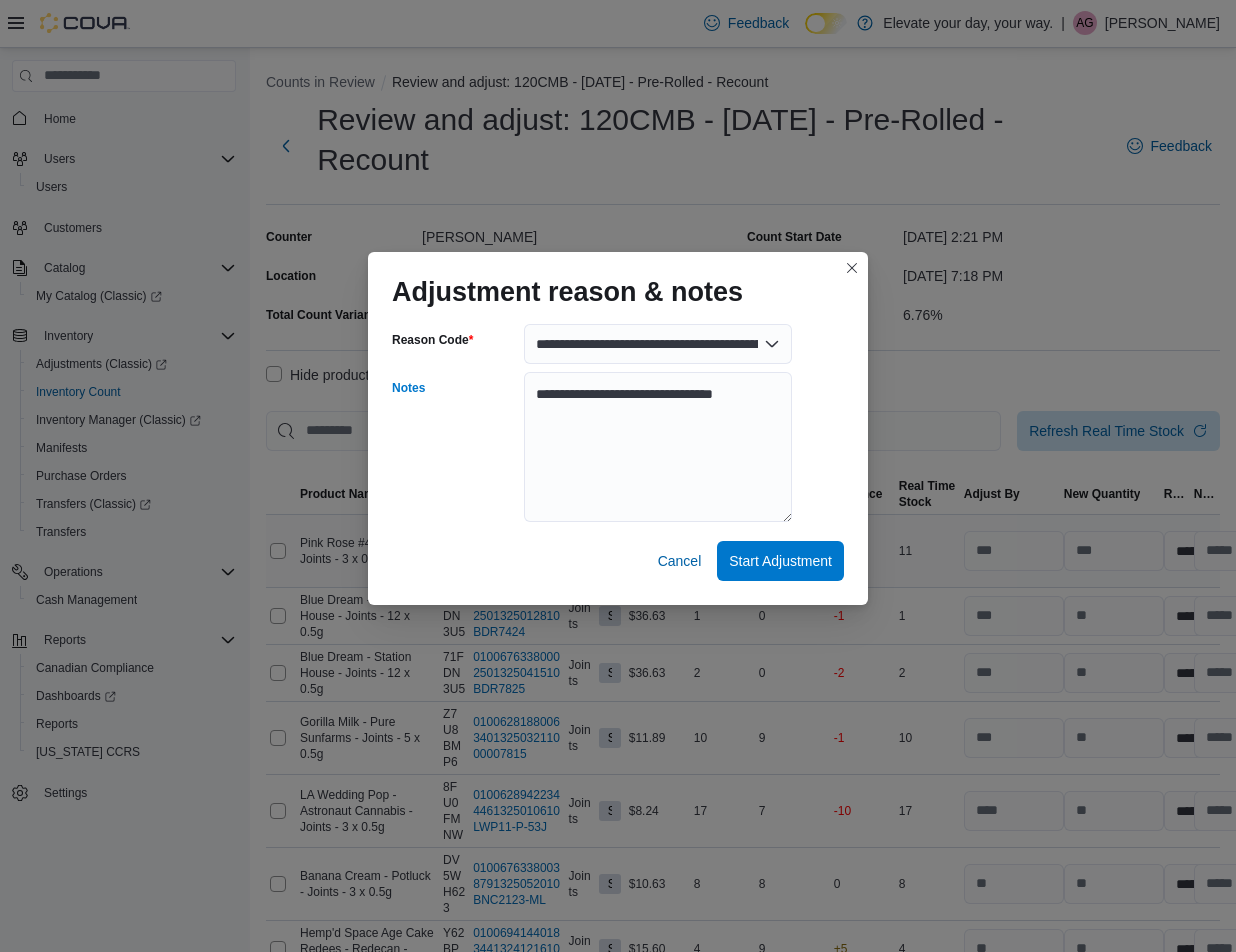 select on "**********" 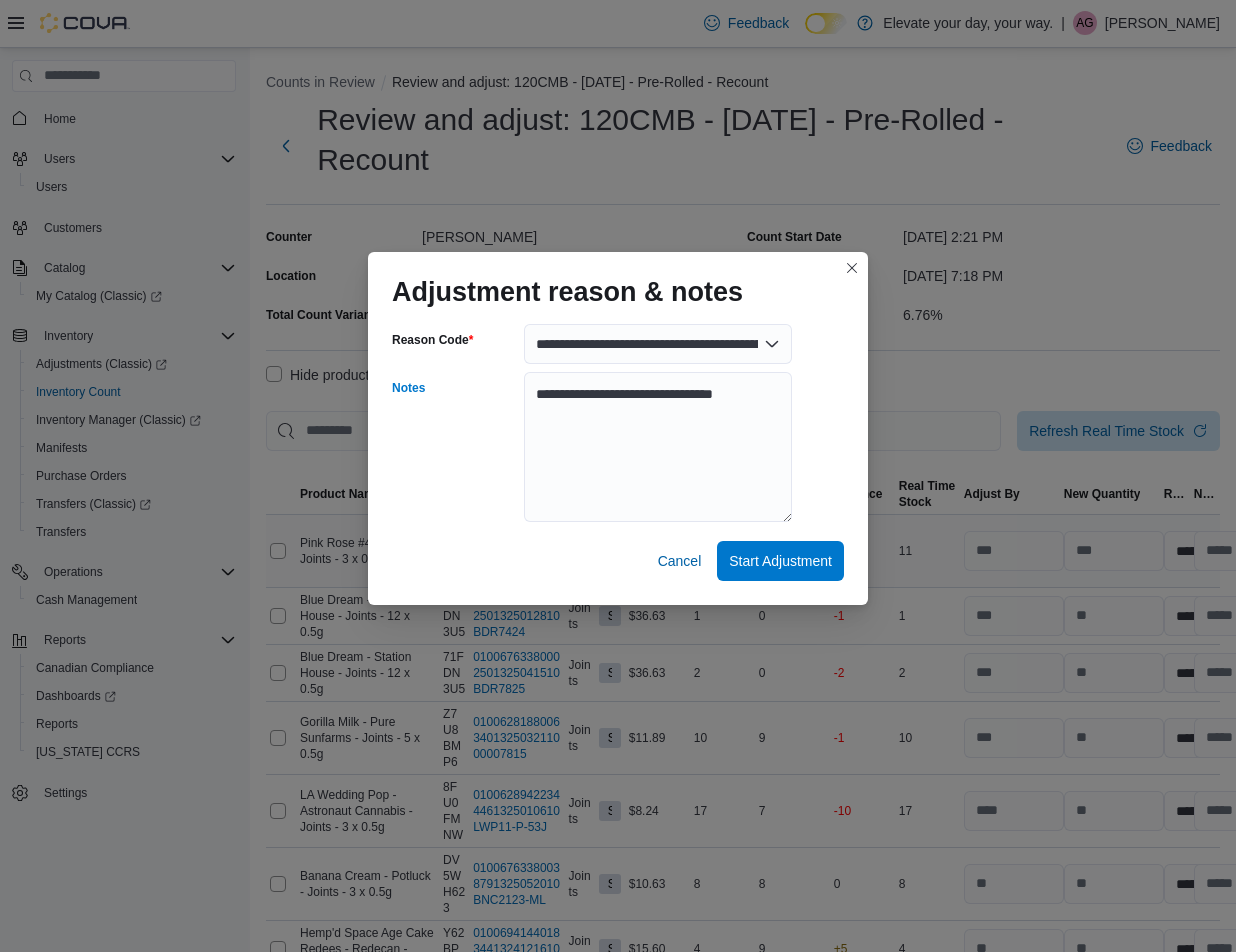 select on "**********" 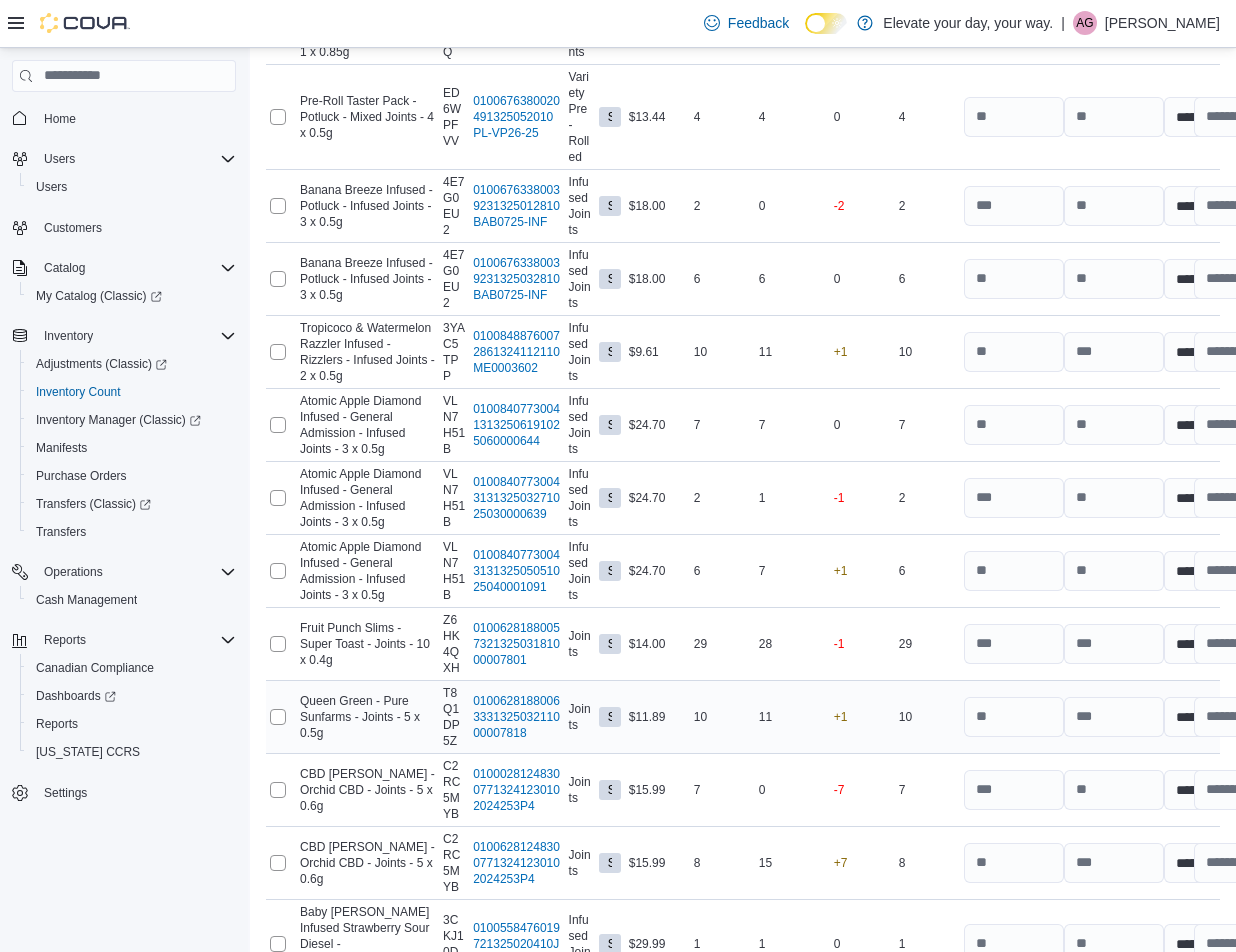 scroll, scrollTop: 5570, scrollLeft: 0, axis: vertical 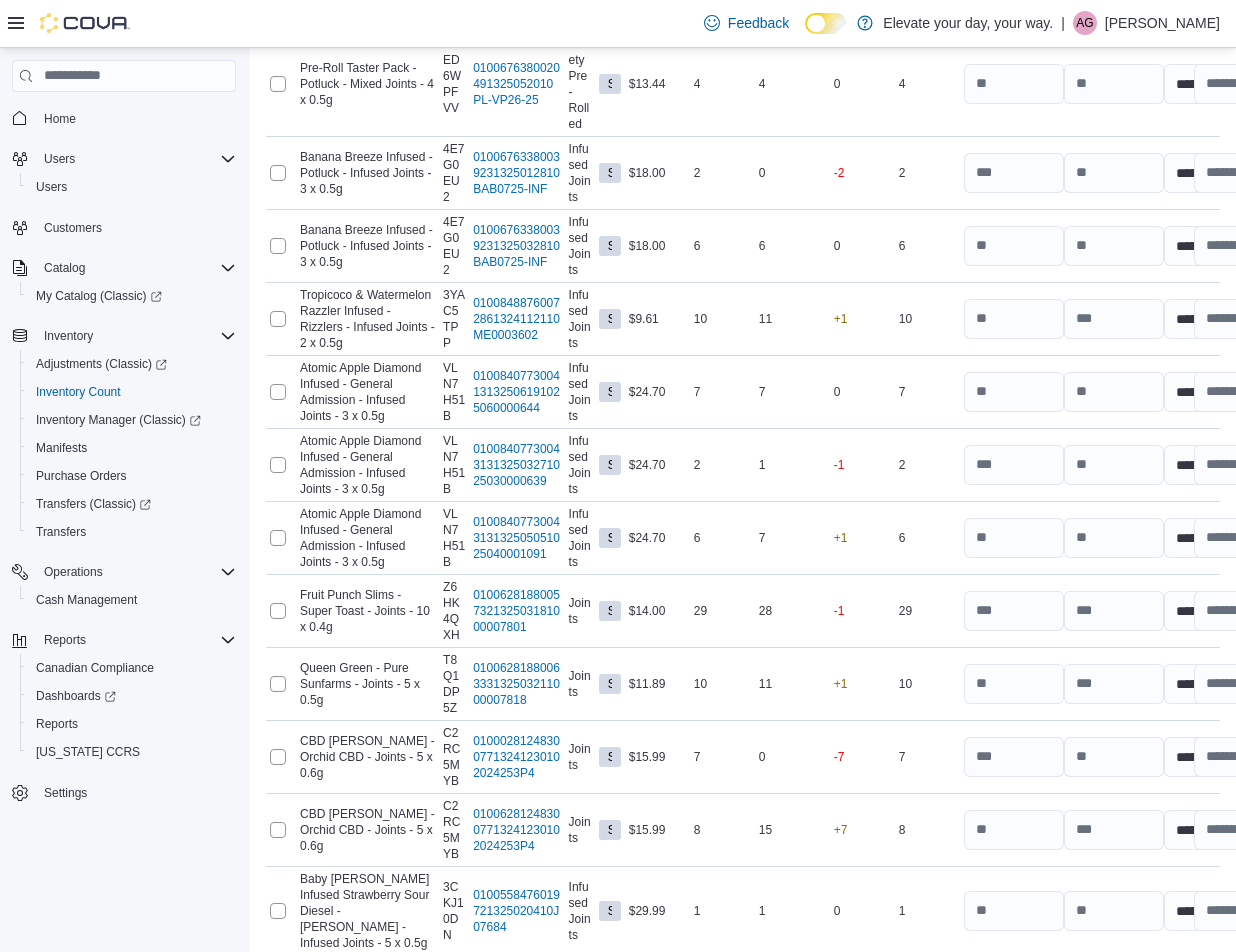 click on "Recount" at bounding box center (1044, 1283) 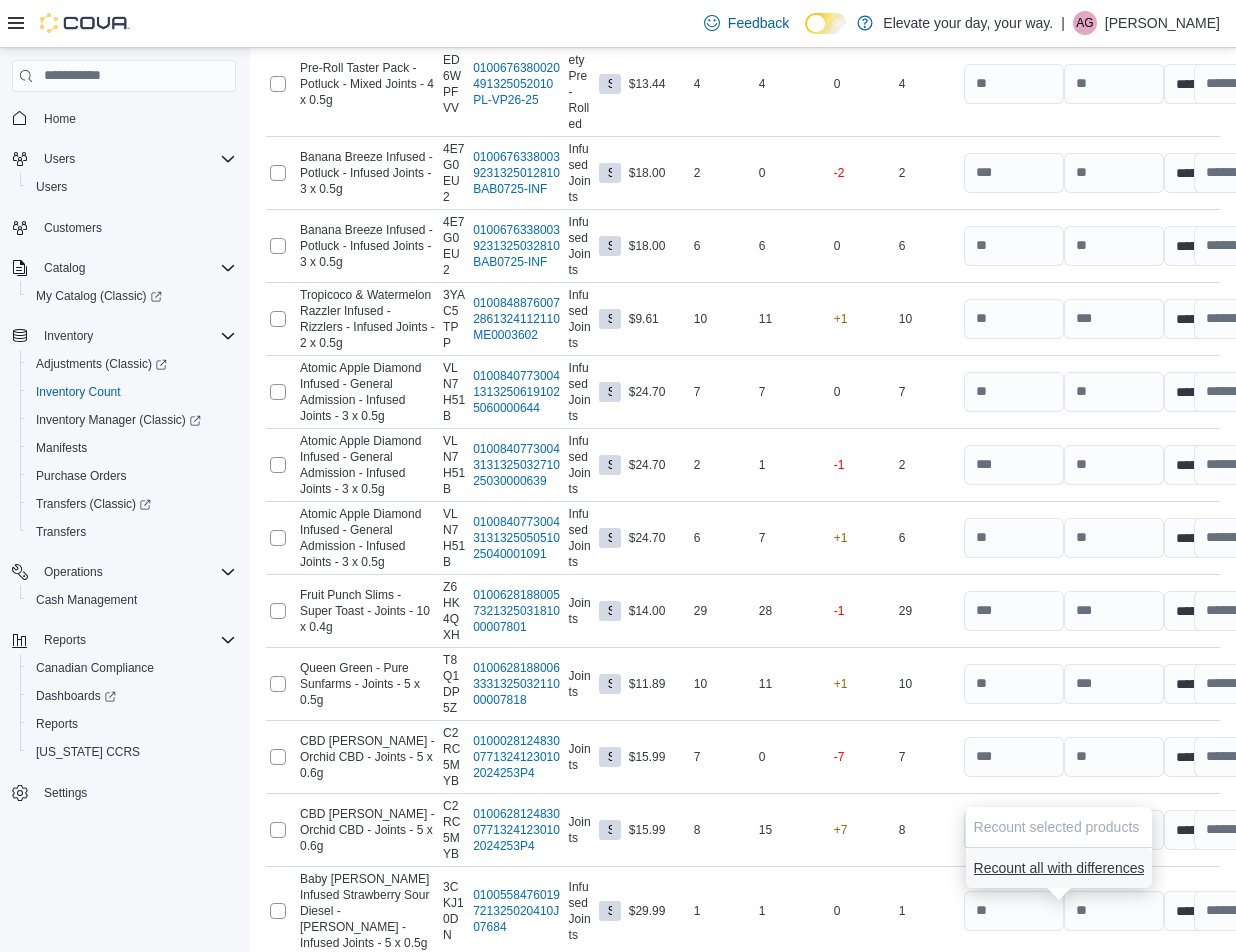 click on "Recount all with differences" at bounding box center (1059, 868) 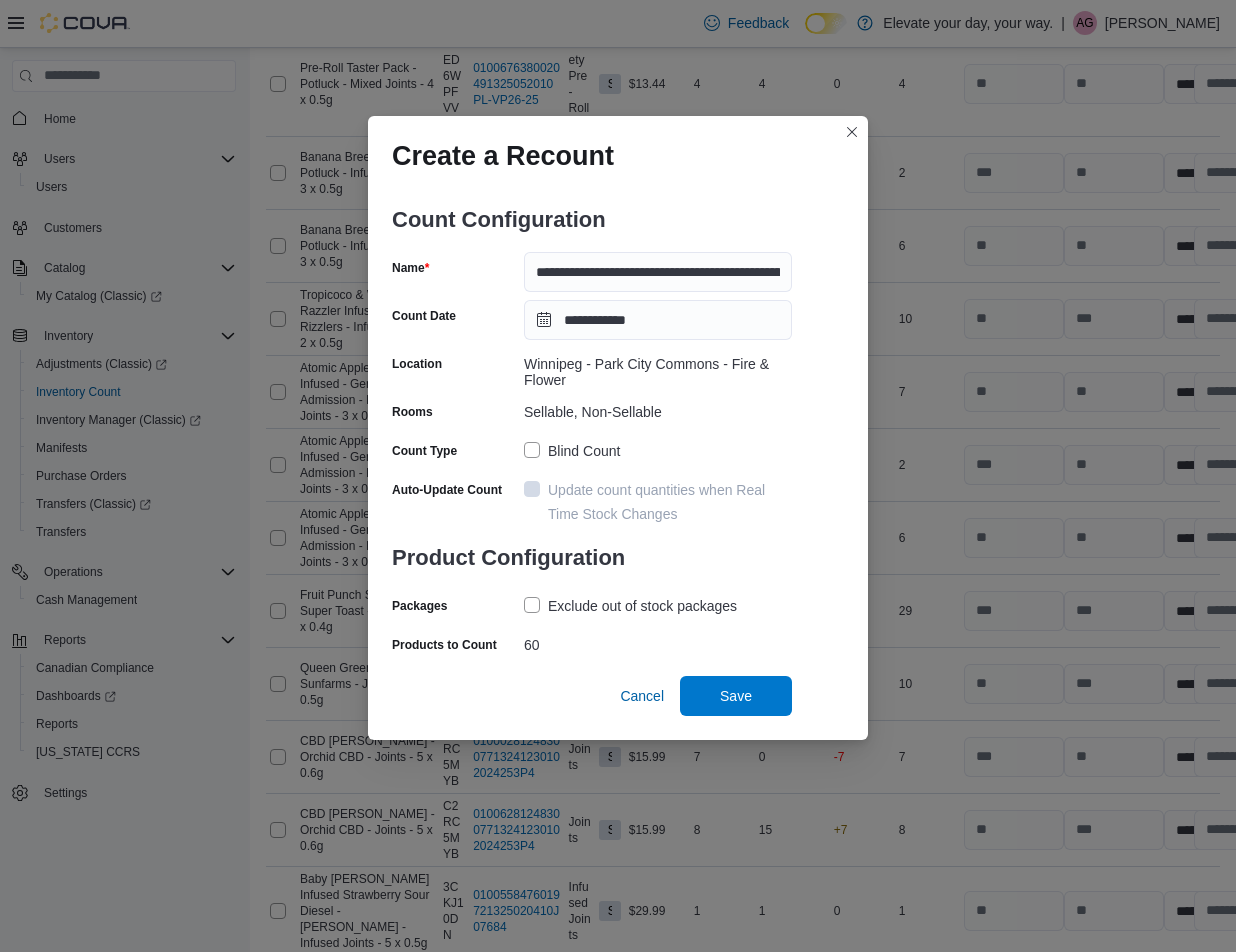 click on "Blind Count" at bounding box center [572, 451] 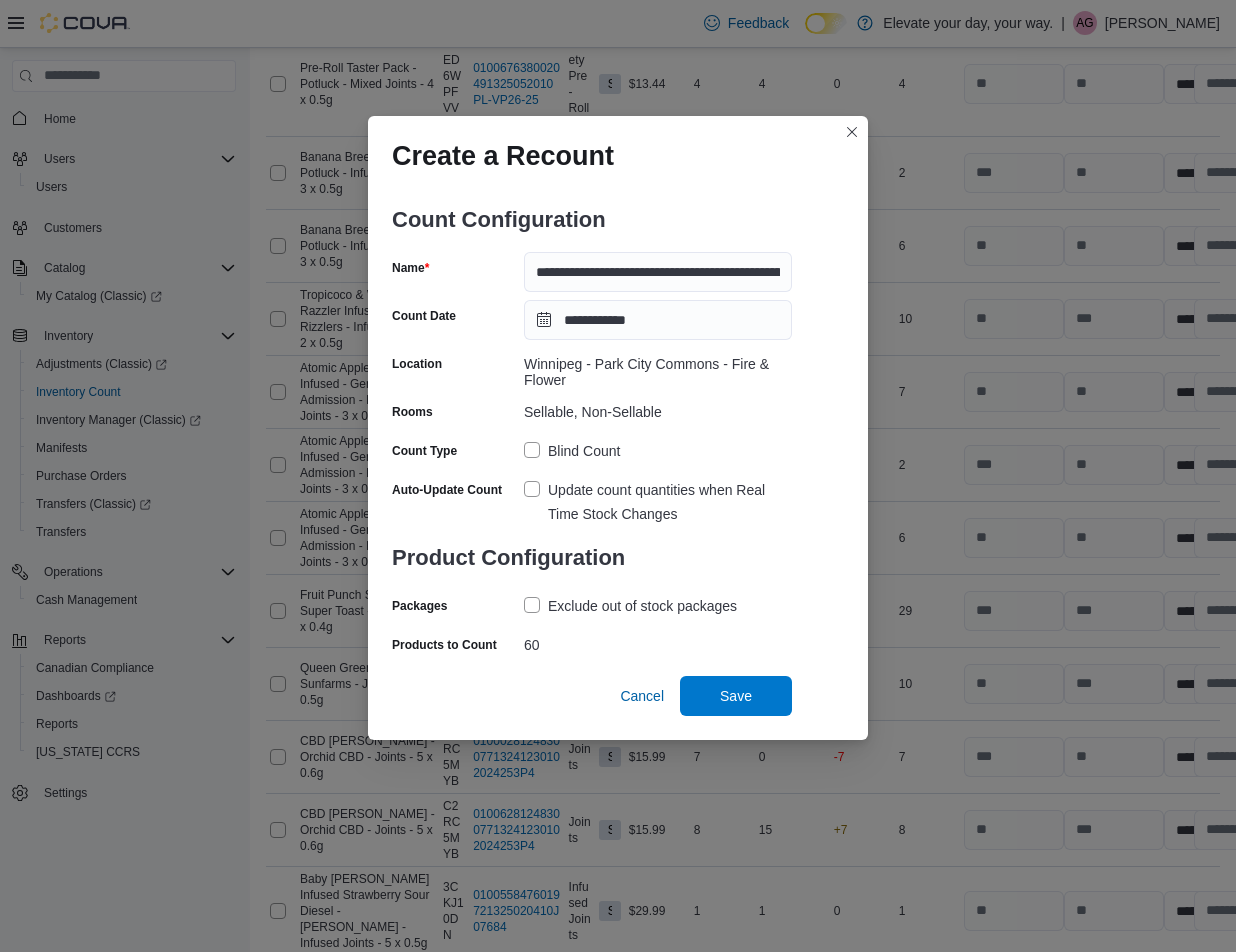click on "Update count quantities when Real Time Stock Changes" at bounding box center (658, 502) 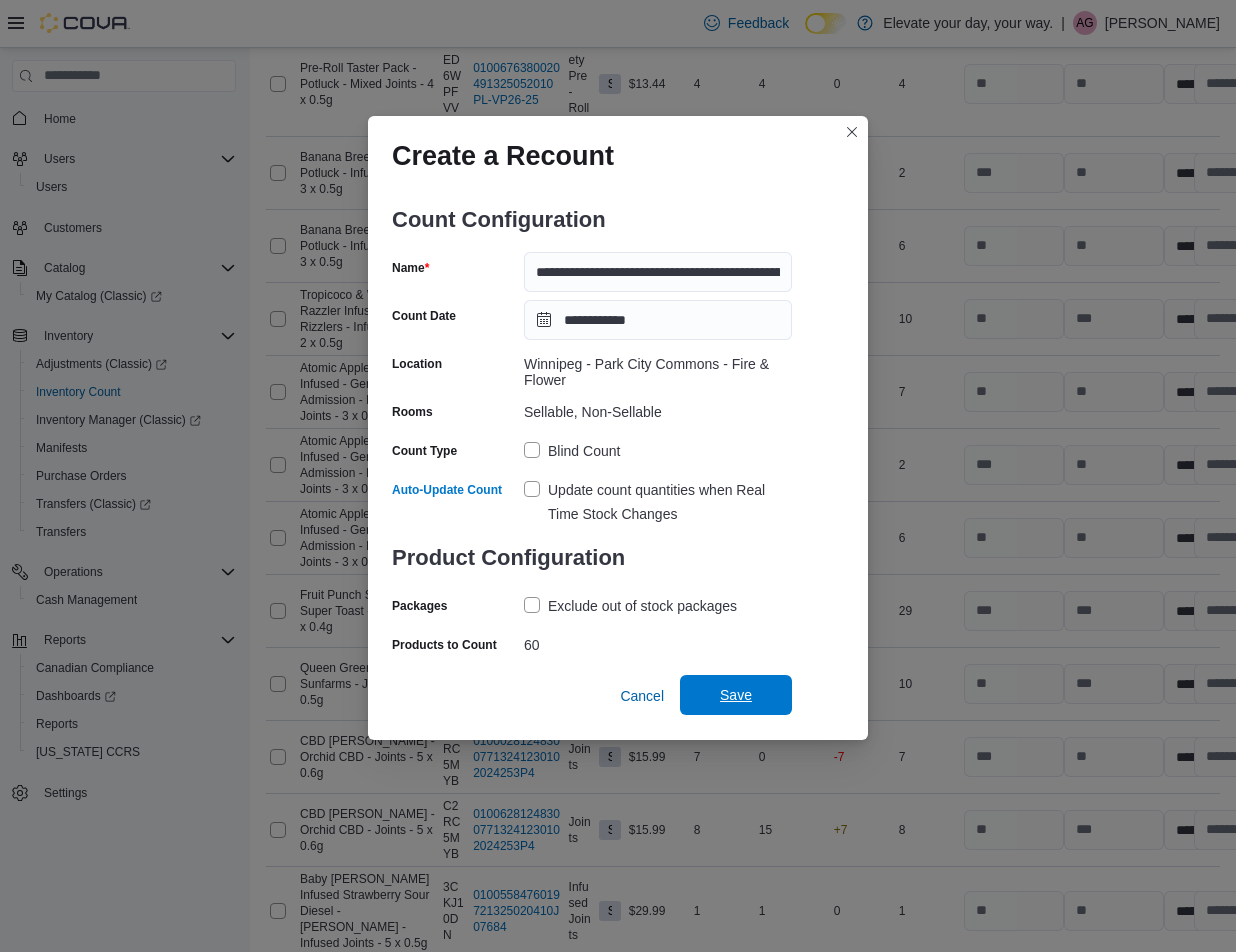 click on "Save" at bounding box center (736, 695) 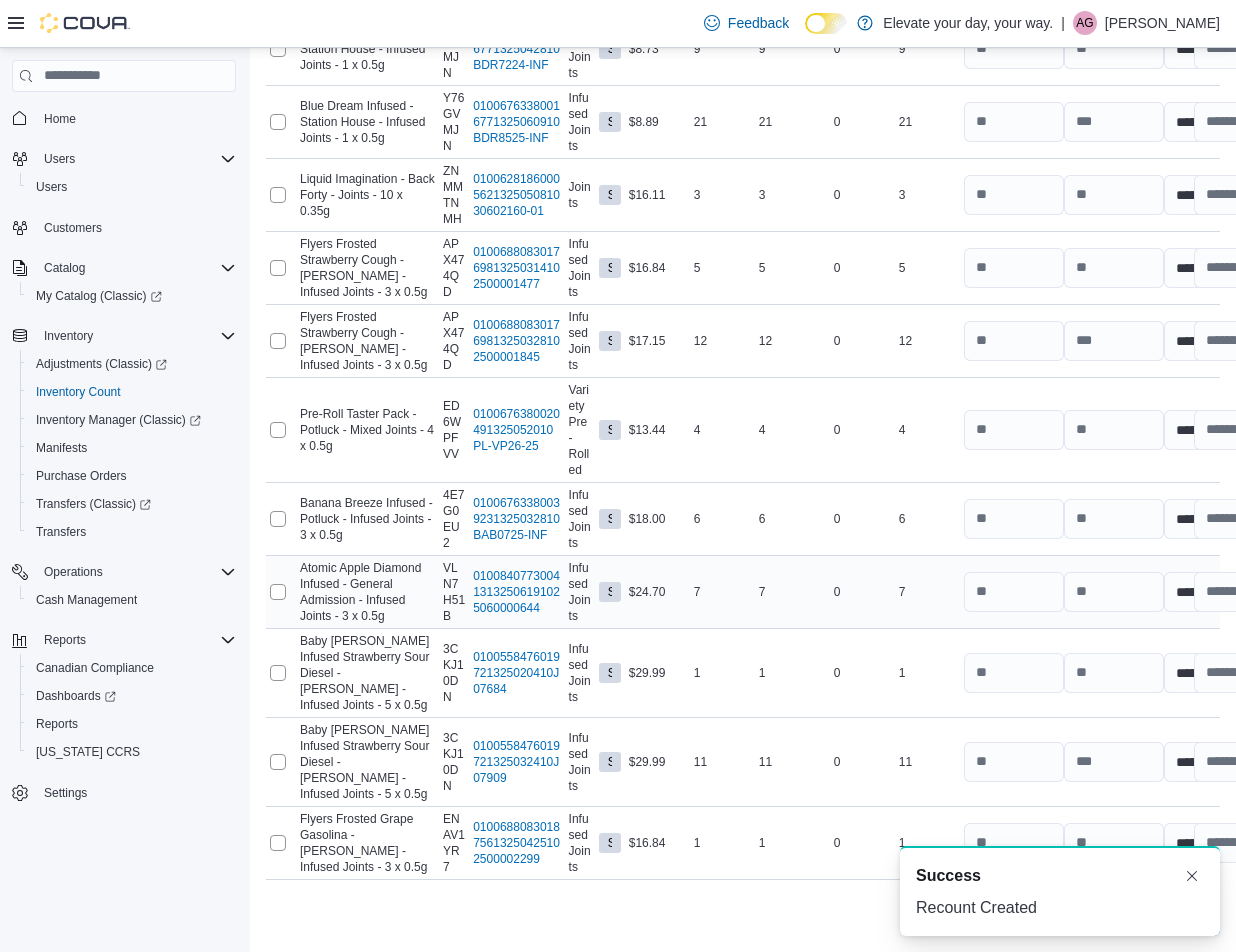 scroll, scrollTop: 1526, scrollLeft: 0, axis: vertical 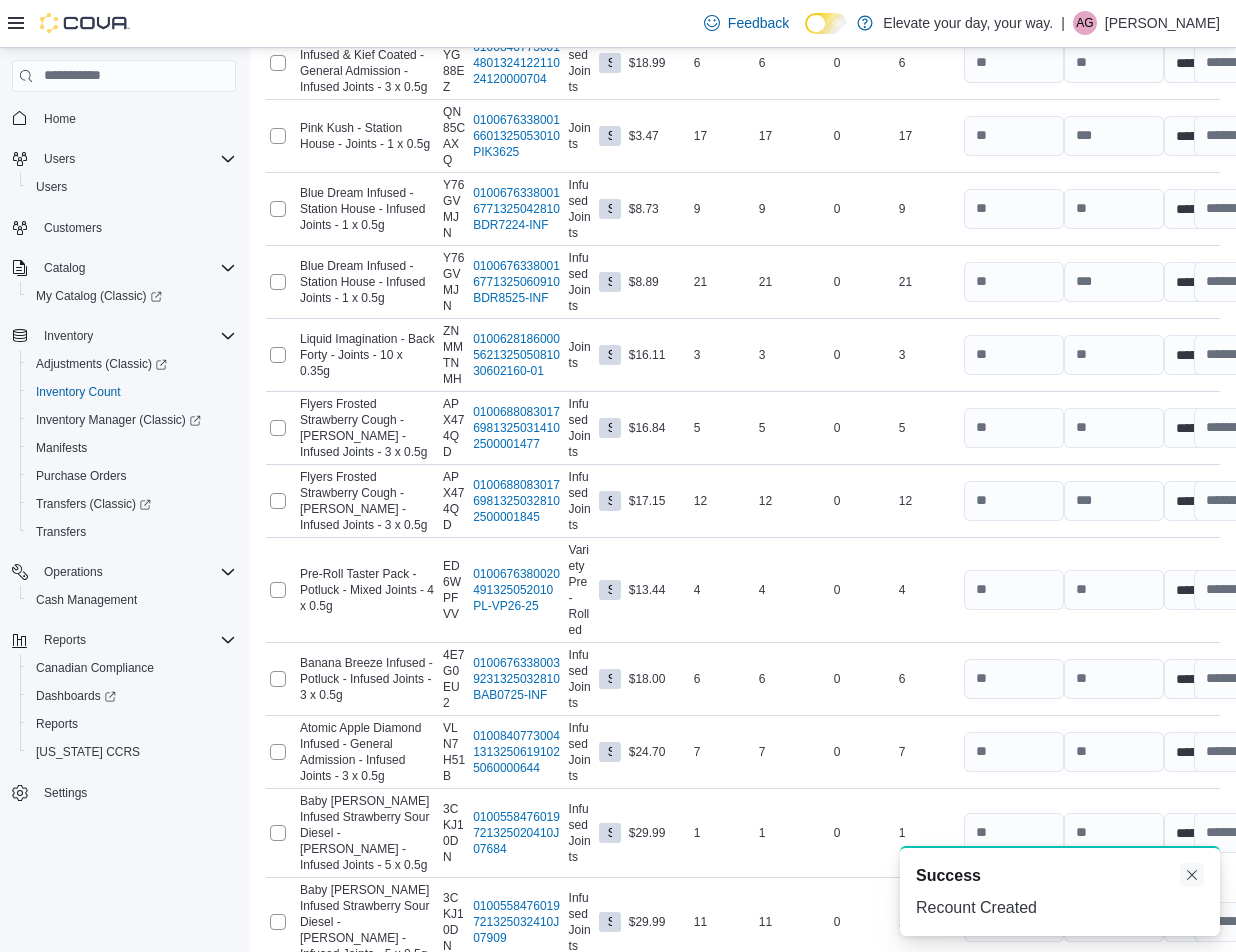 click at bounding box center [1192, 875] 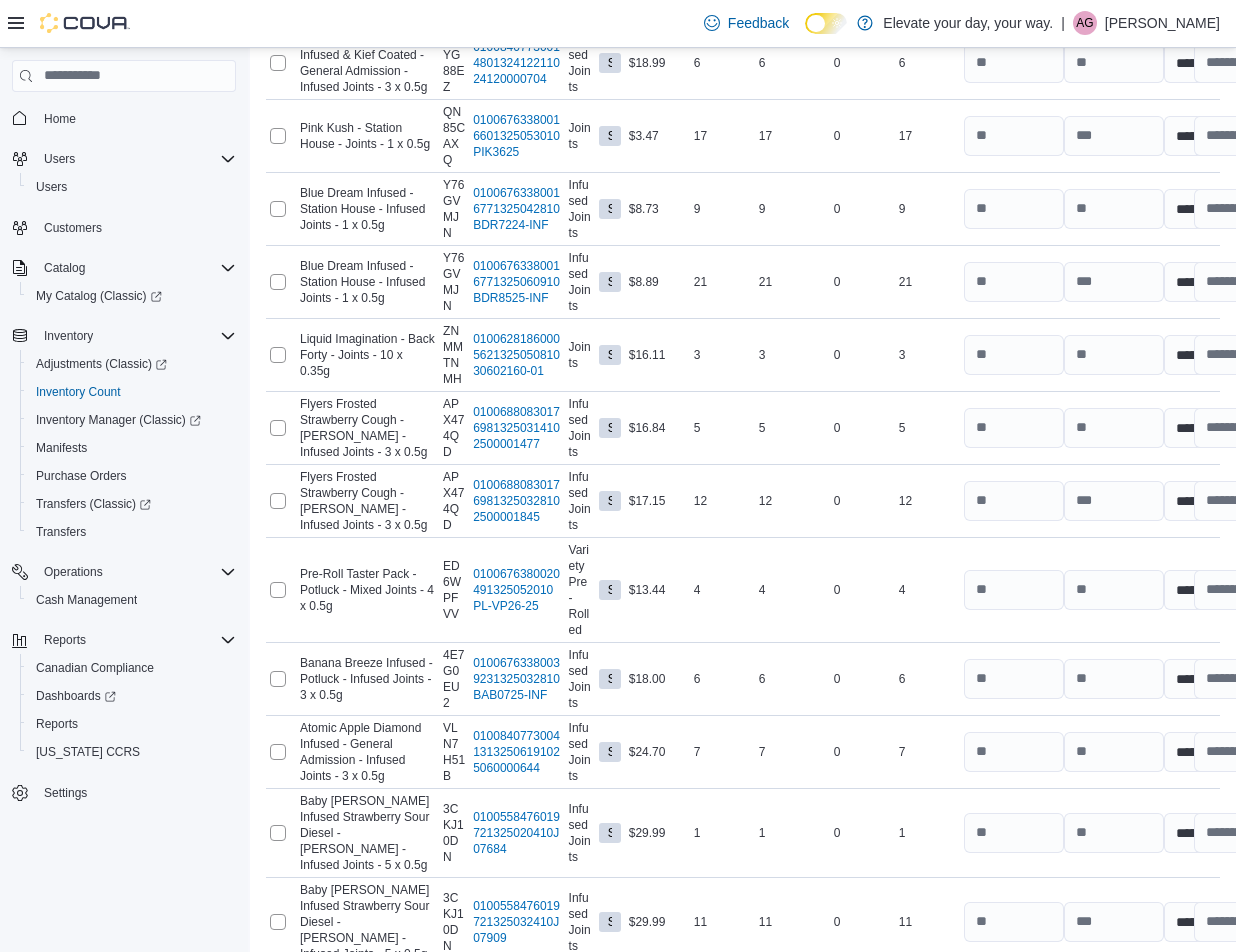 click on "Submit" at bounding box center [1164, 1075] 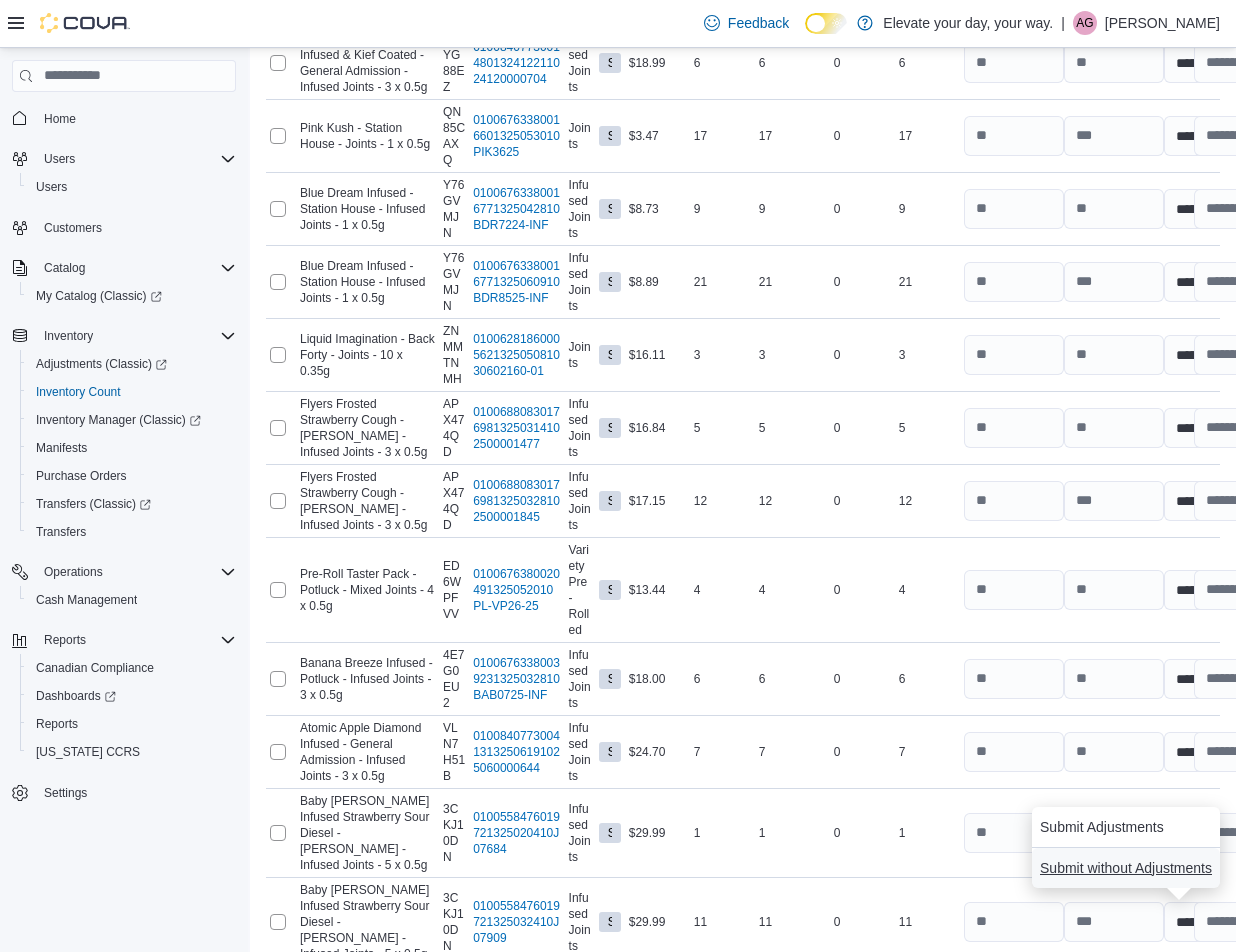 click on "Submit without Adjustments" at bounding box center [1126, 868] 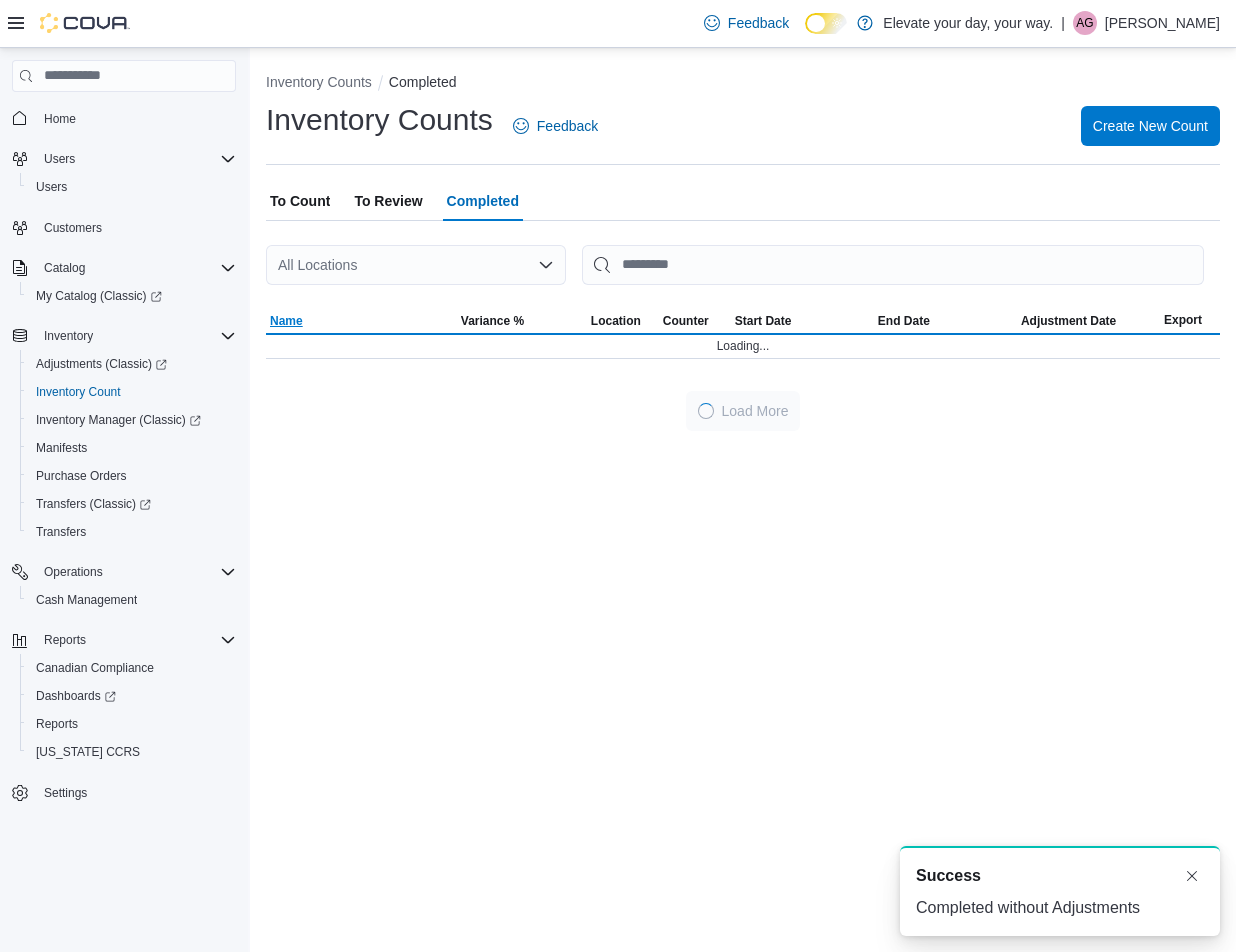 scroll, scrollTop: 0, scrollLeft: 0, axis: both 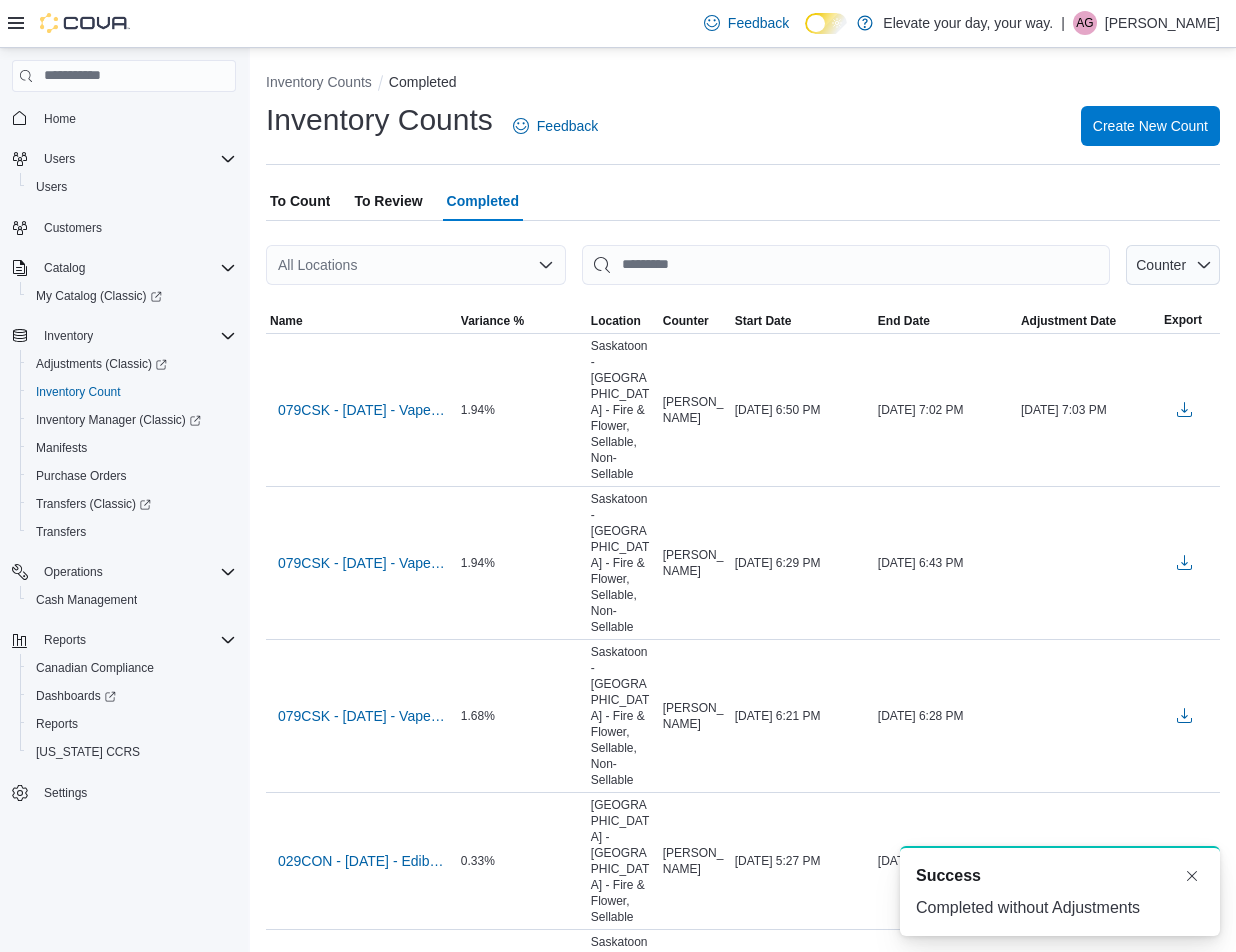 click on "To Count" at bounding box center (300, 201) 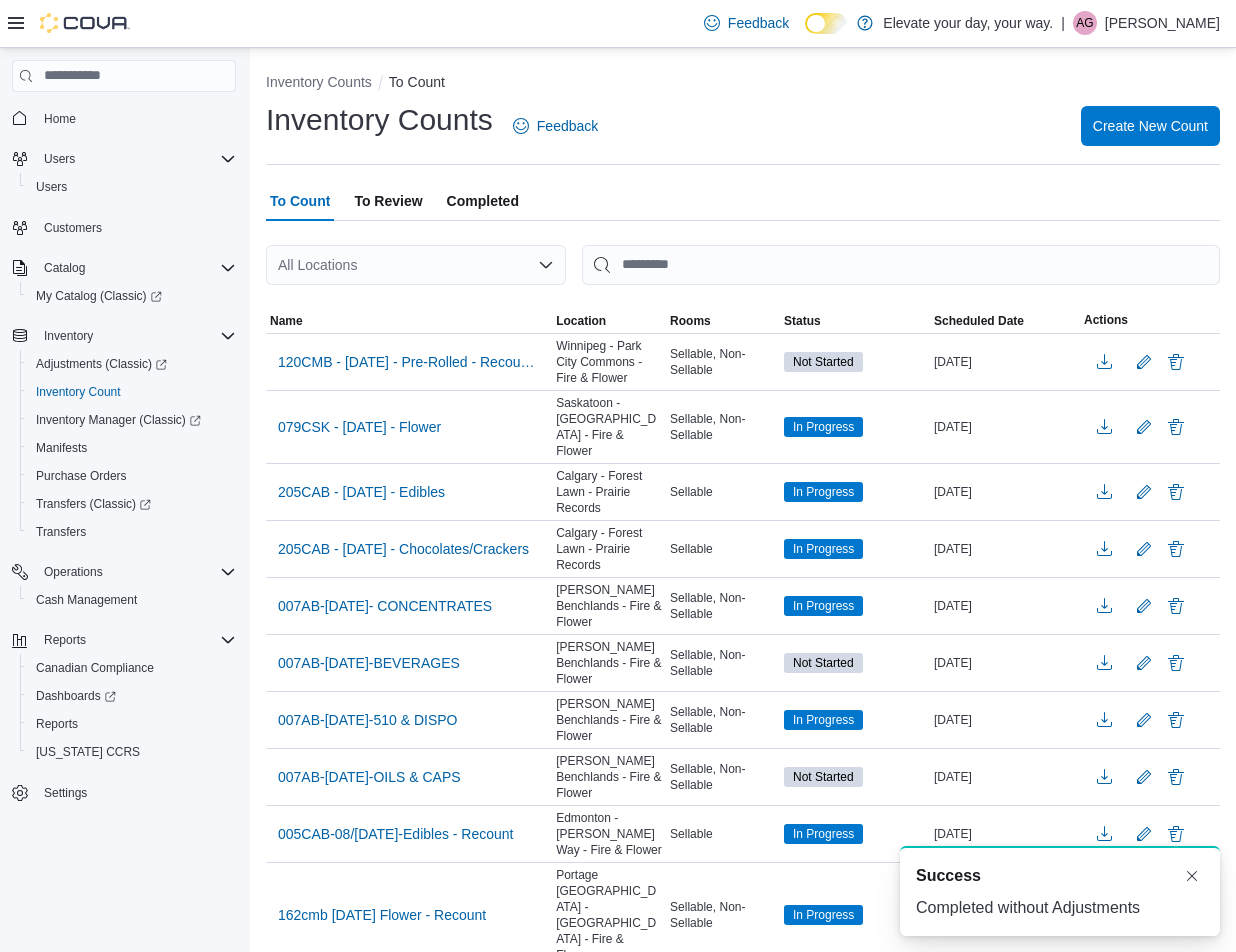 click on "All Locations" at bounding box center [416, 265] 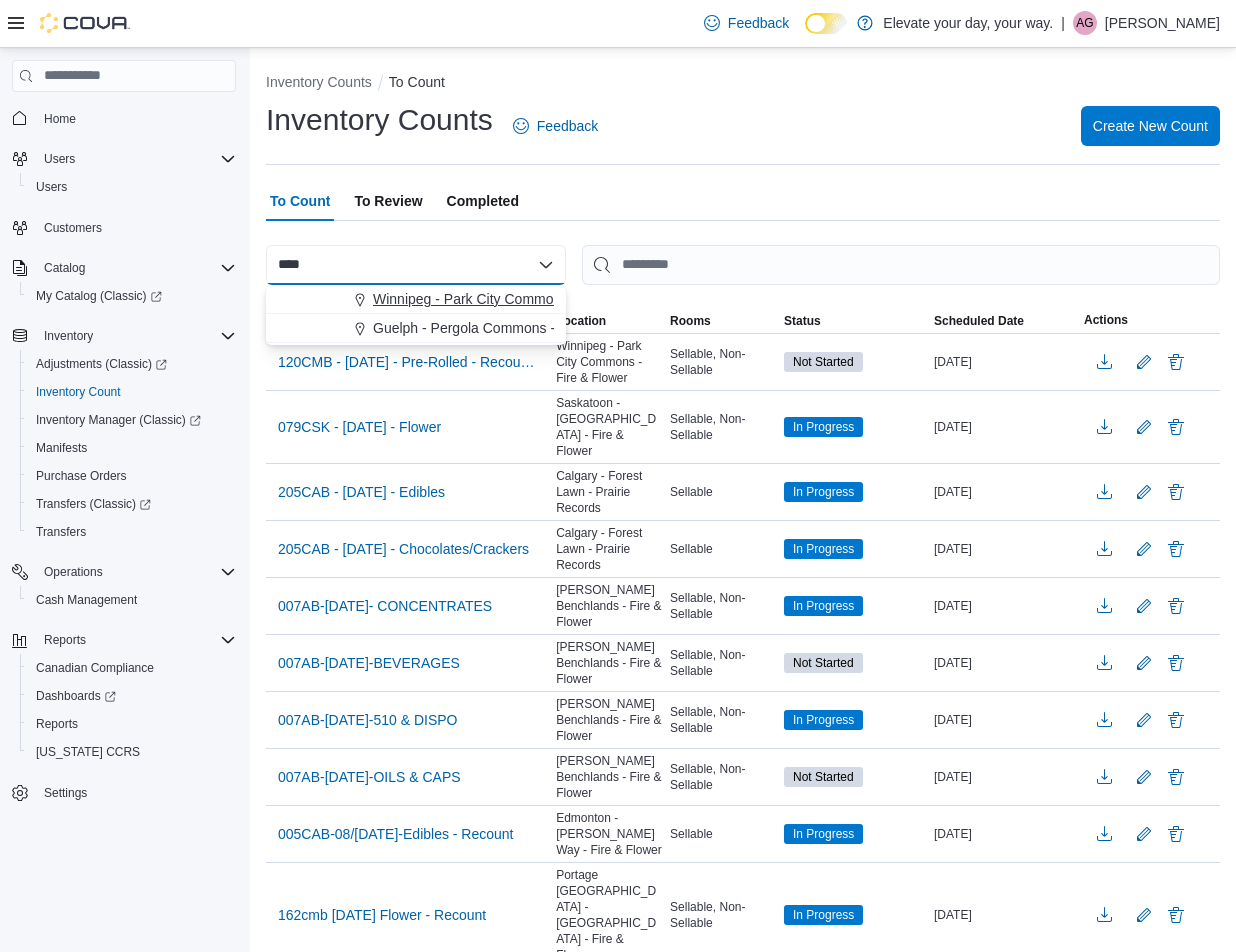 type on "****" 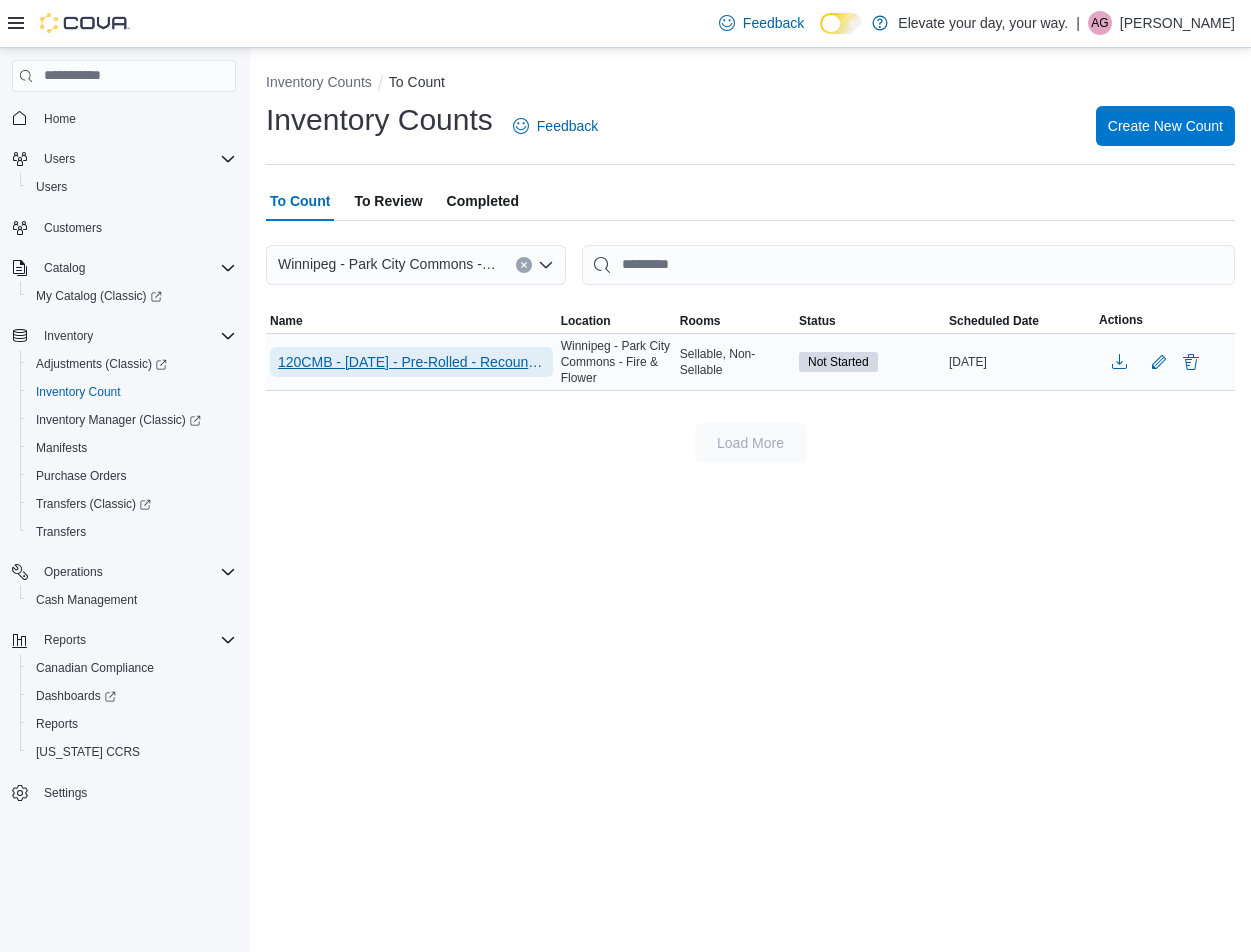 click on "120CMB - [DATE] - Pre-Rolled - Recount - Recount" at bounding box center [411, 362] 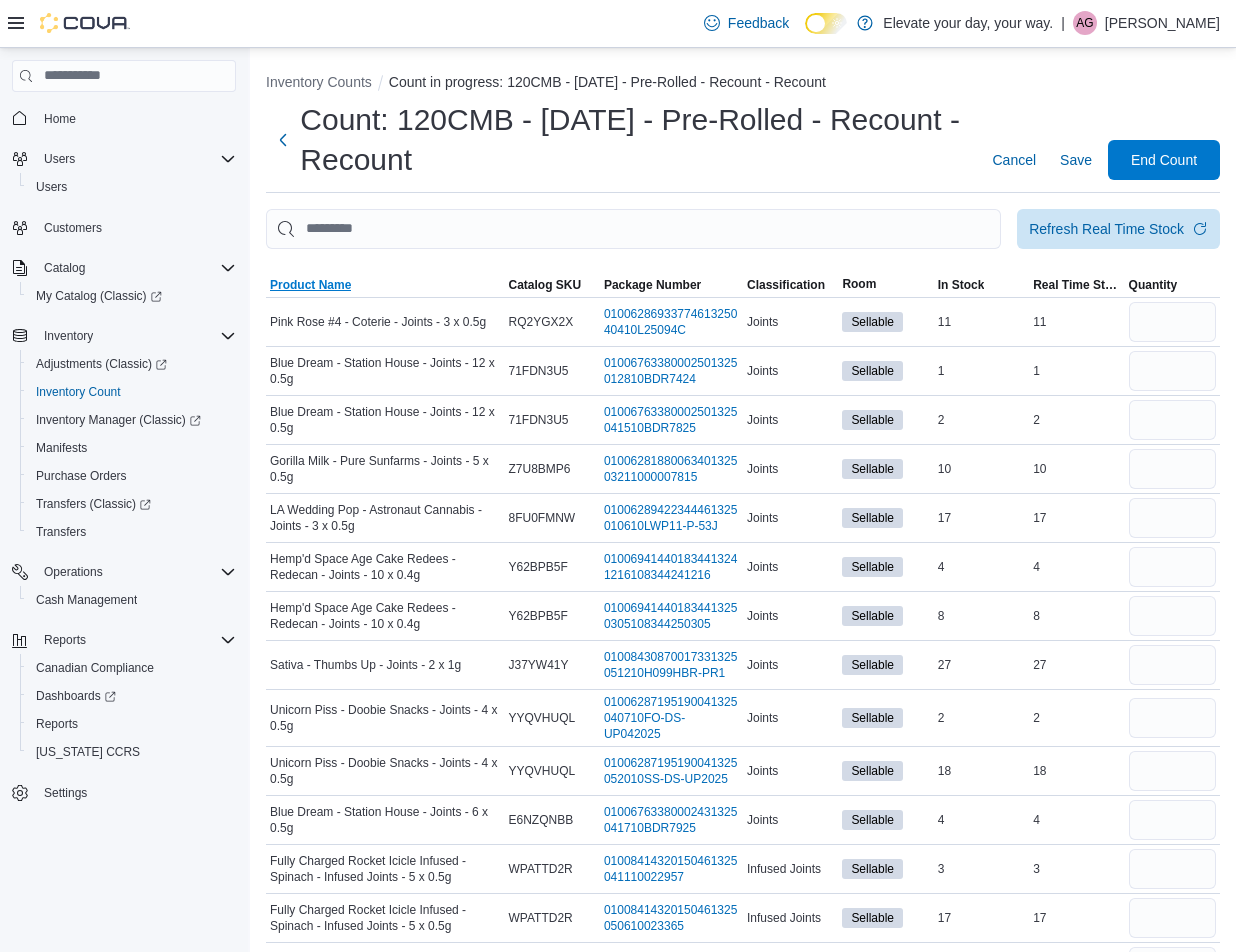click on "Product Name" at bounding box center [310, 285] 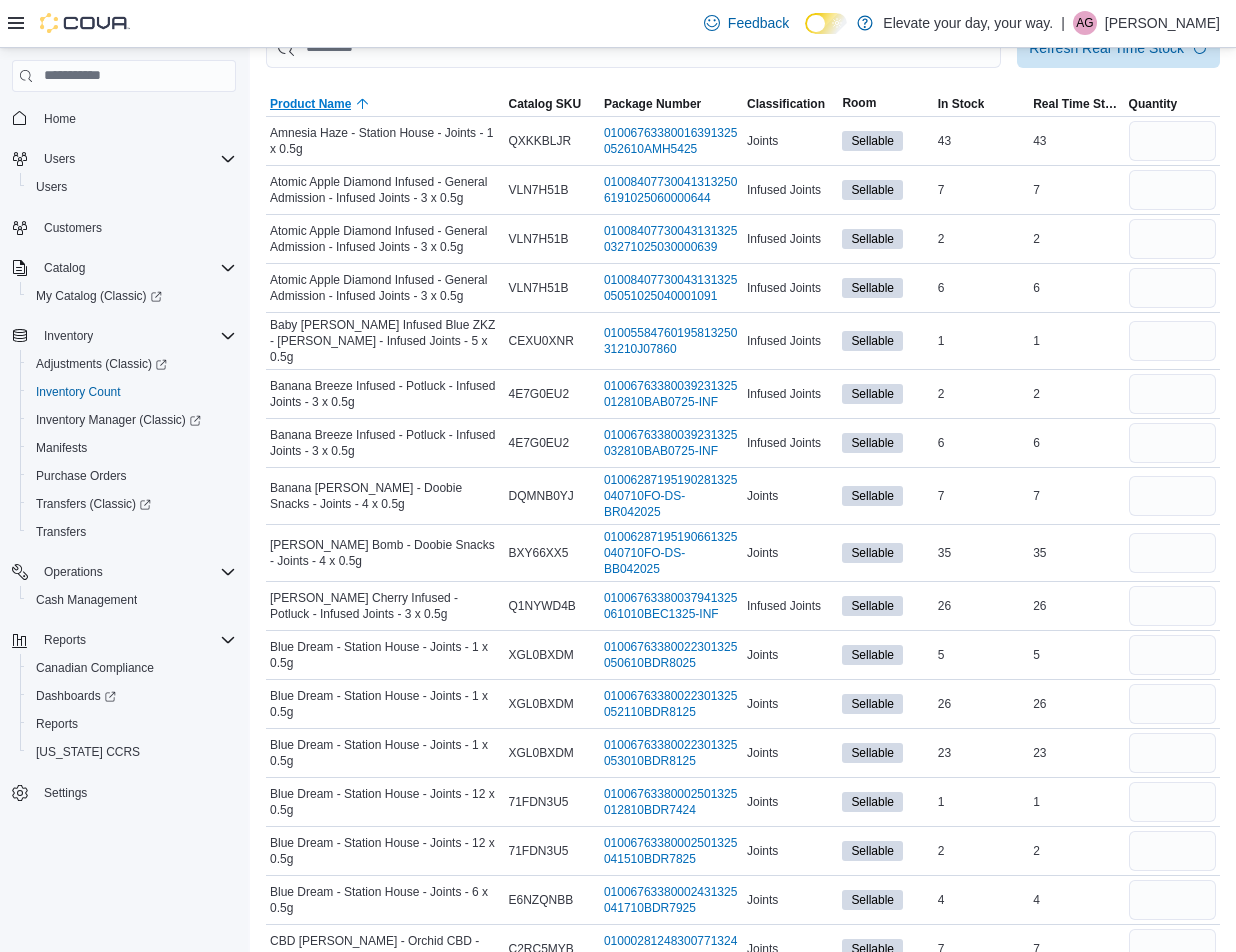 scroll, scrollTop: 81, scrollLeft: 0, axis: vertical 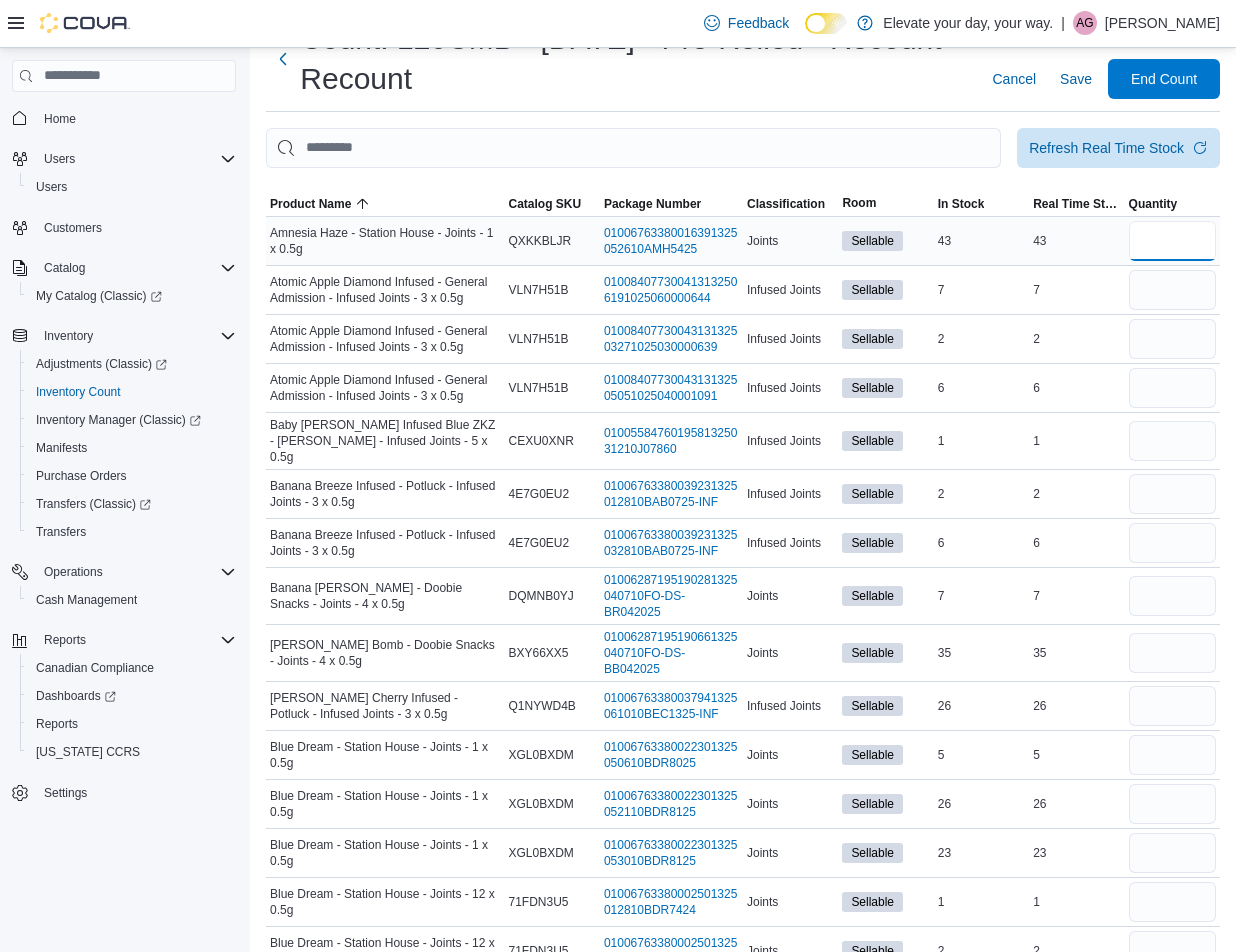 click at bounding box center [1172, 241] 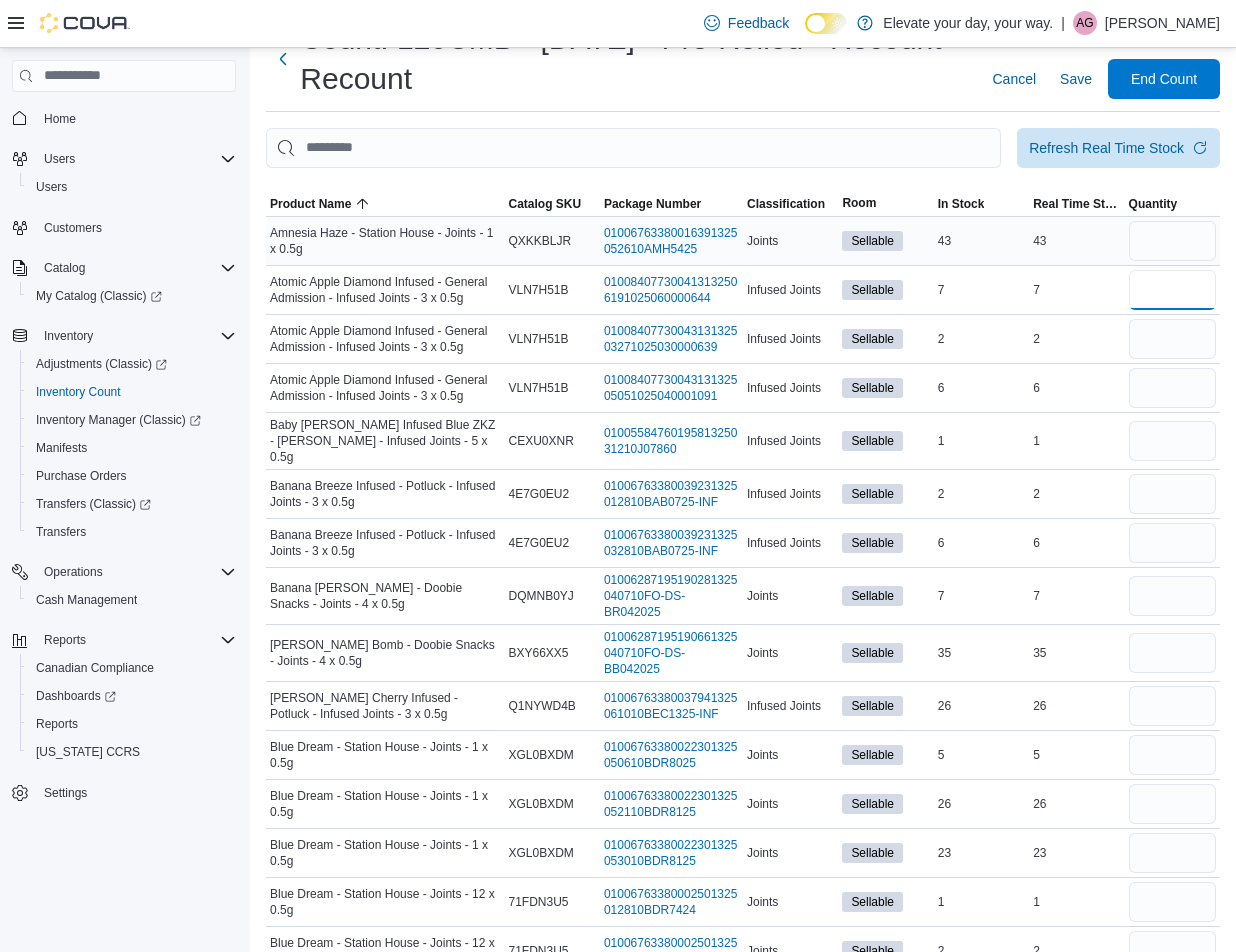 type 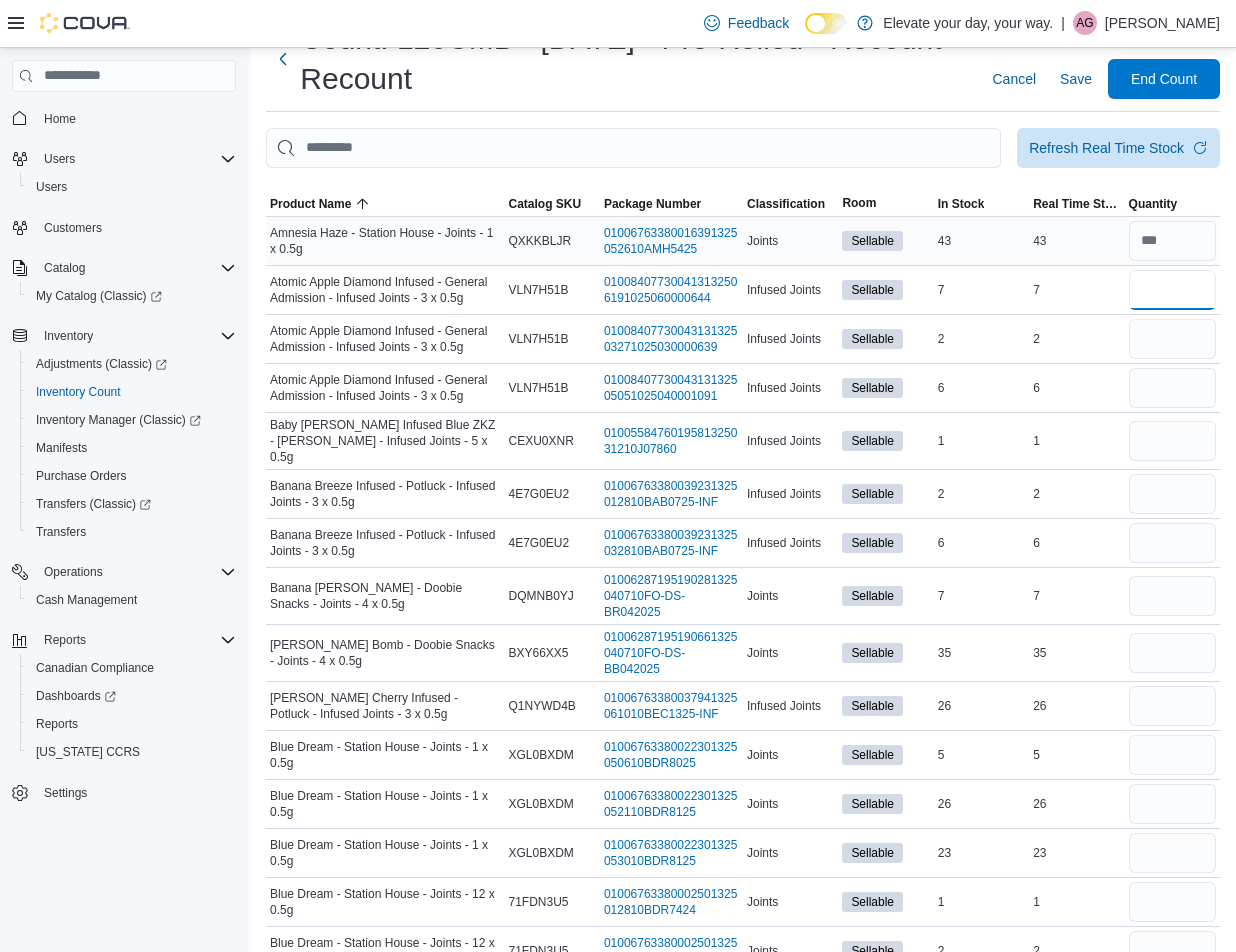 type on "*" 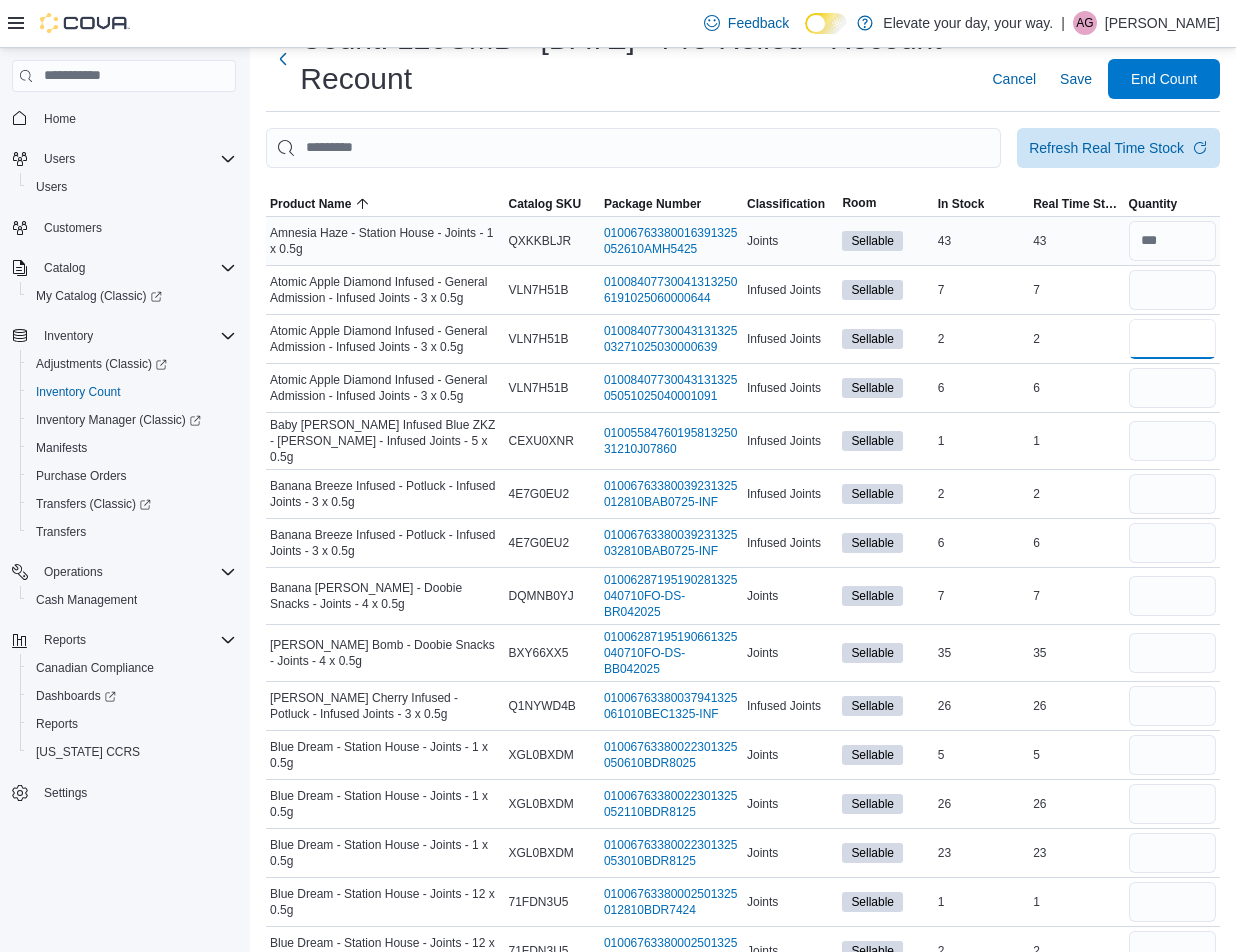 type 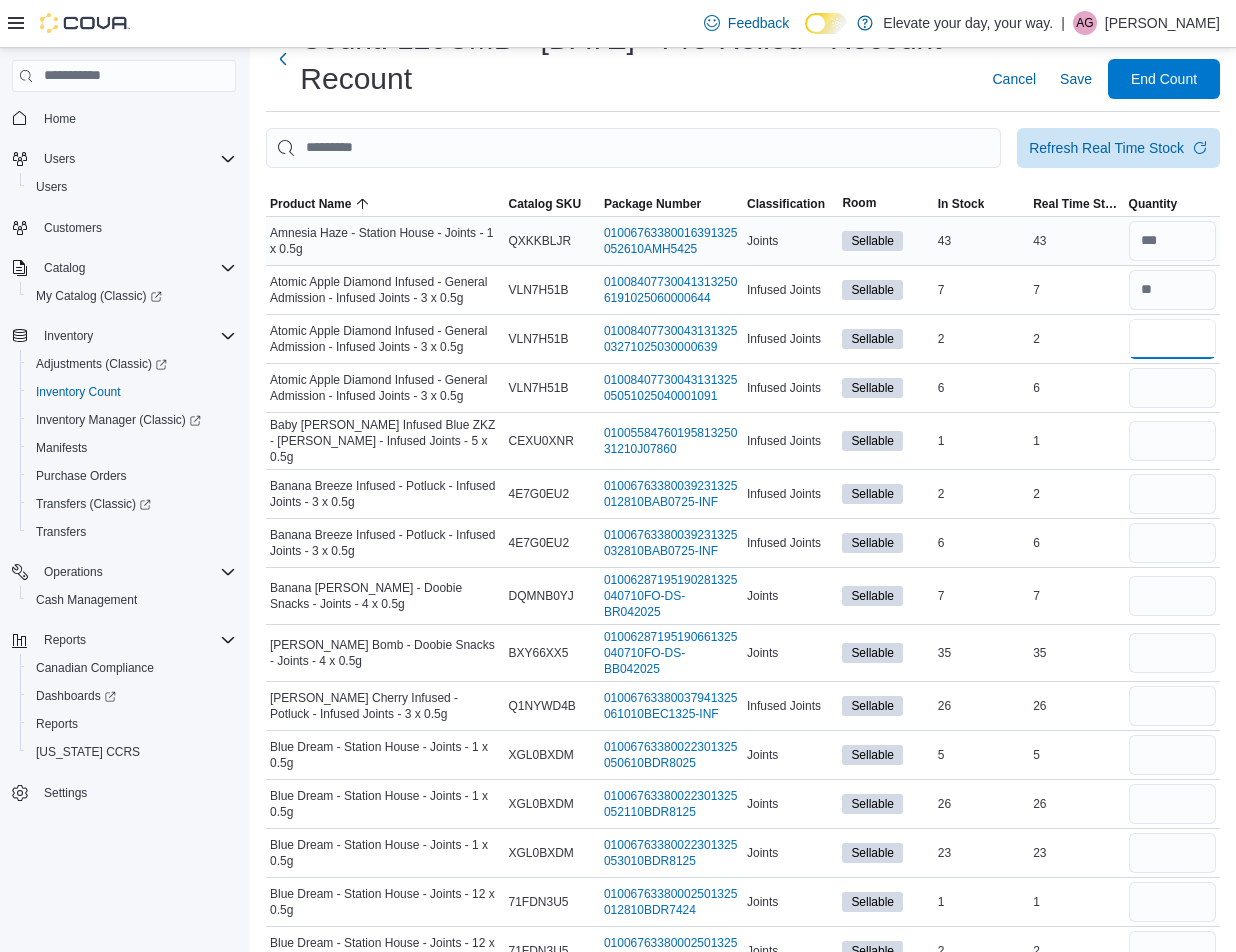 type on "*" 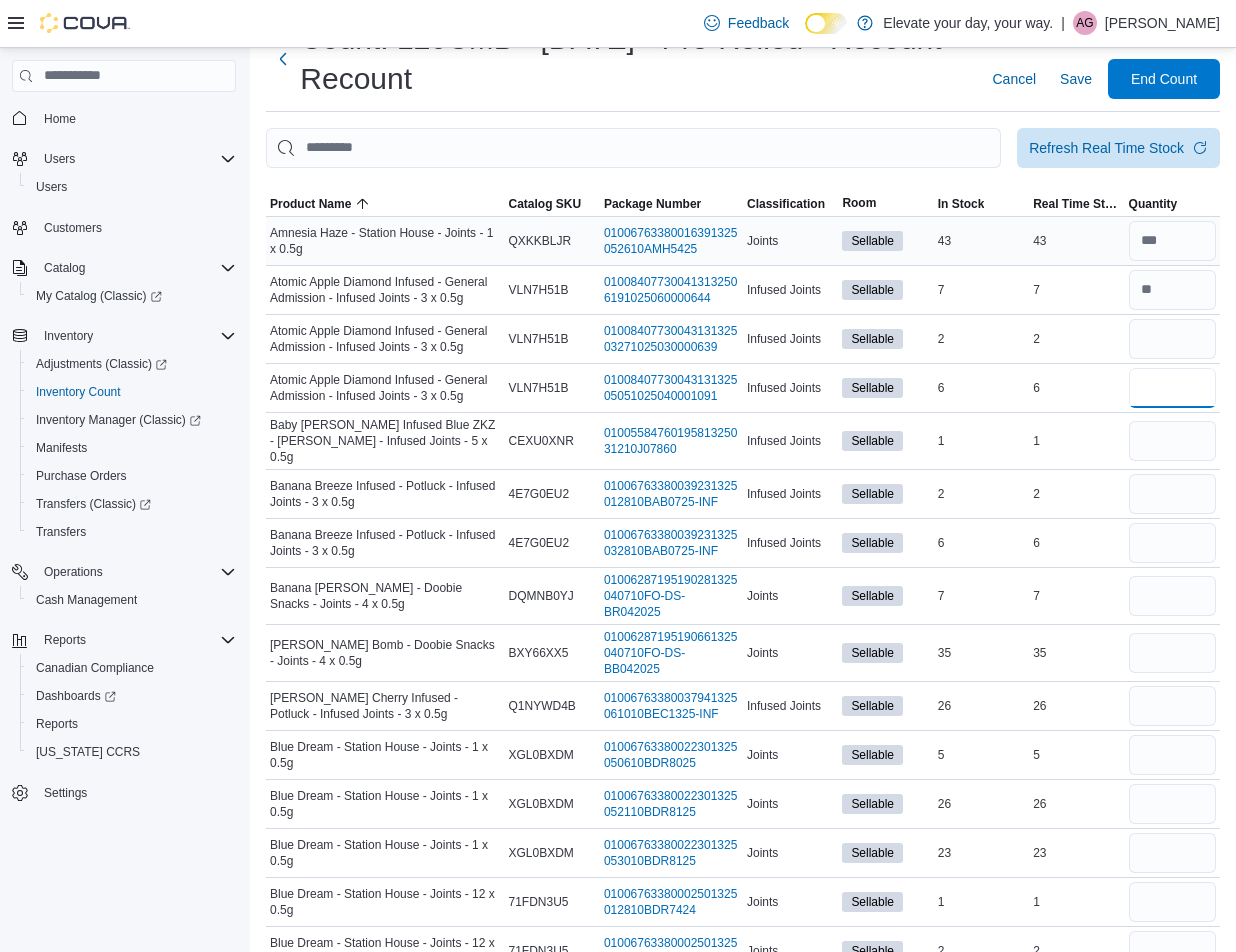 type 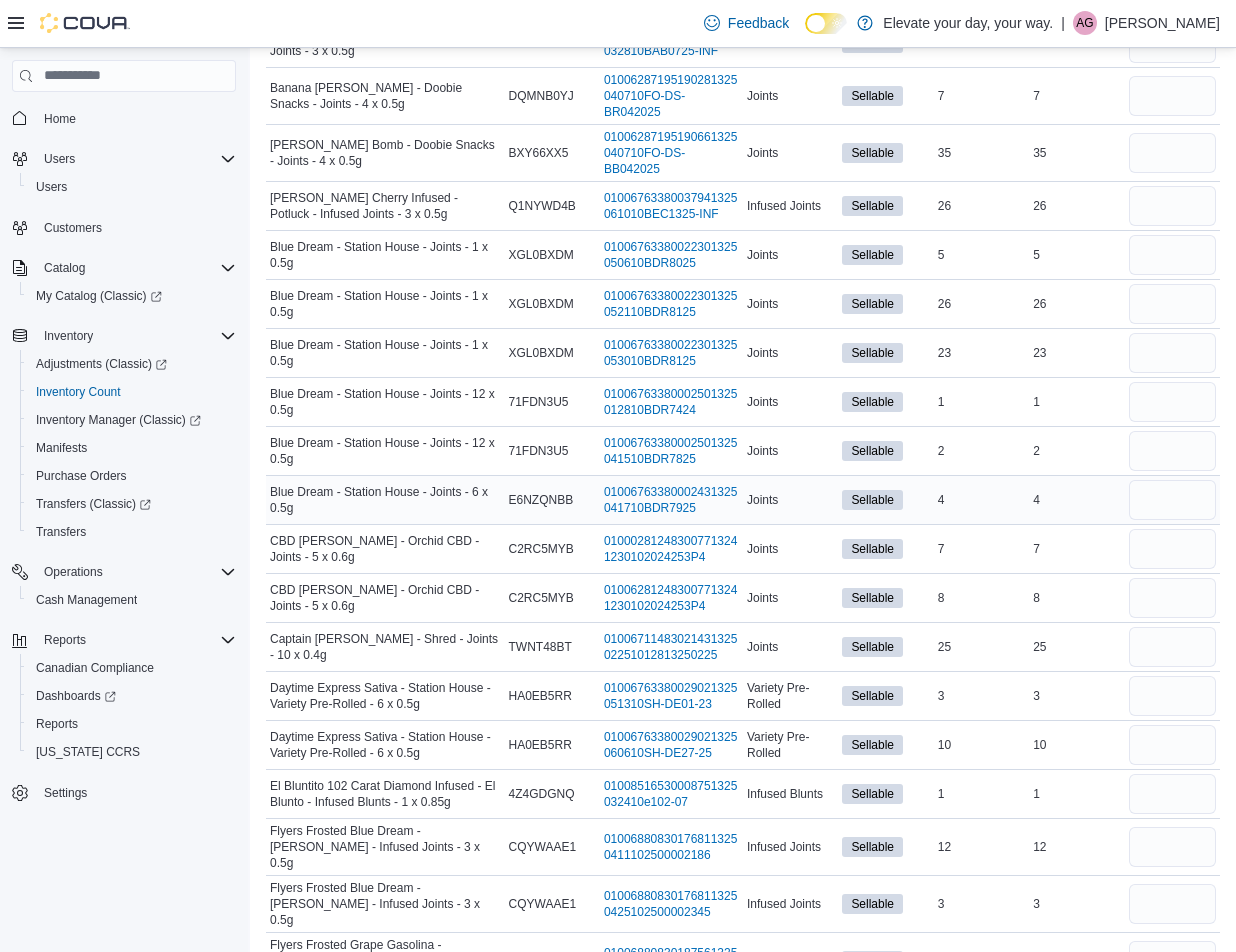 scroll, scrollTop: 681, scrollLeft: 0, axis: vertical 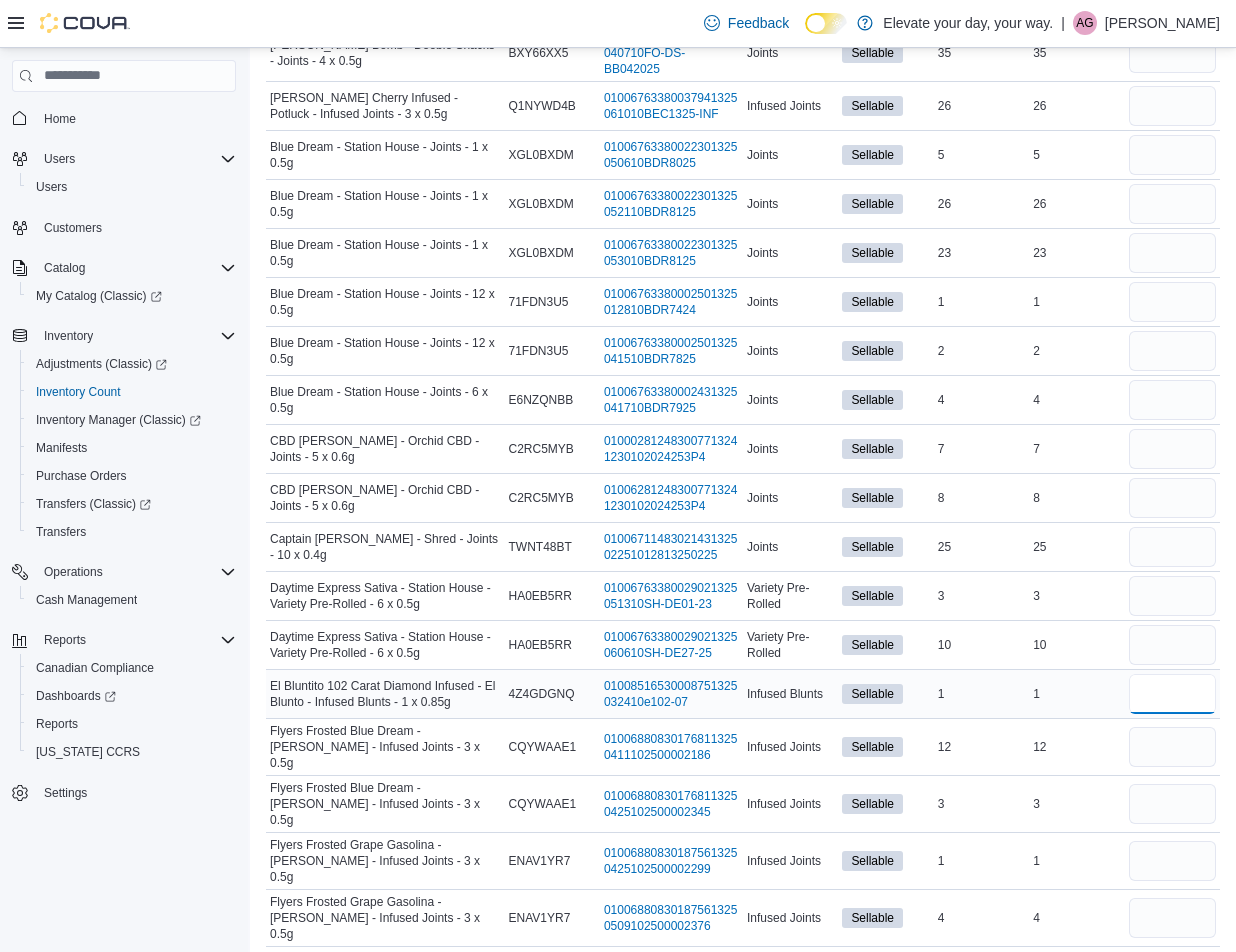 click at bounding box center [1172, 694] 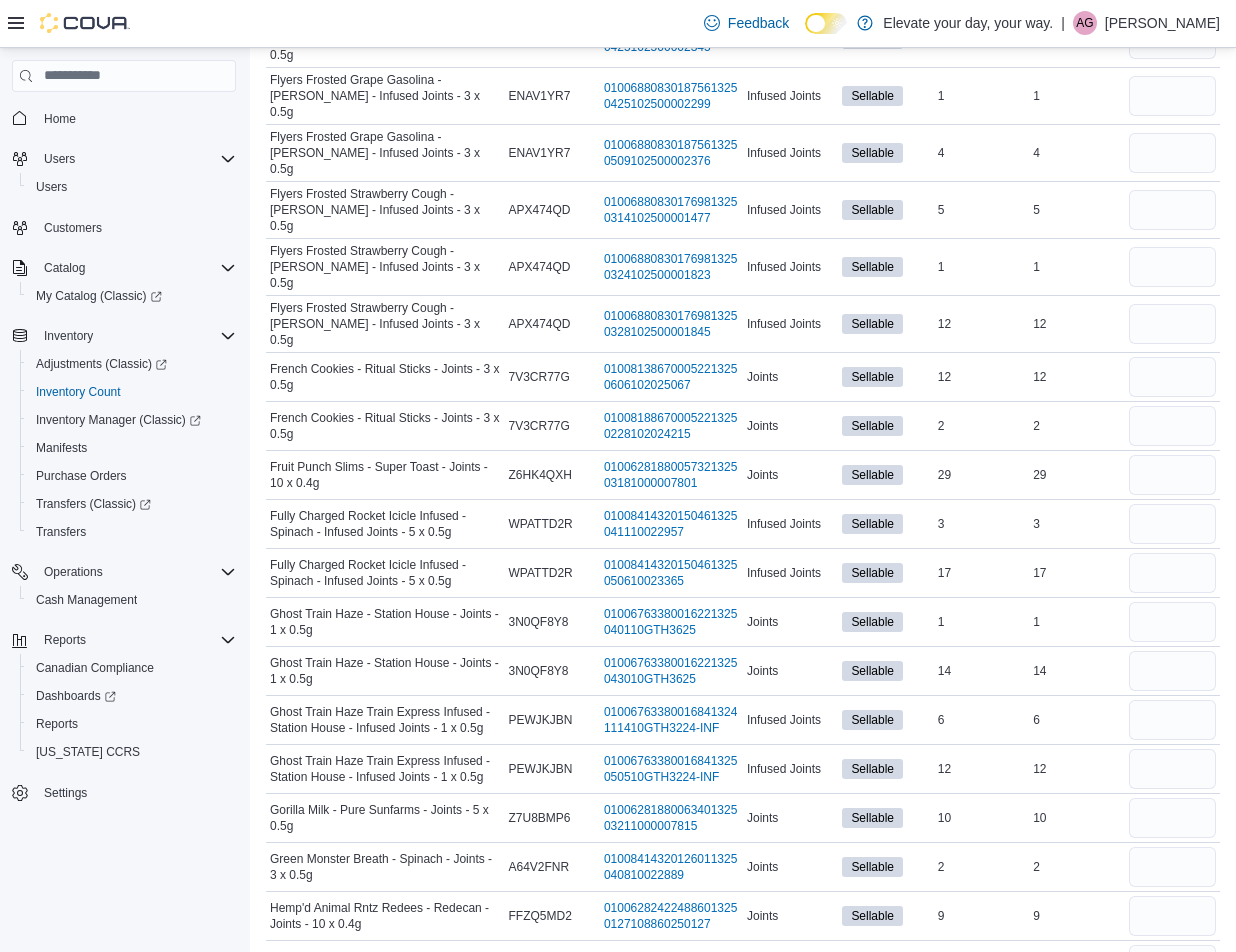 scroll, scrollTop: 1481, scrollLeft: 0, axis: vertical 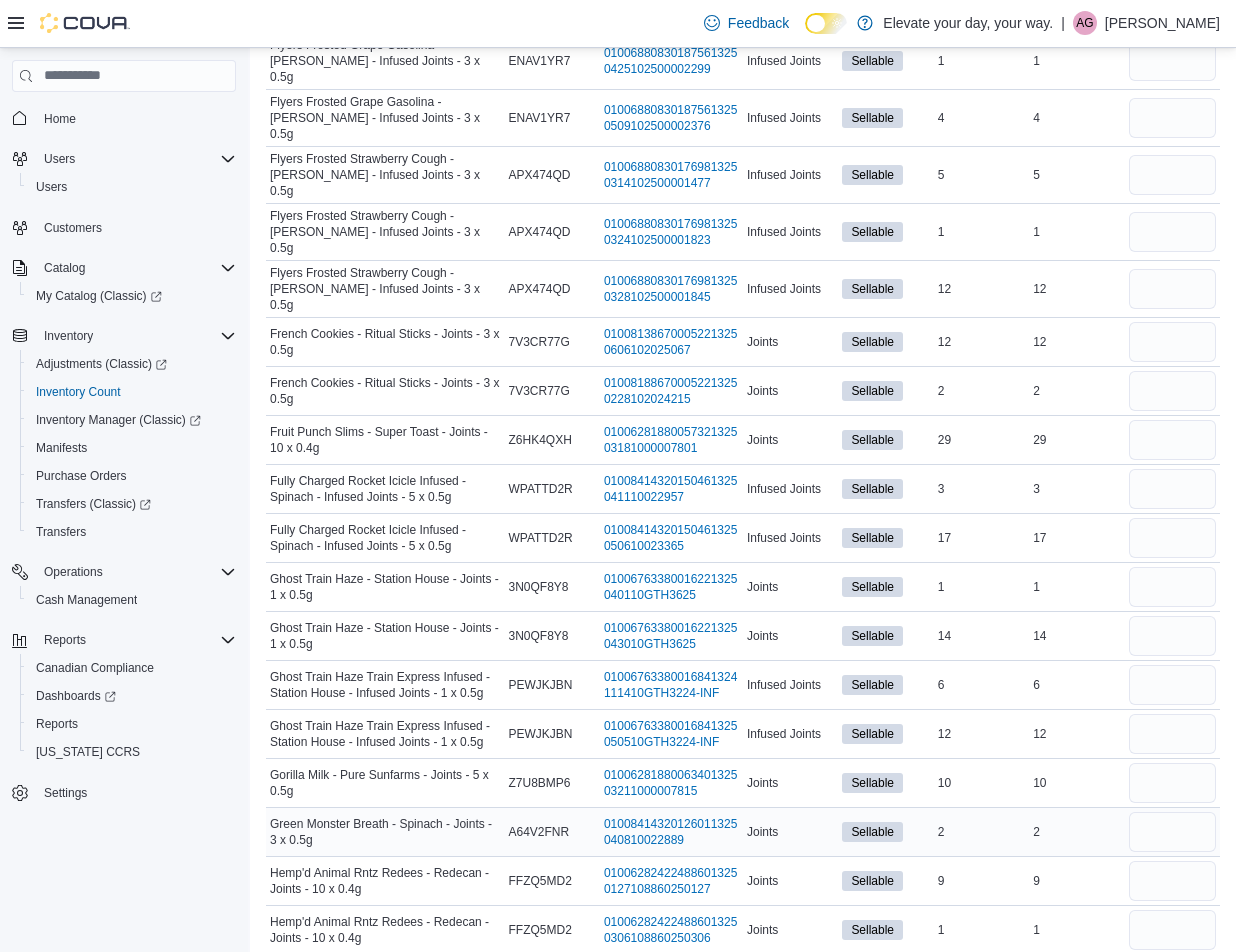 type on "*" 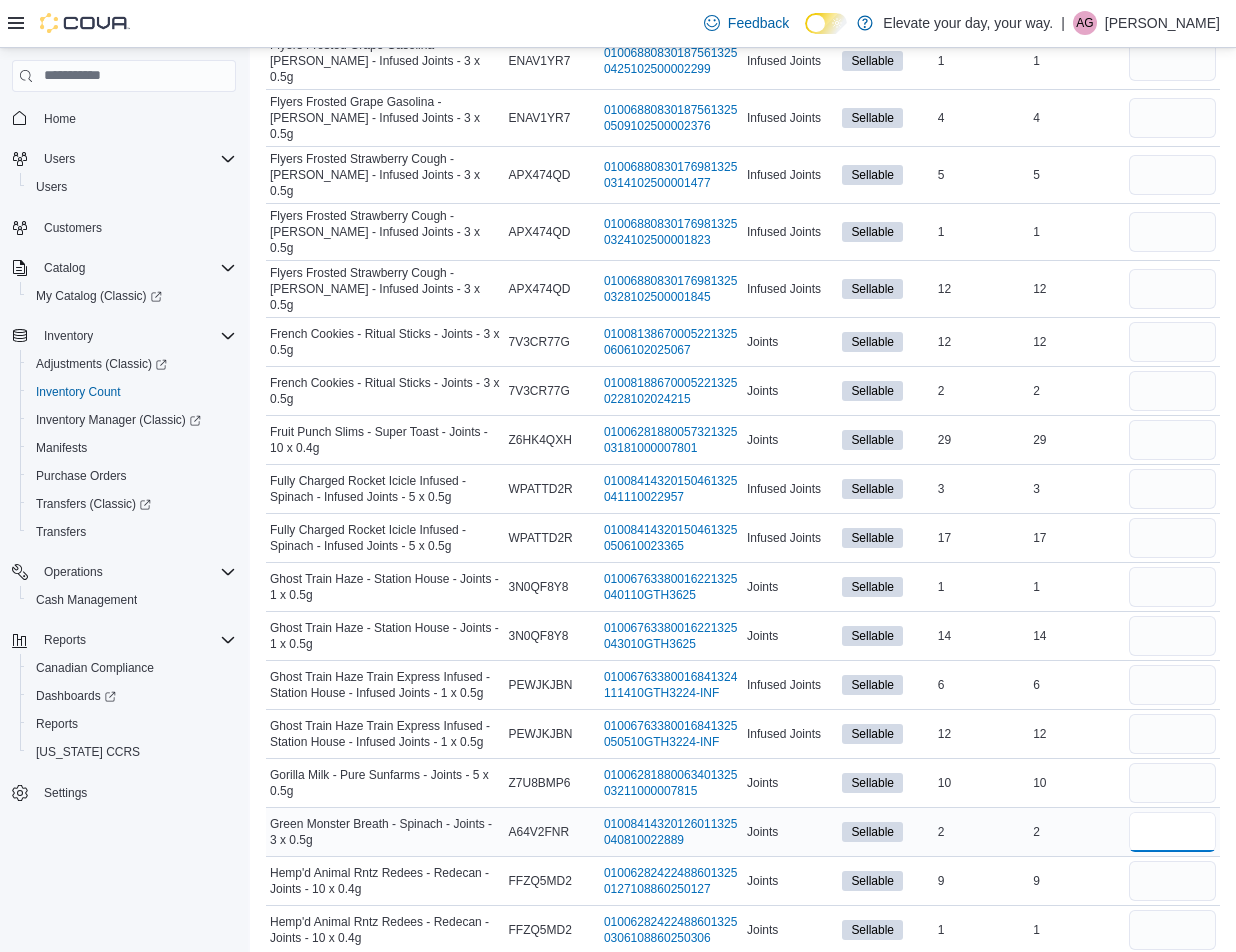 click at bounding box center [1172, 832] 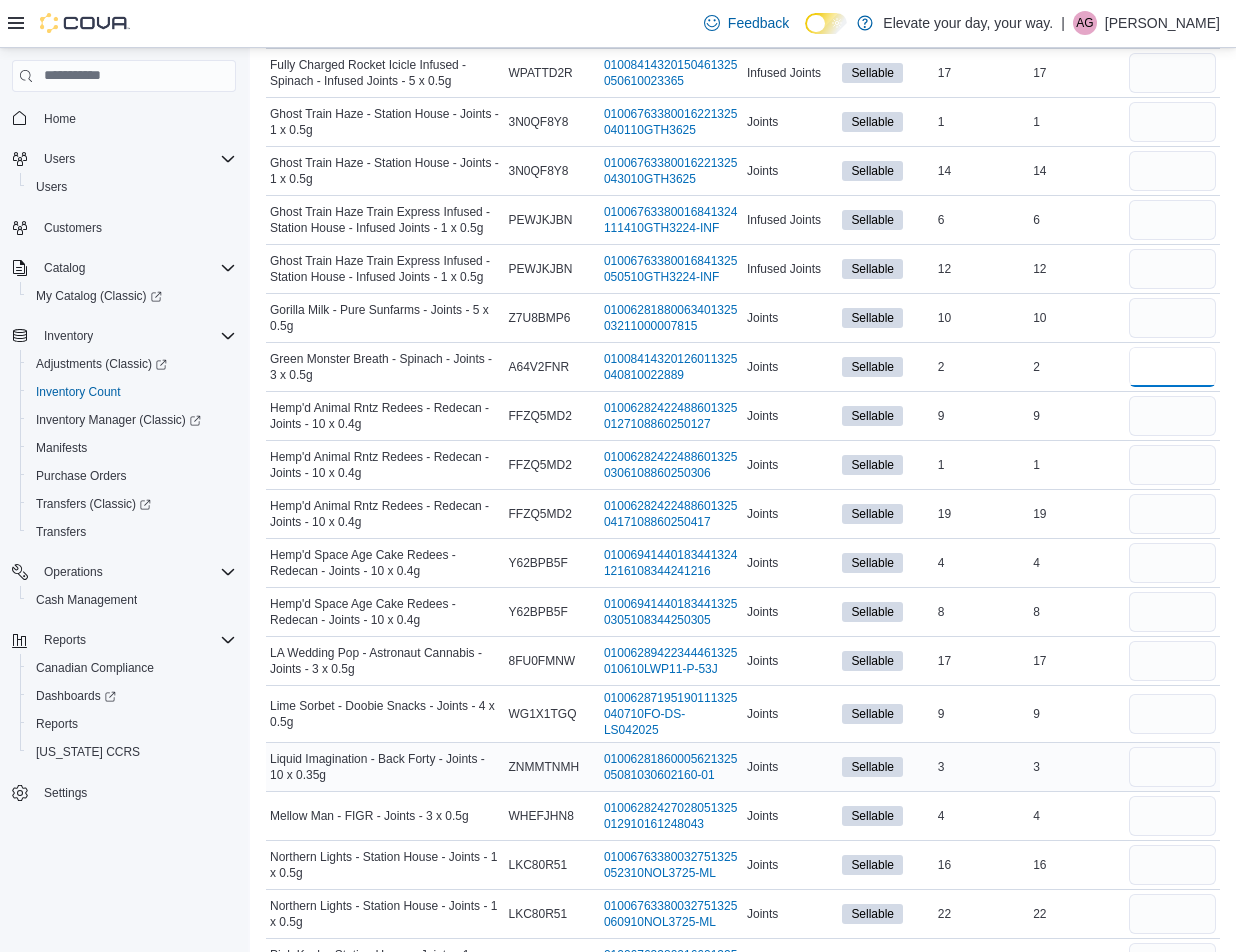 scroll, scrollTop: 1981, scrollLeft: 0, axis: vertical 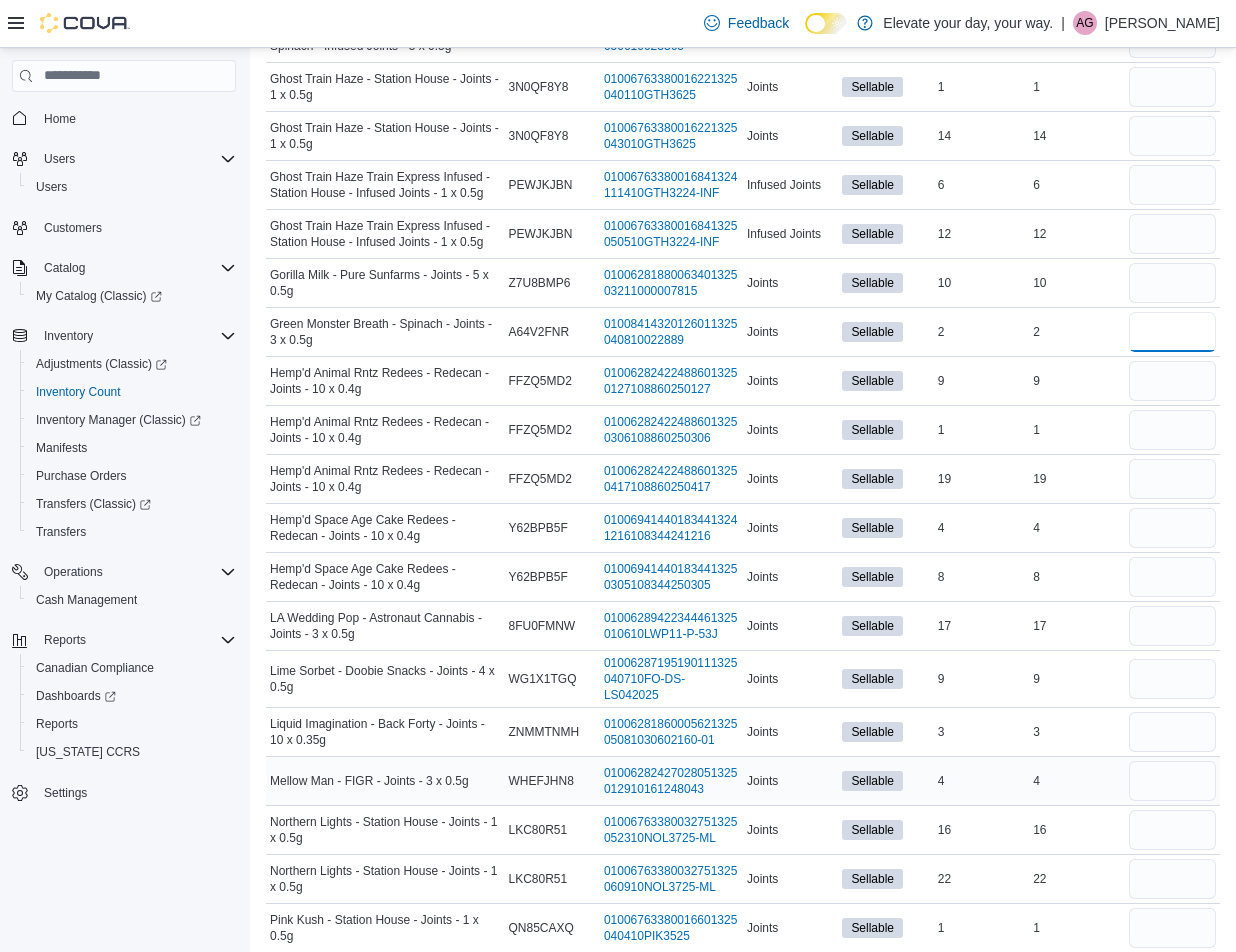 type on "*" 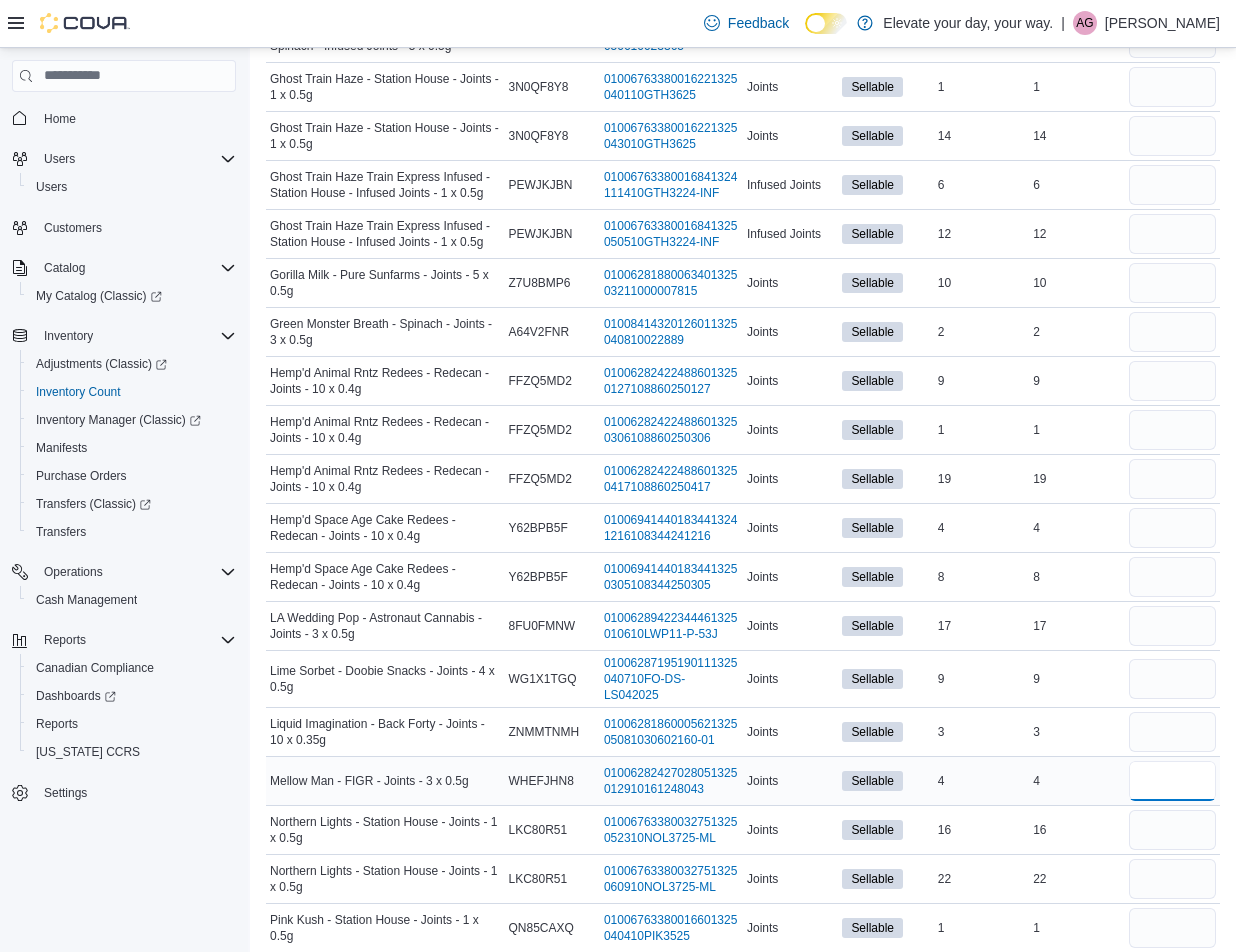 click at bounding box center (1172, 781) 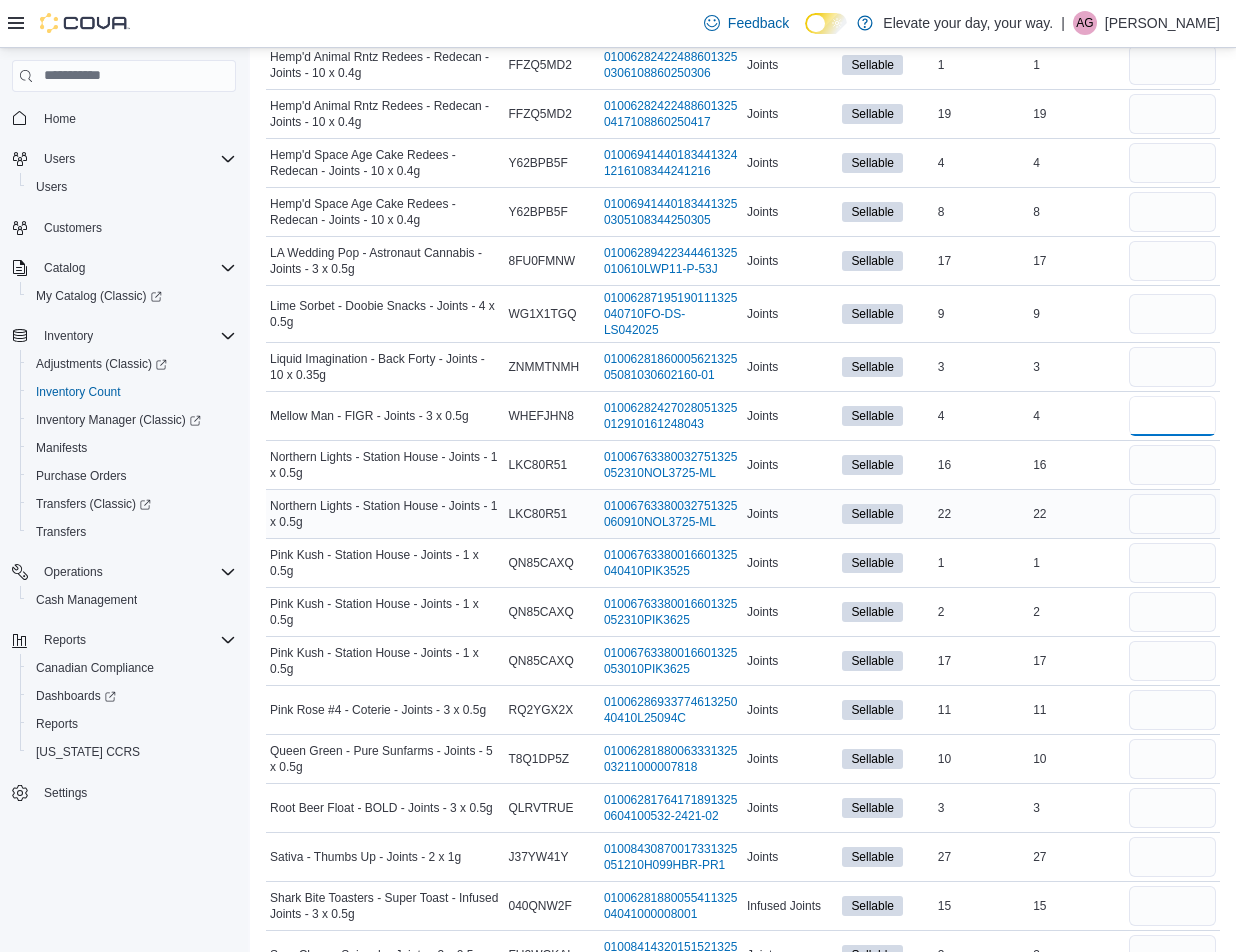 scroll, scrollTop: 2381, scrollLeft: 0, axis: vertical 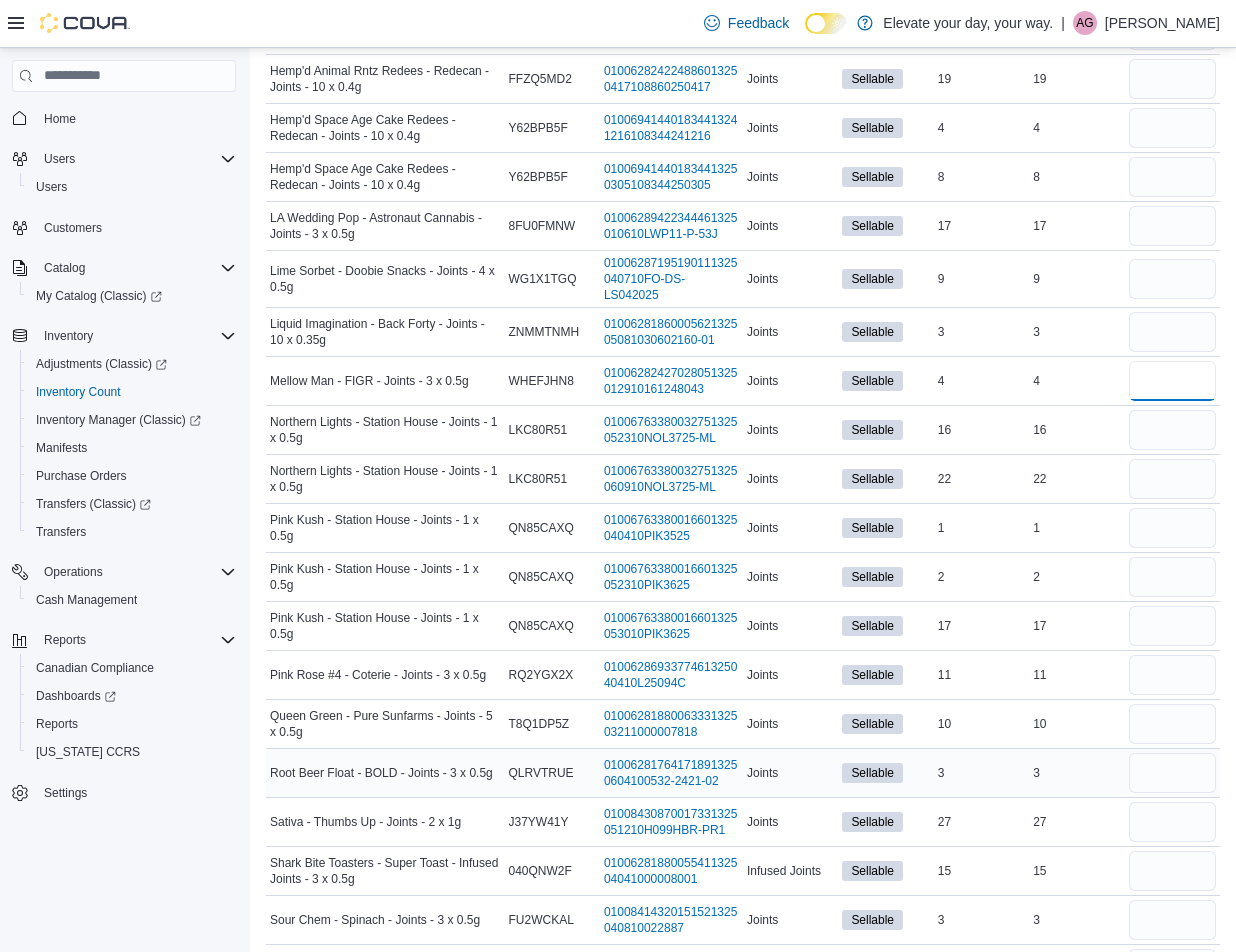 type on "*" 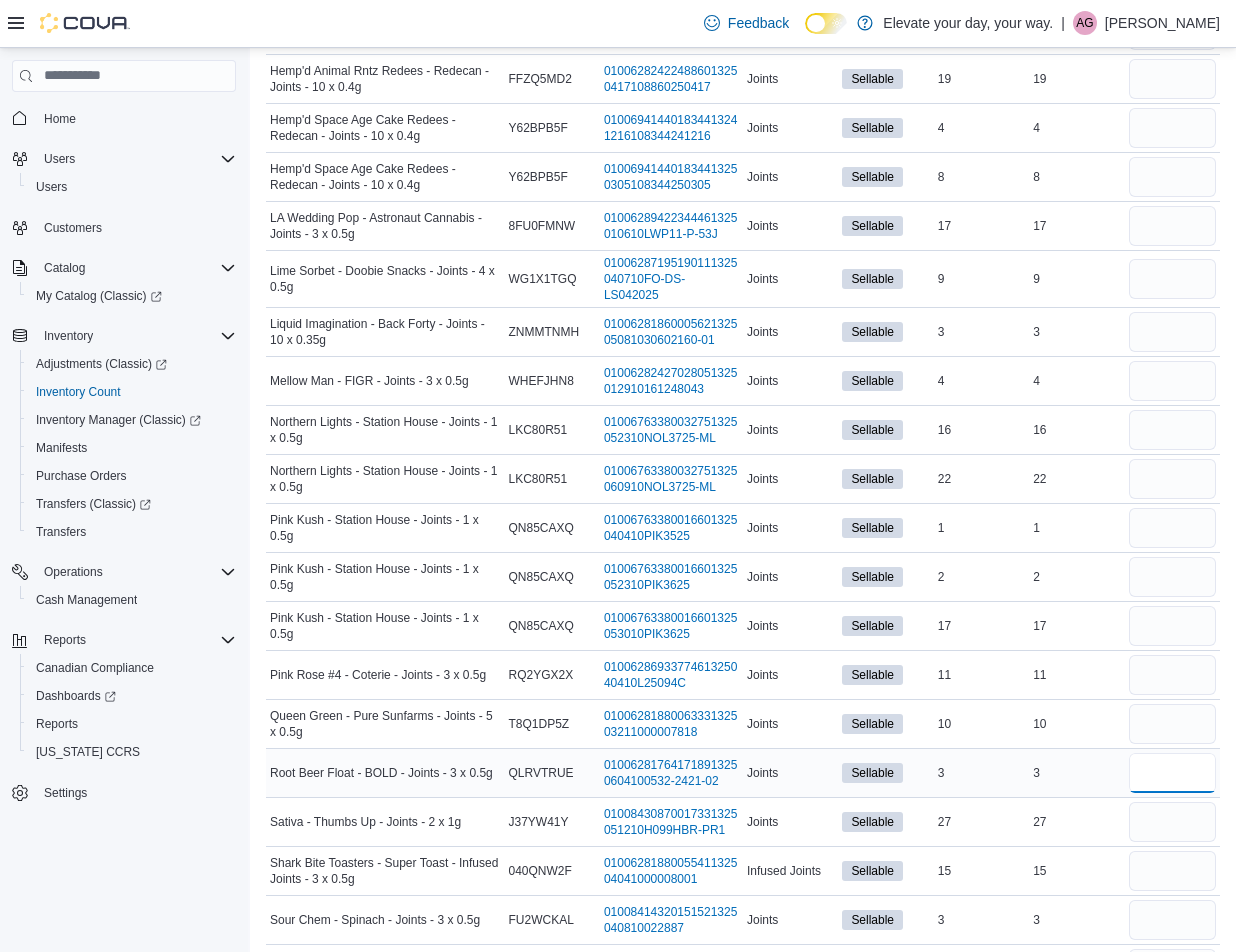 click at bounding box center [1172, 773] 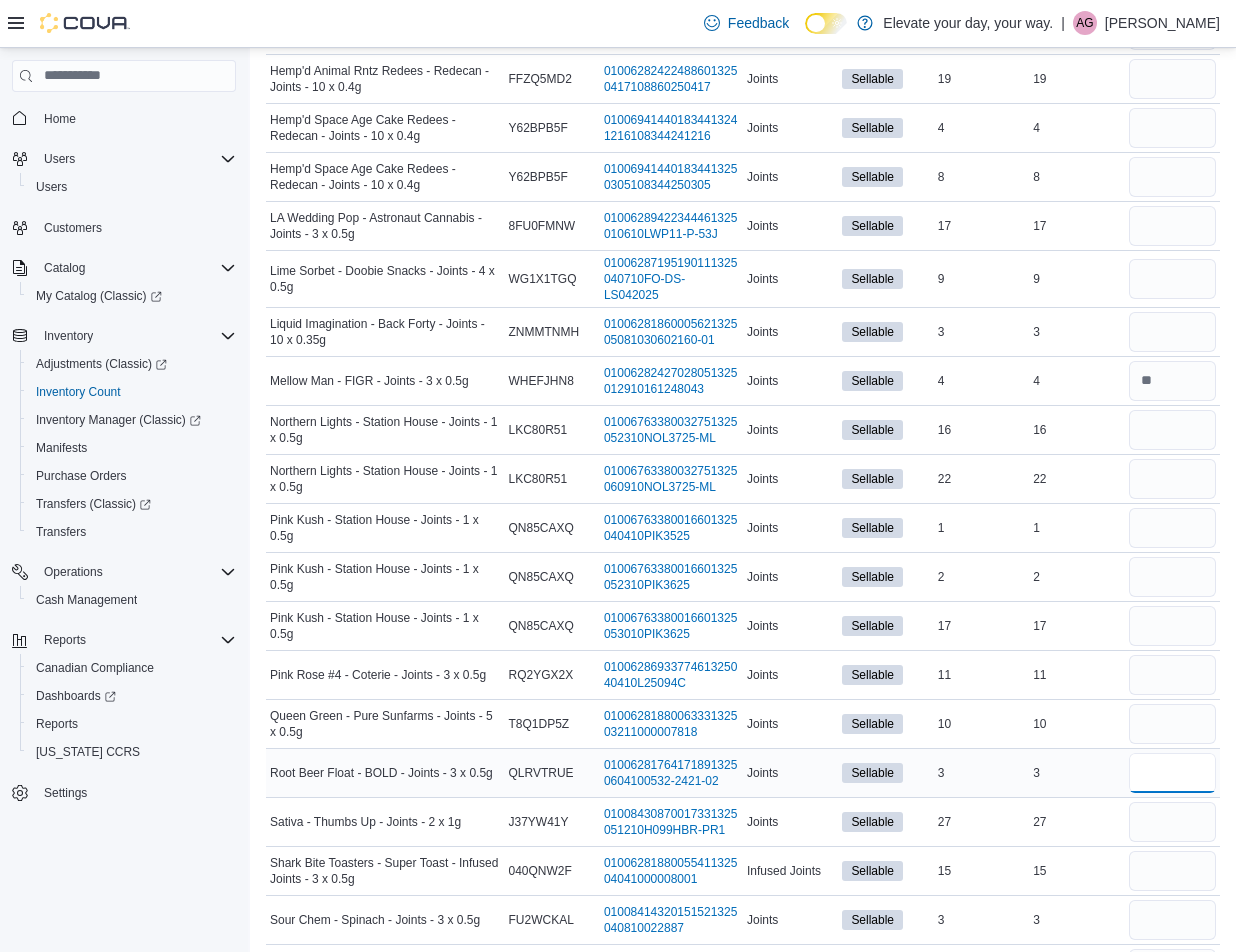 type on "*" 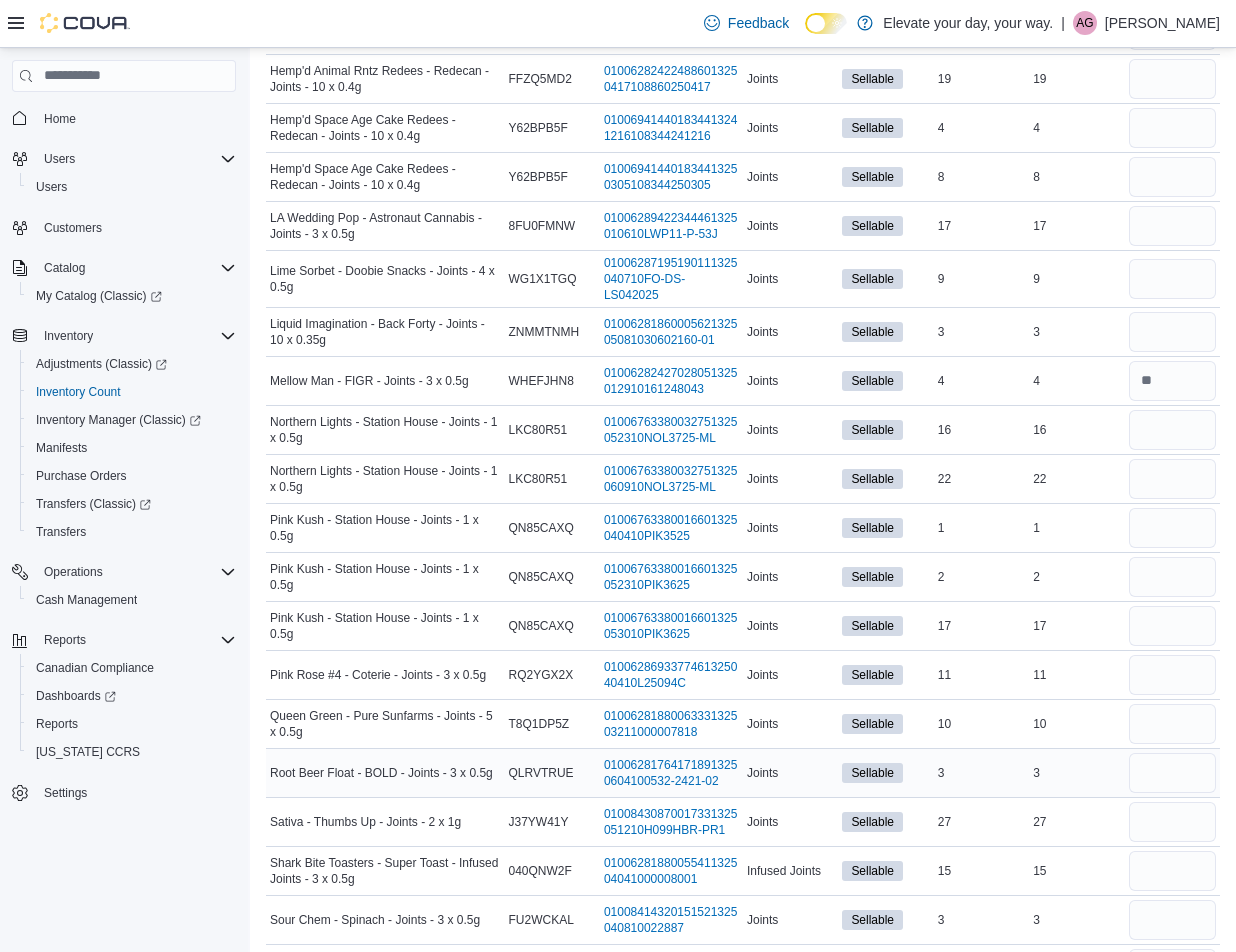type 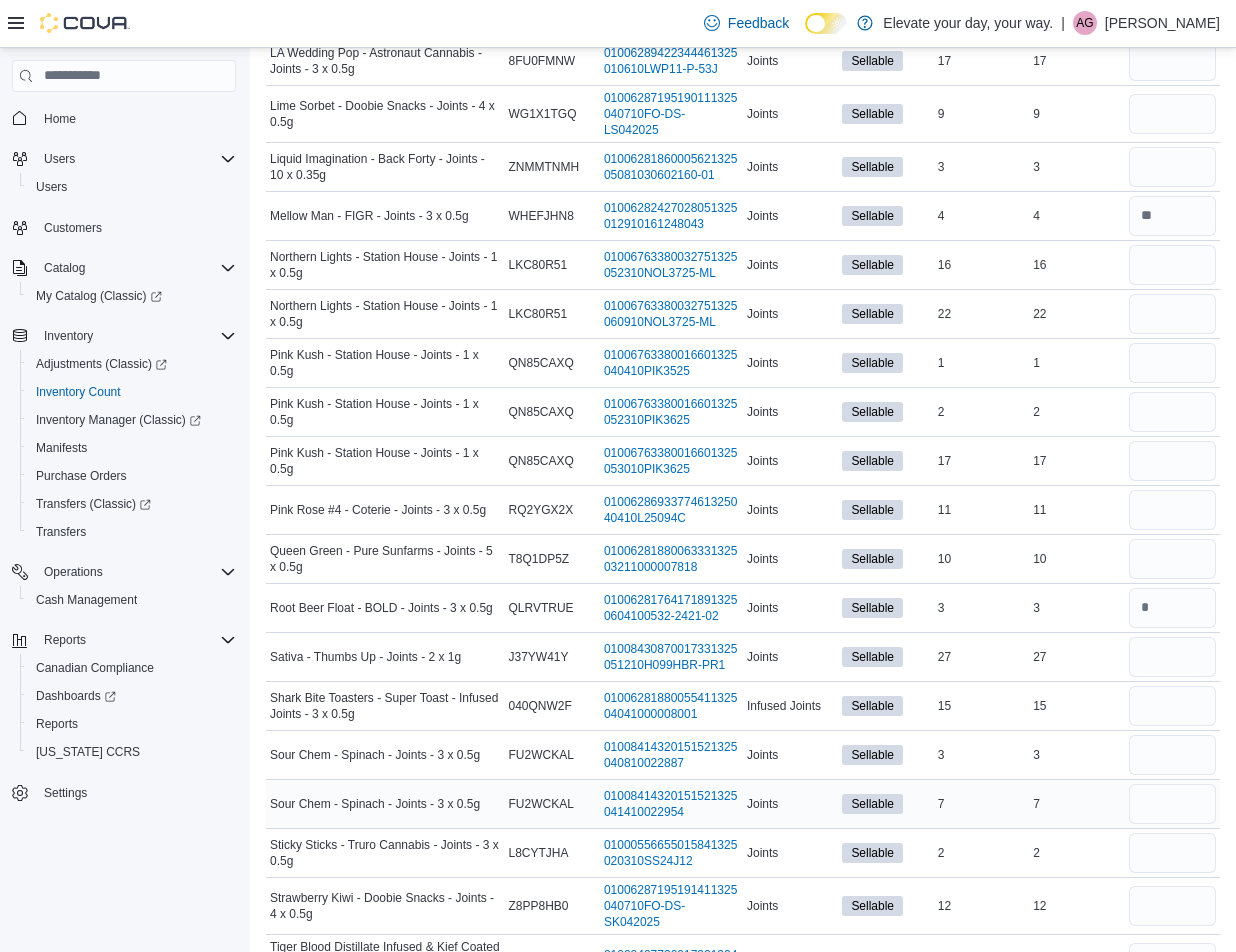 scroll, scrollTop: 2581, scrollLeft: 0, axis: vertical 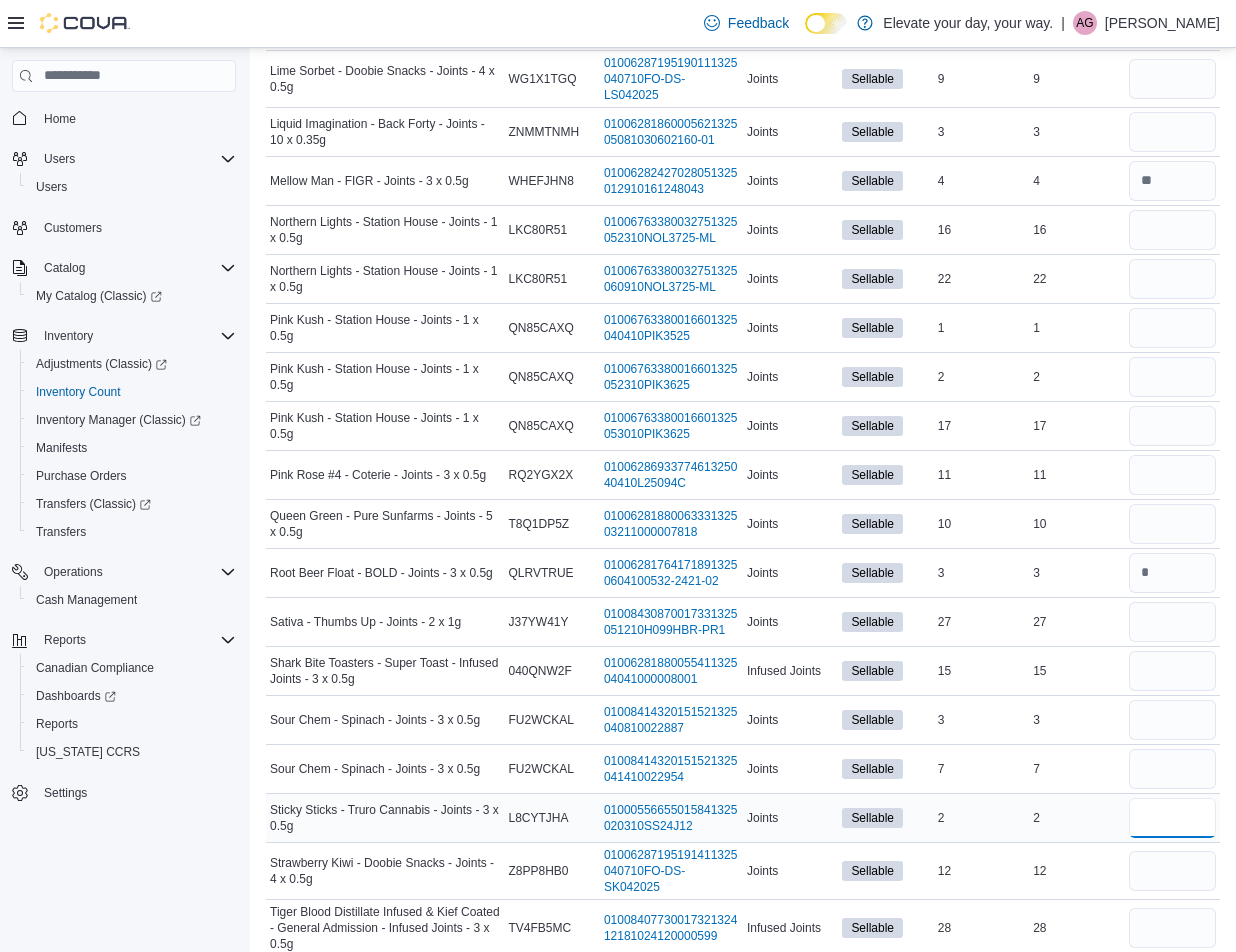 click at bounding box center (1172, 818) 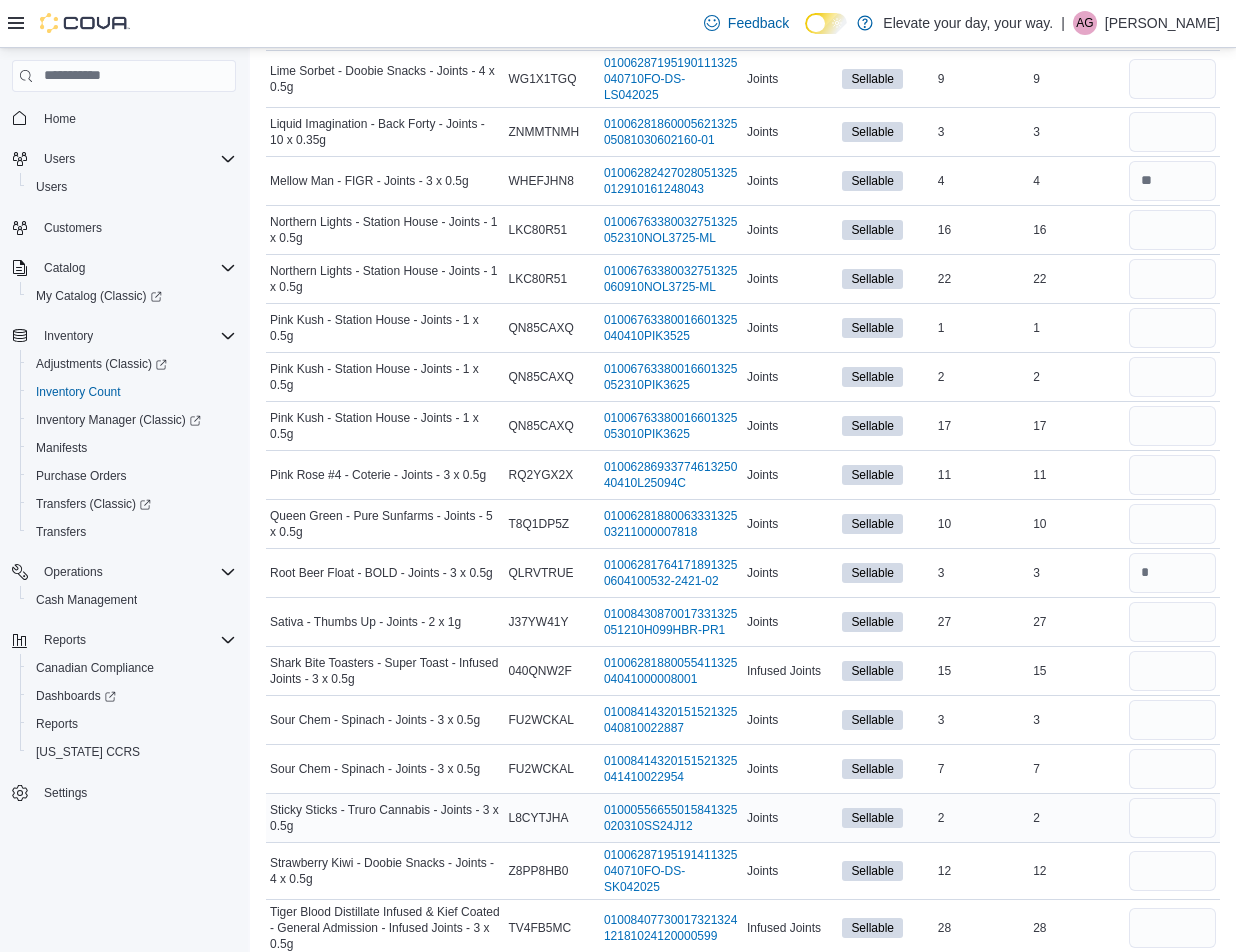 type 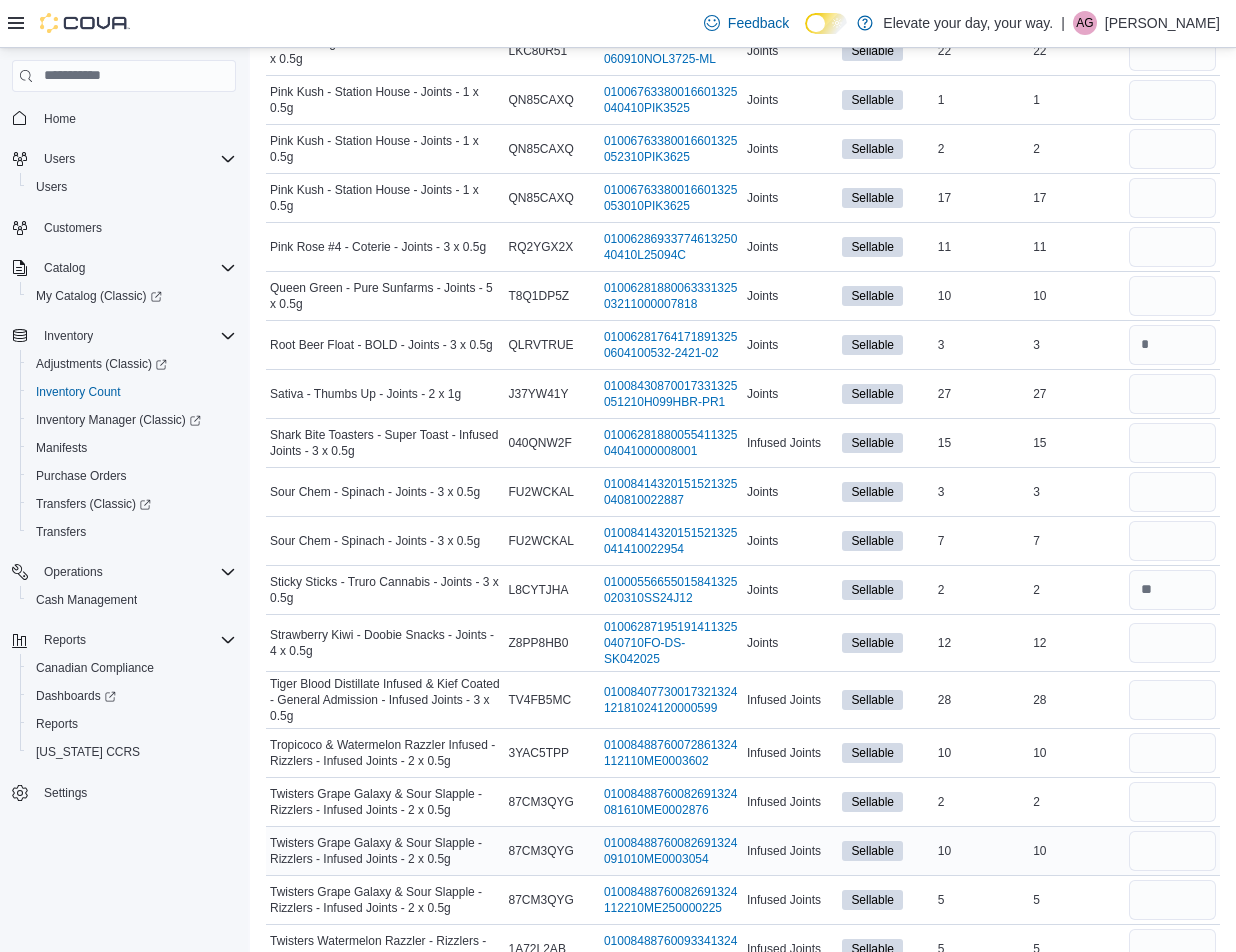 scroll, scrollTop: 2881, scrollLeft: 0, axis: vertical 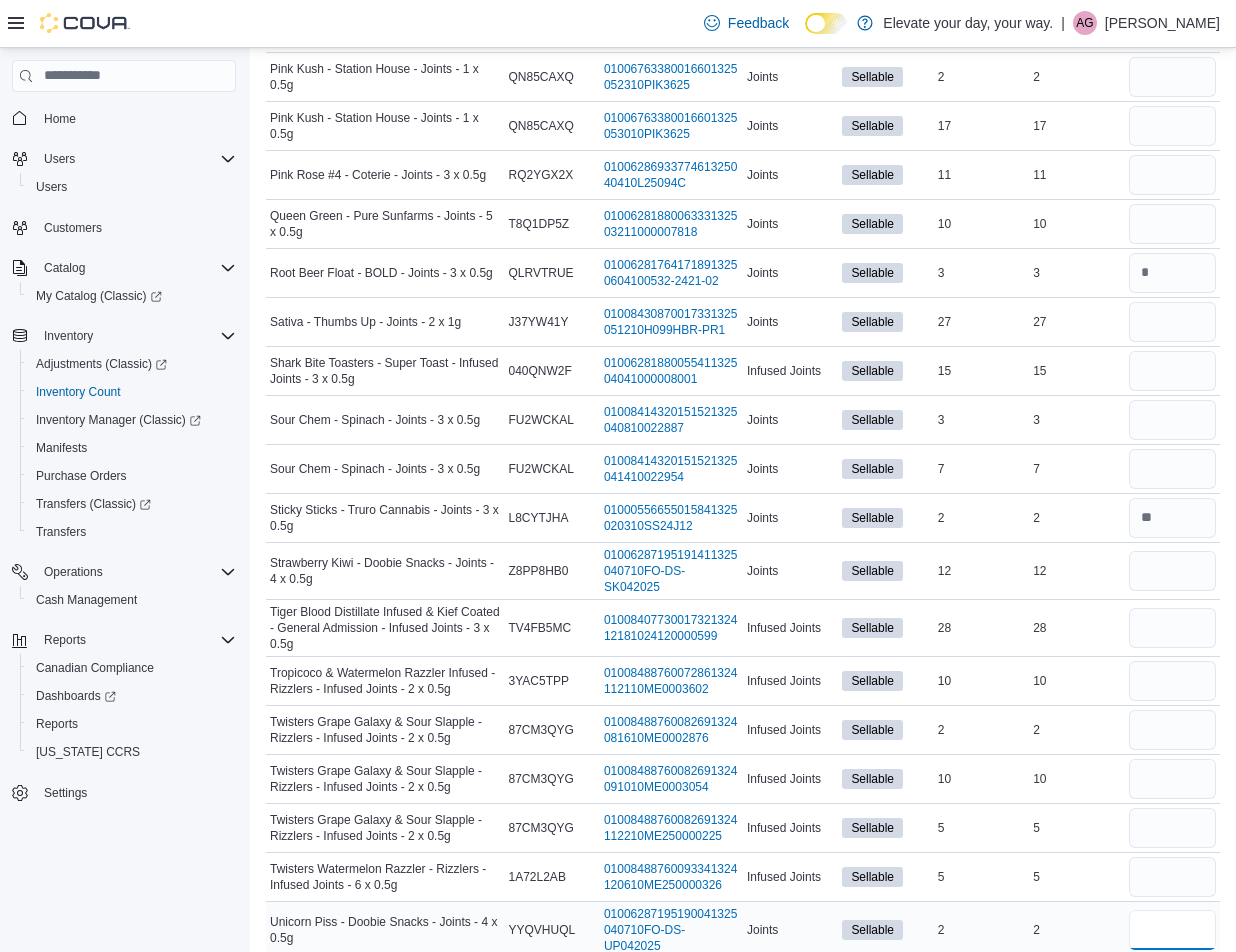 click at bounding box center (1172, 930) 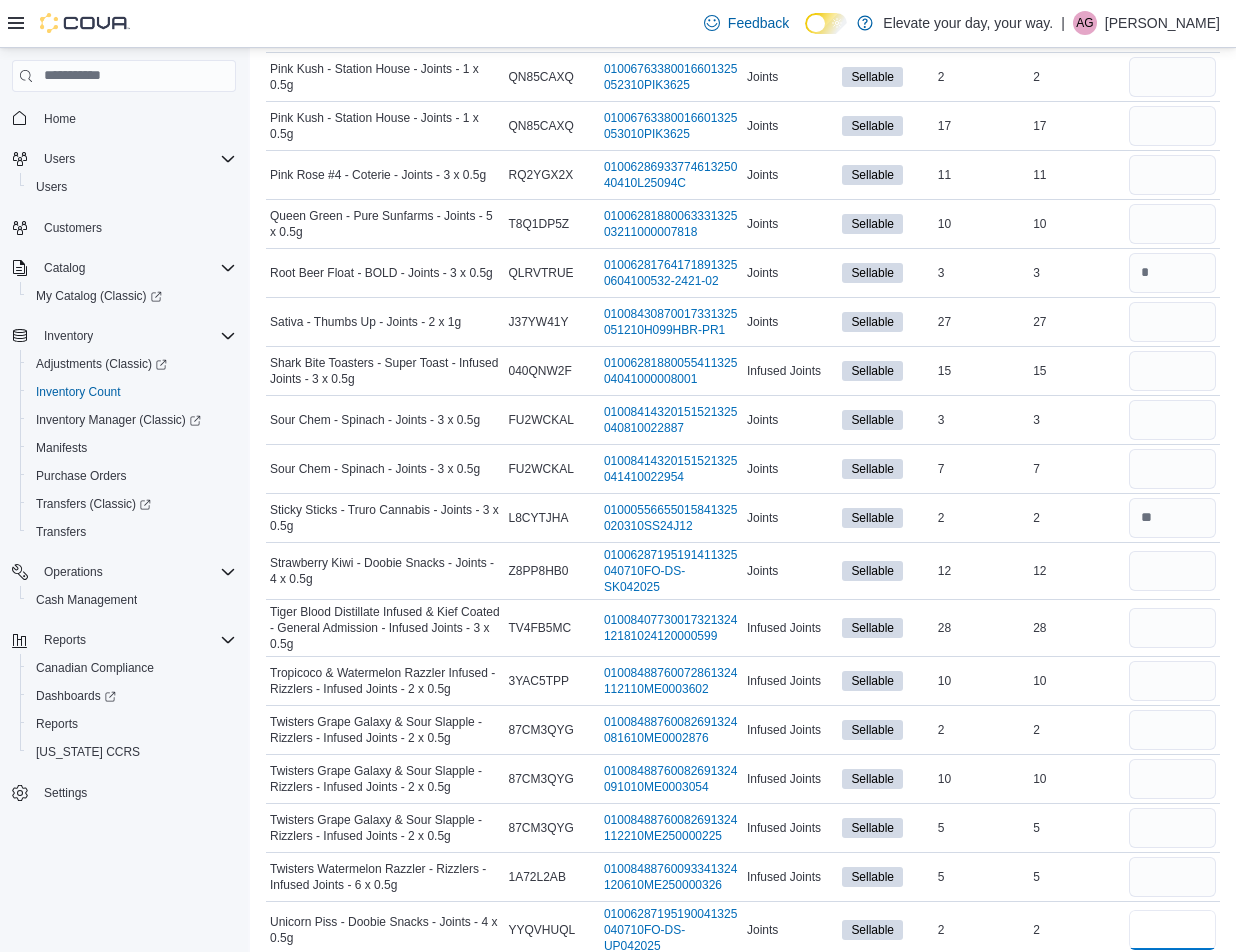 type on "*" 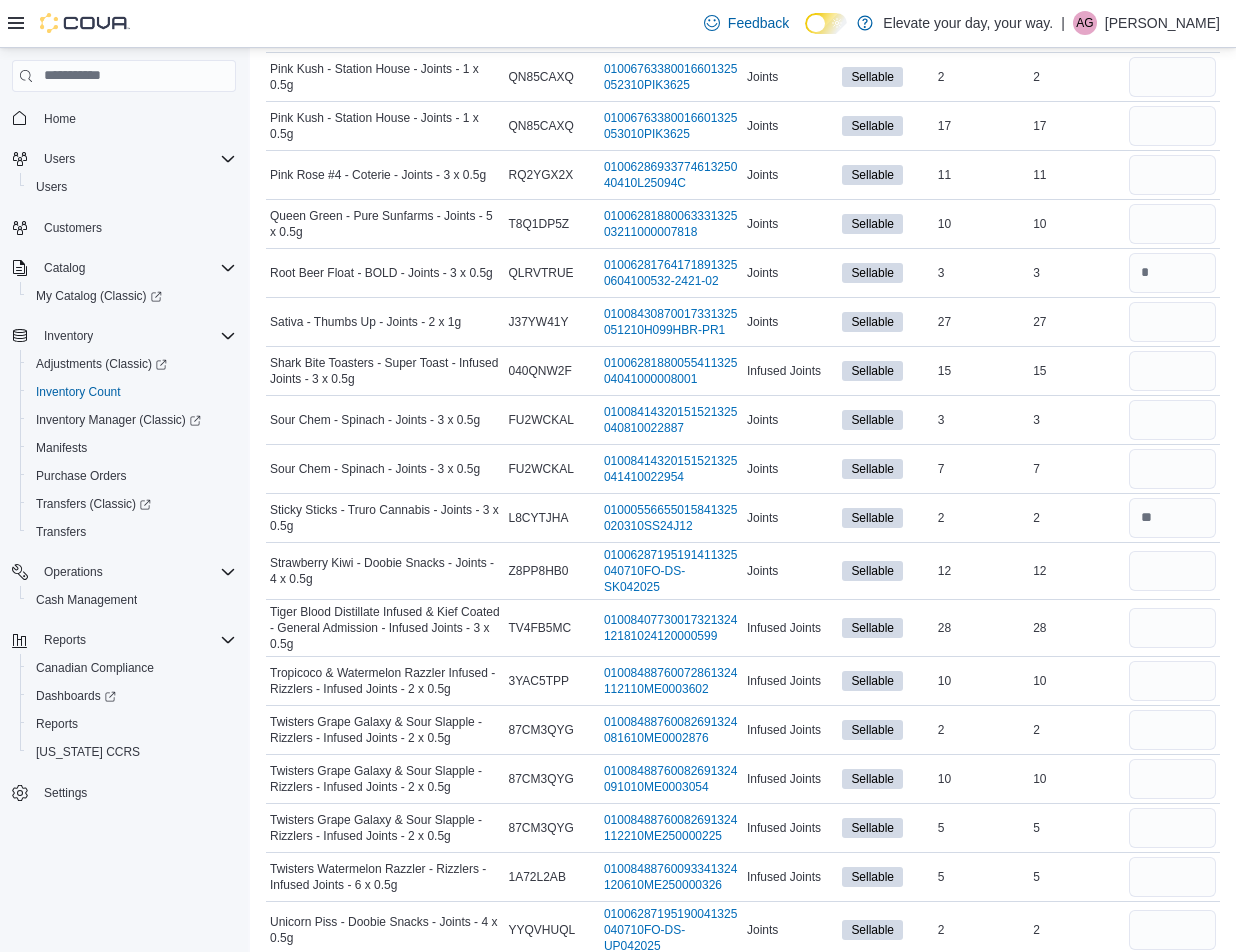 click at bounding box center [1172, 983] 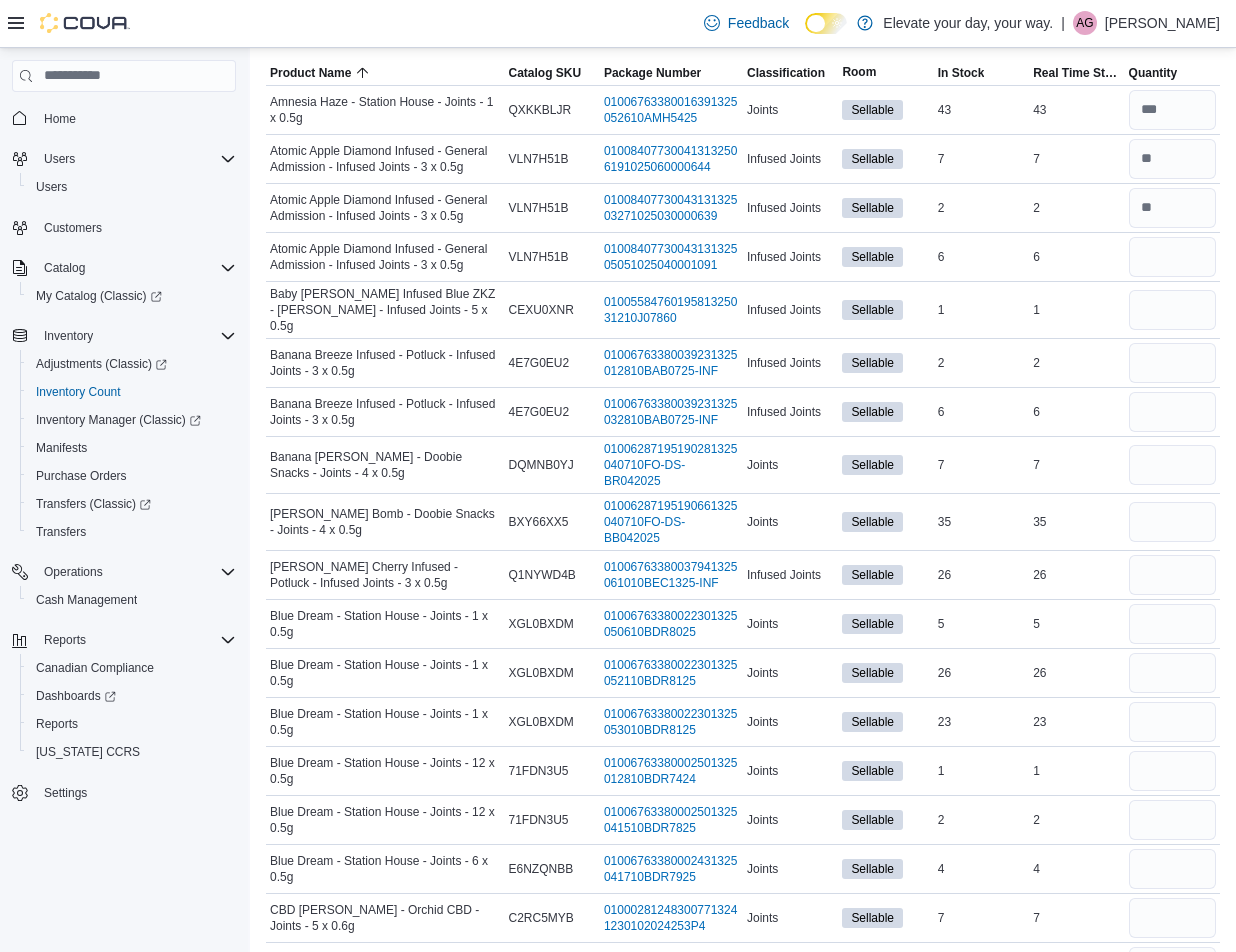 scroll, scrollTop: 0, scrollLeft: 0, axis: both 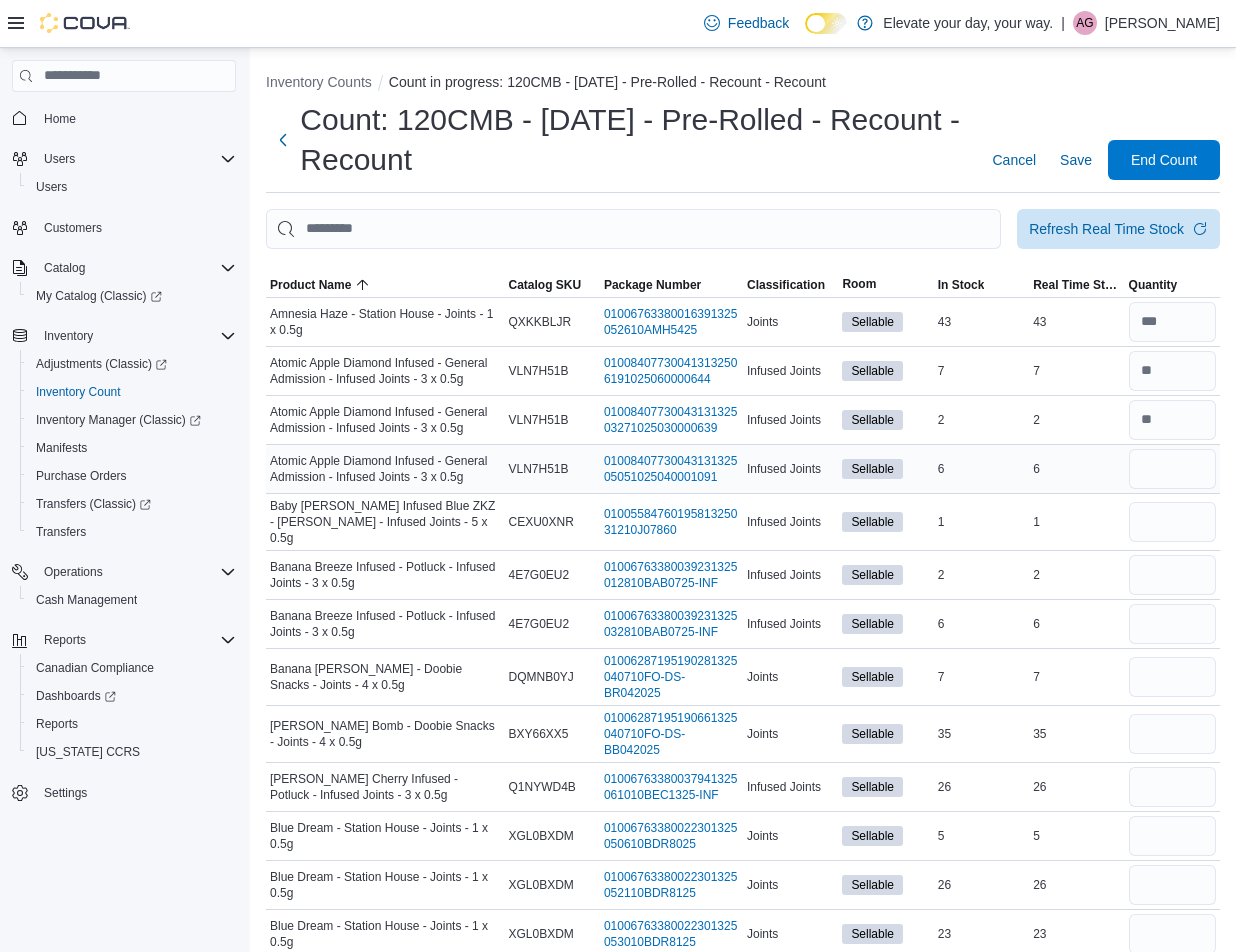 type on "**" 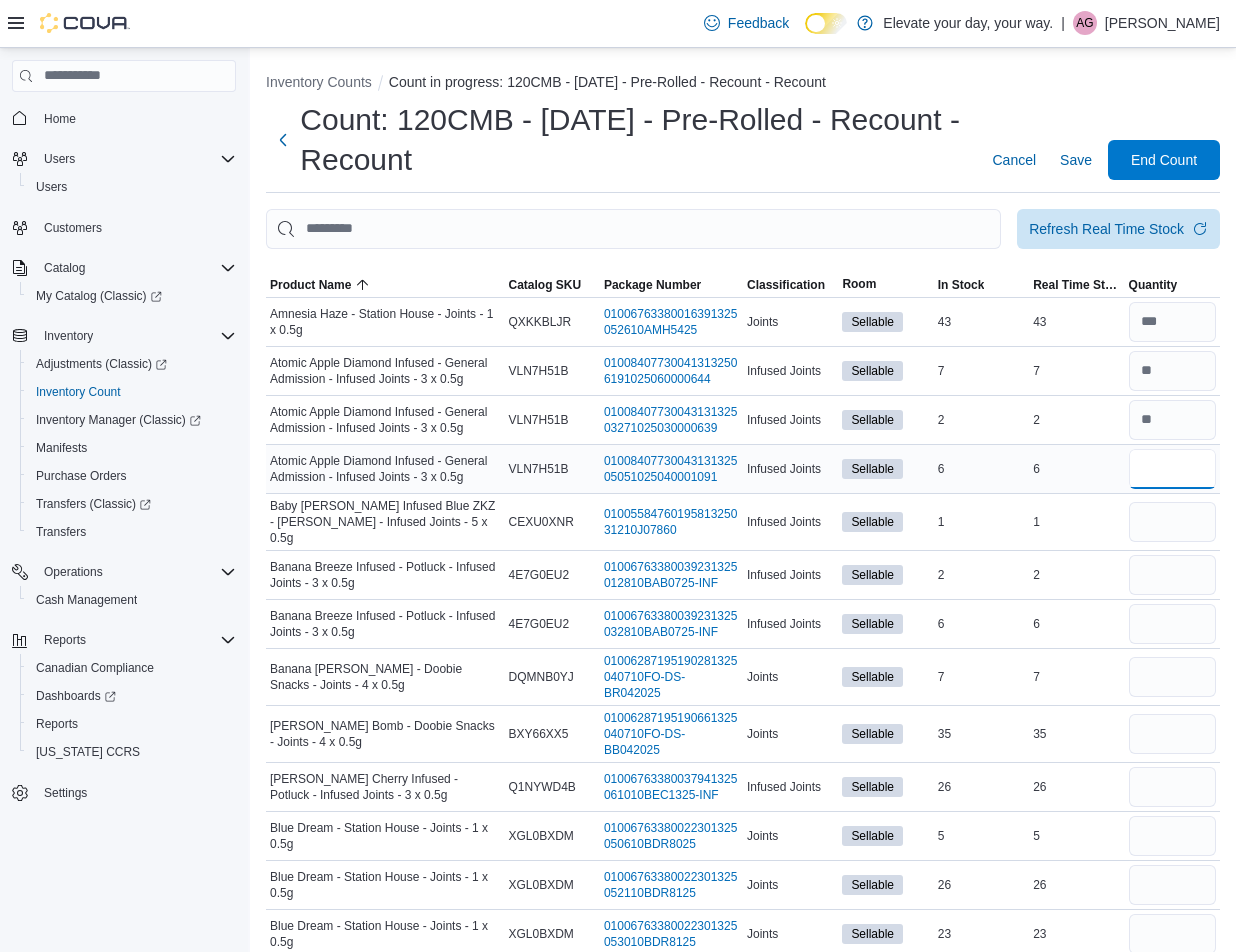 click at bounding box center [1172, 469] 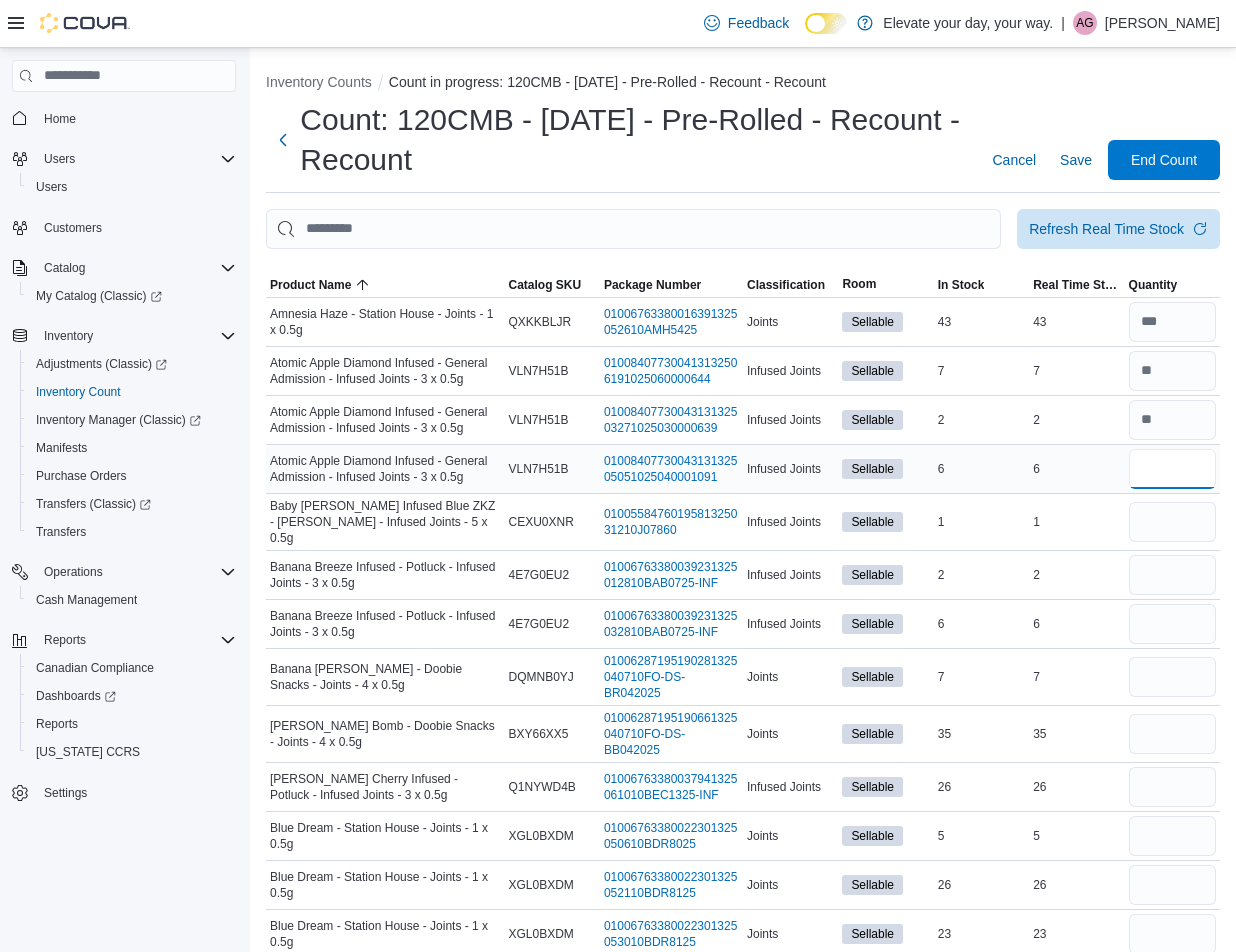 type on "*" 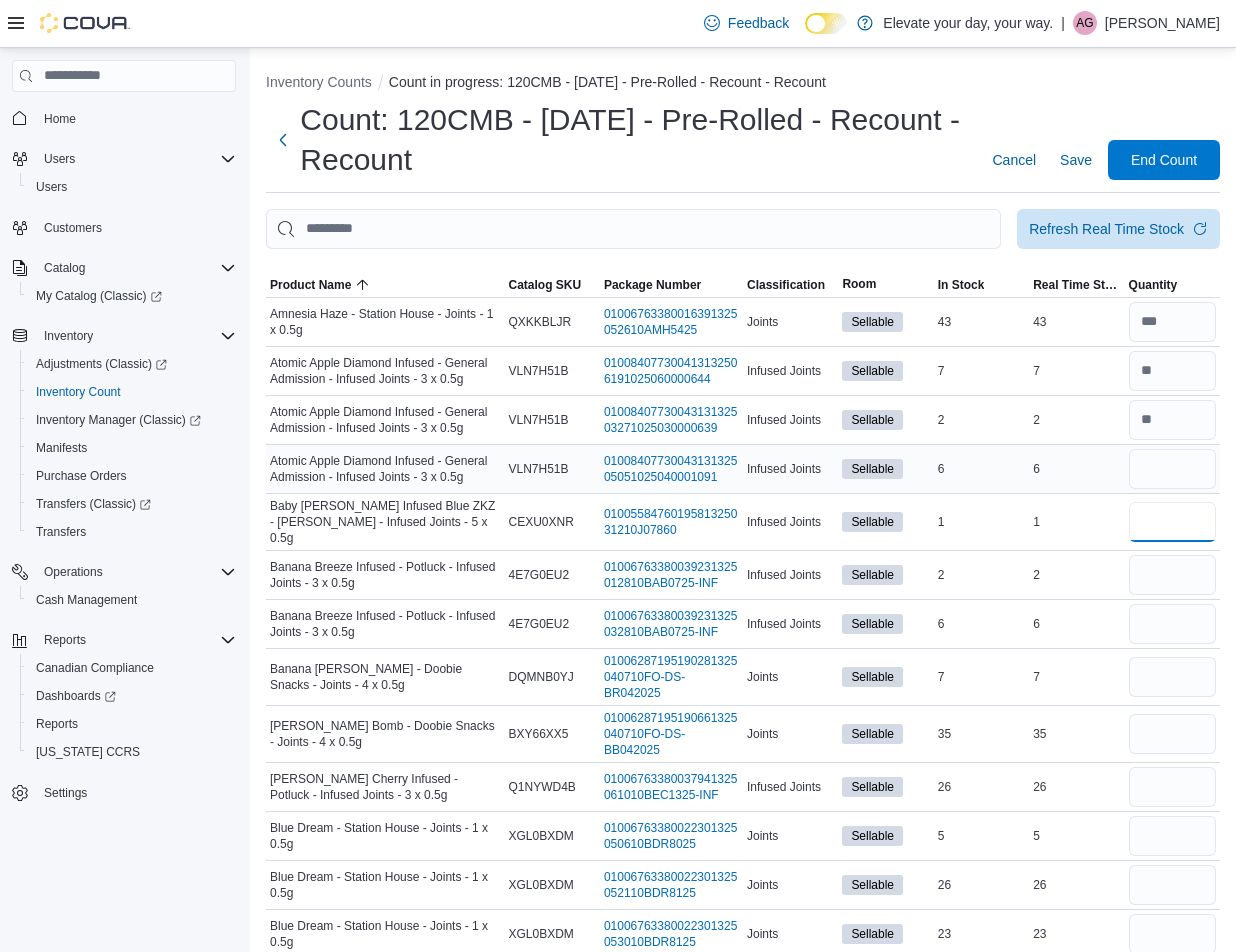 type 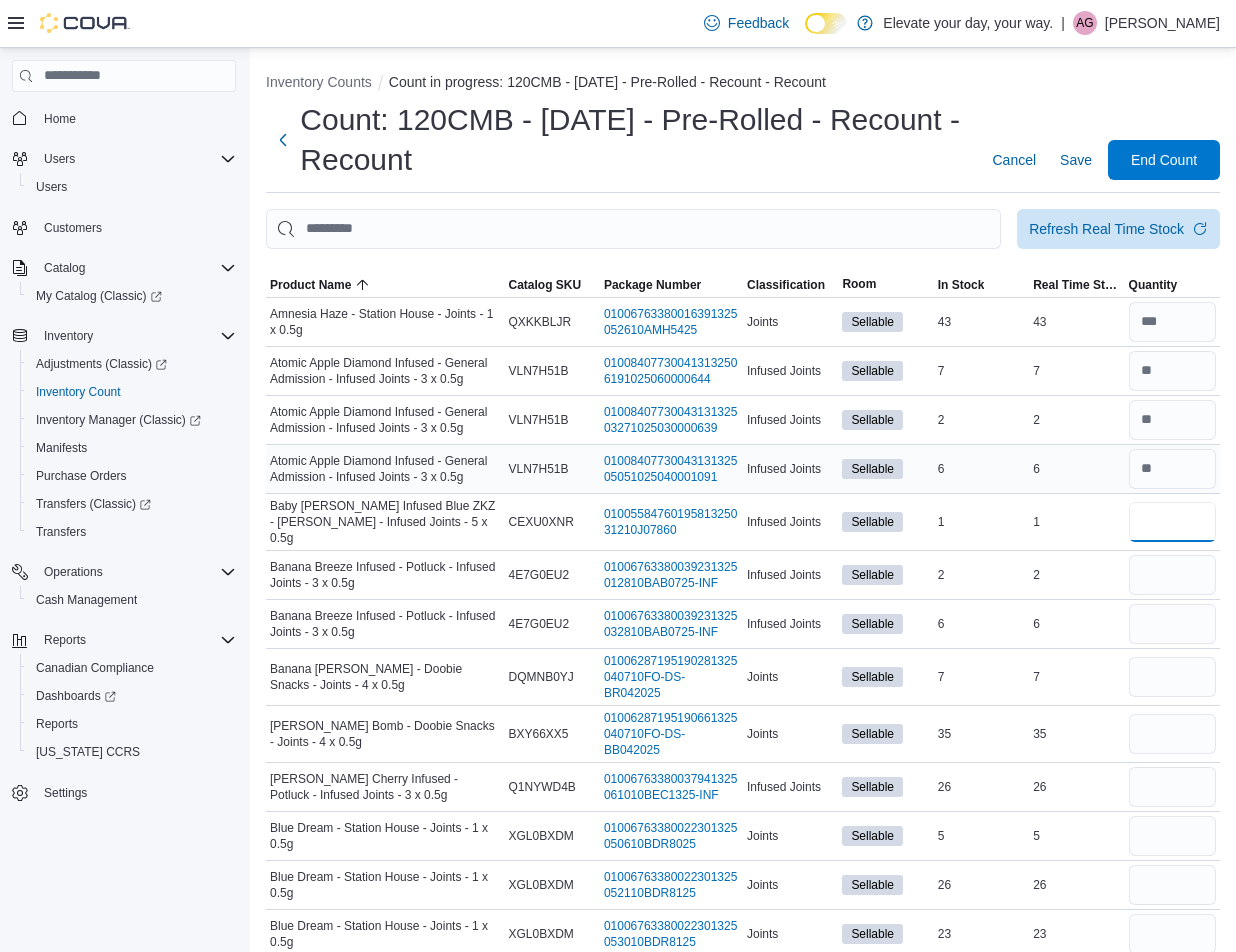 type on "*" 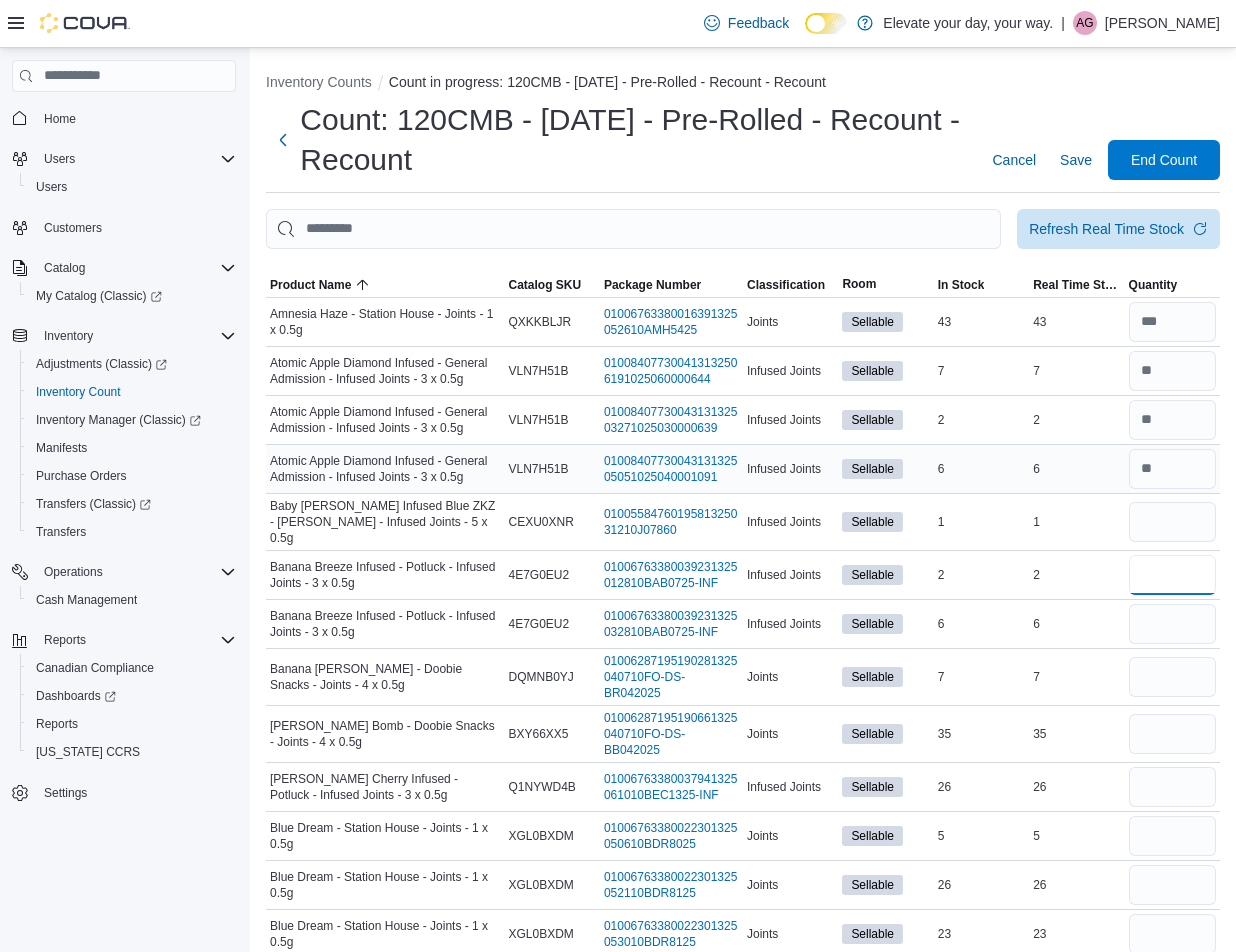 type 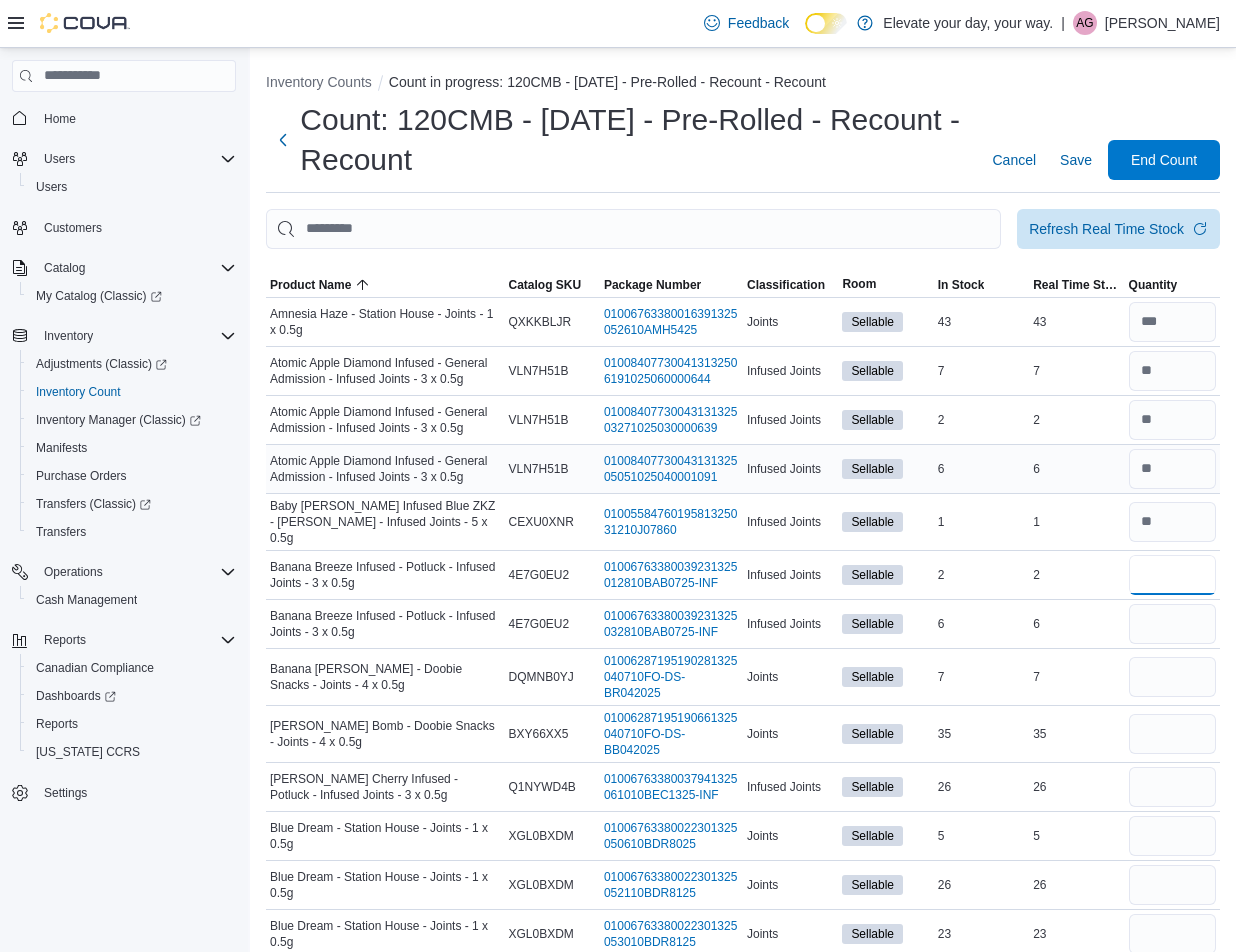 type on "*" 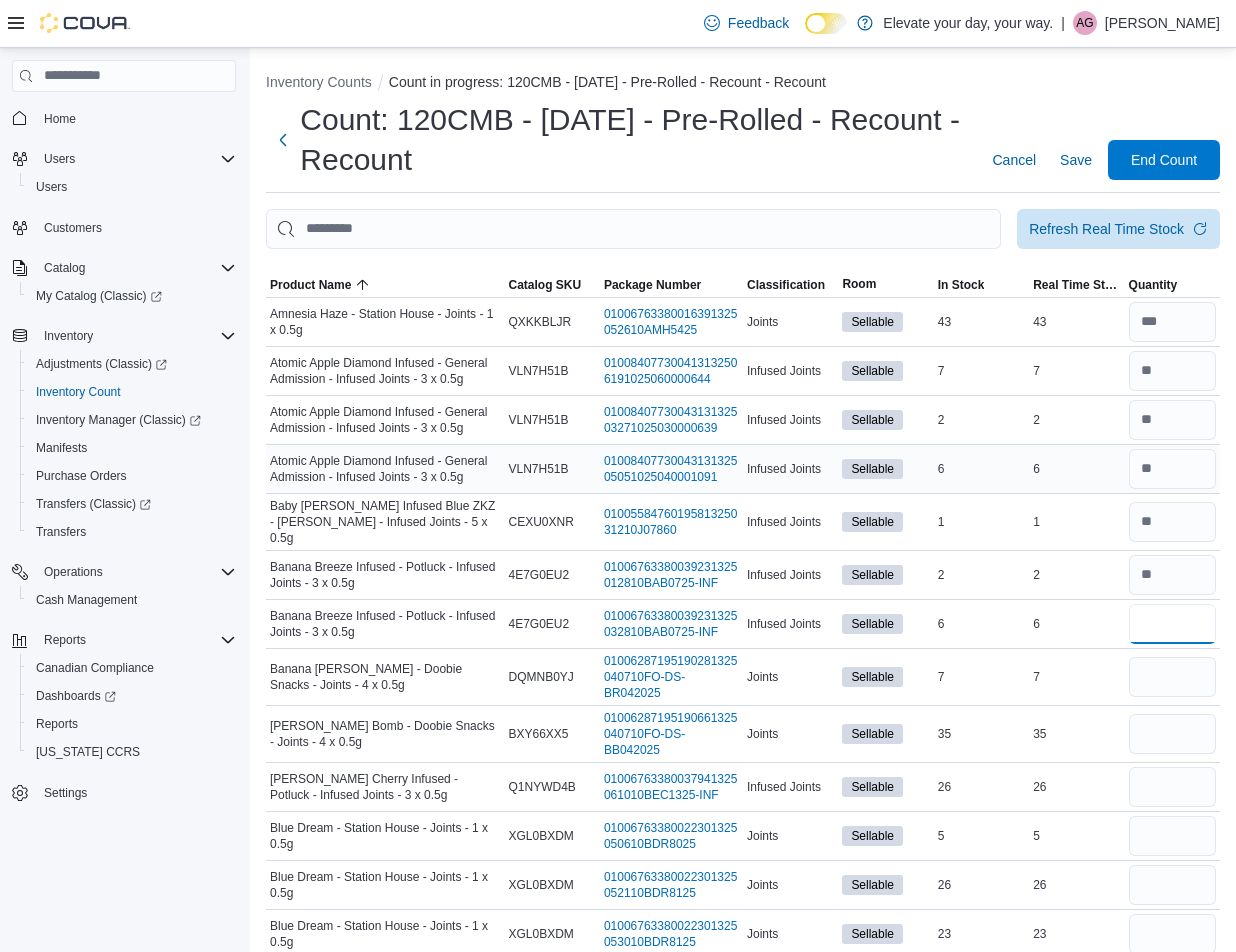 type 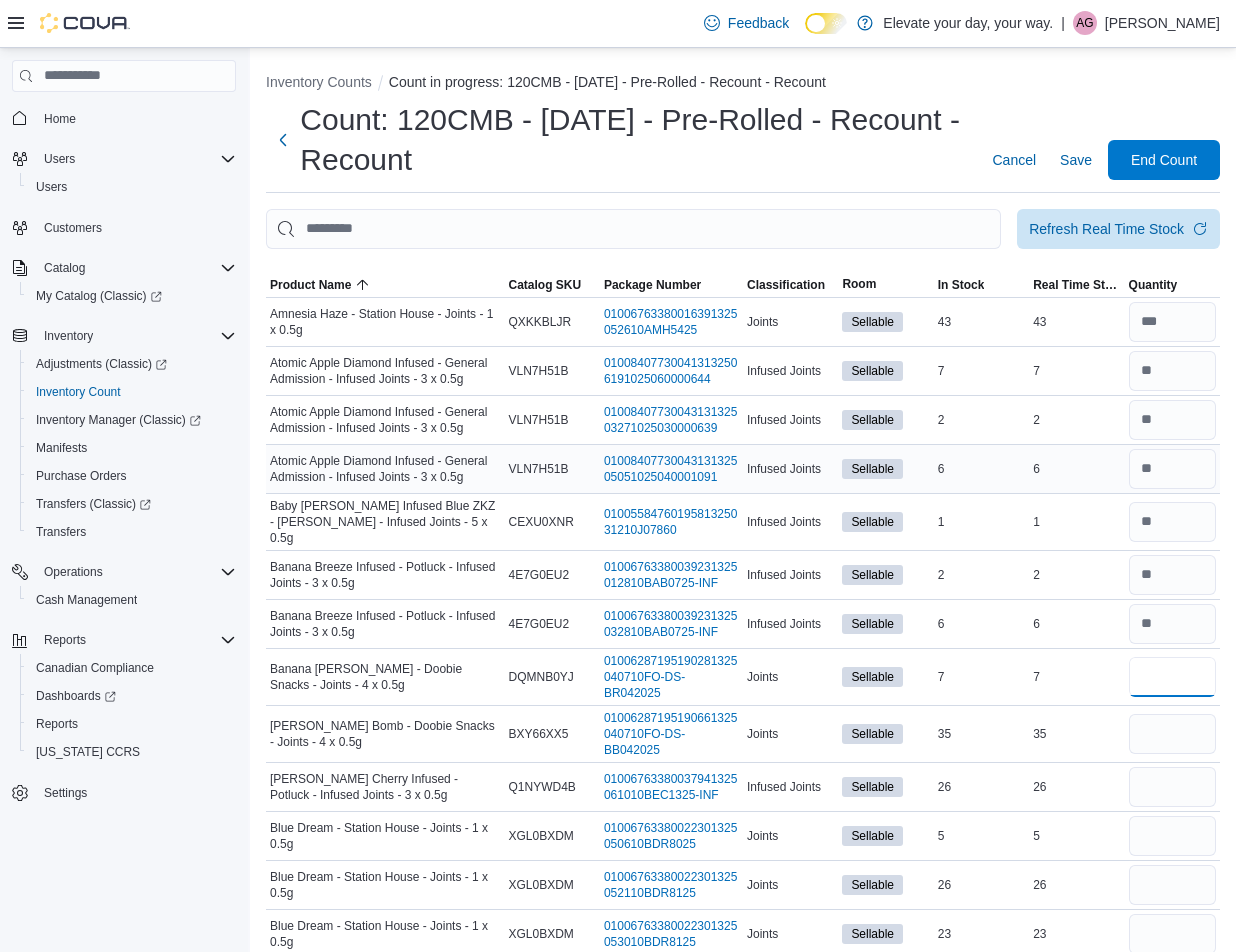 type 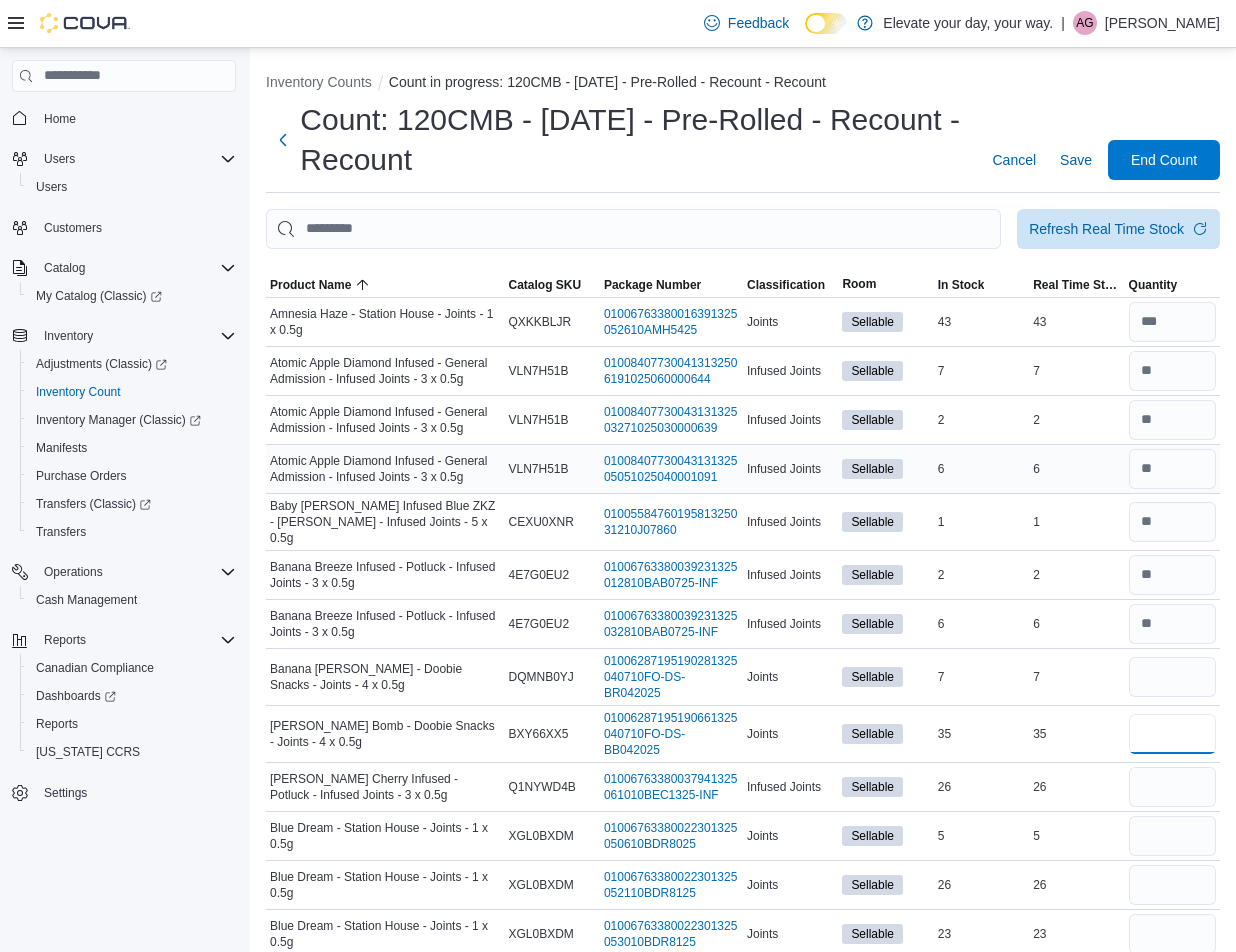 type 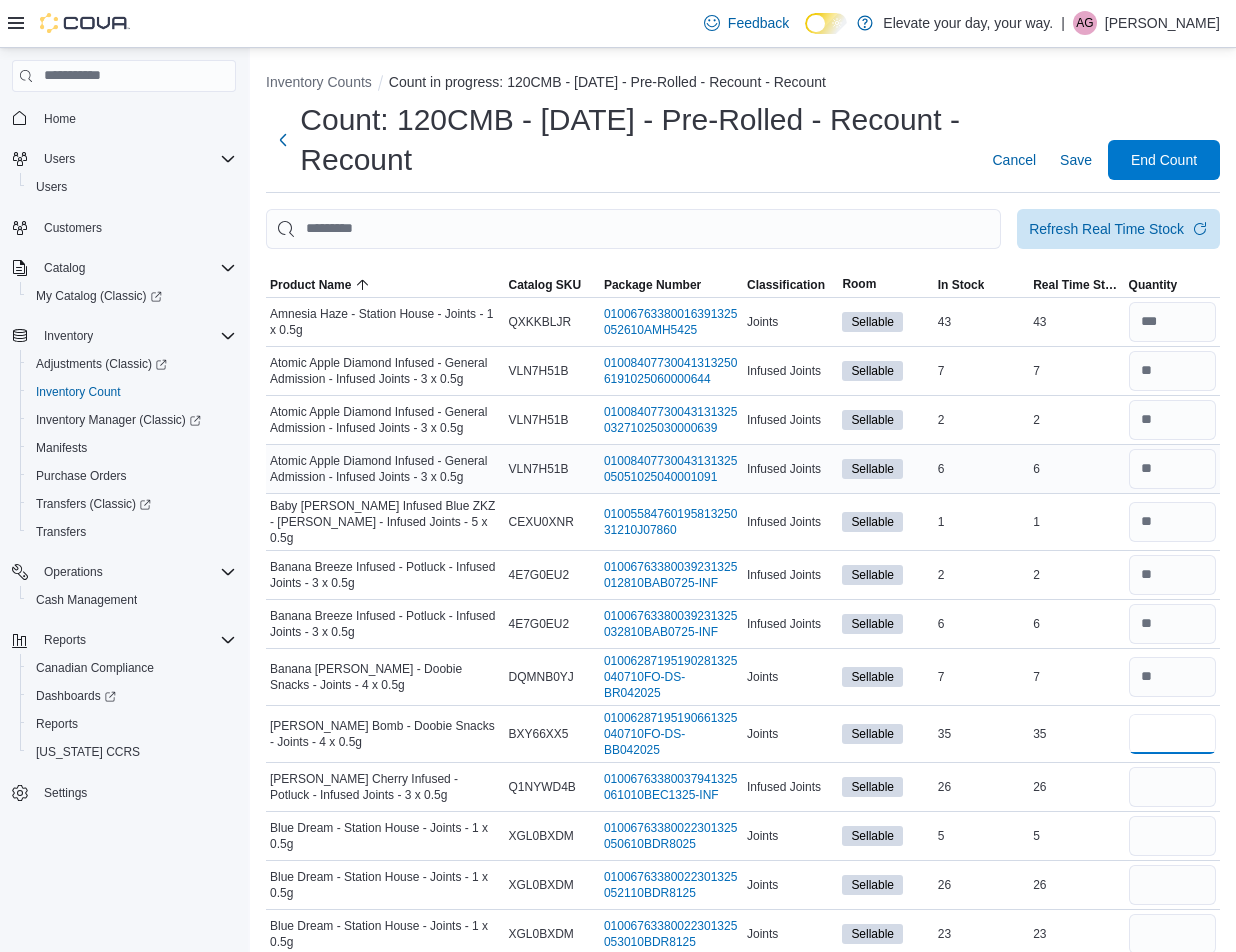 type on "**" 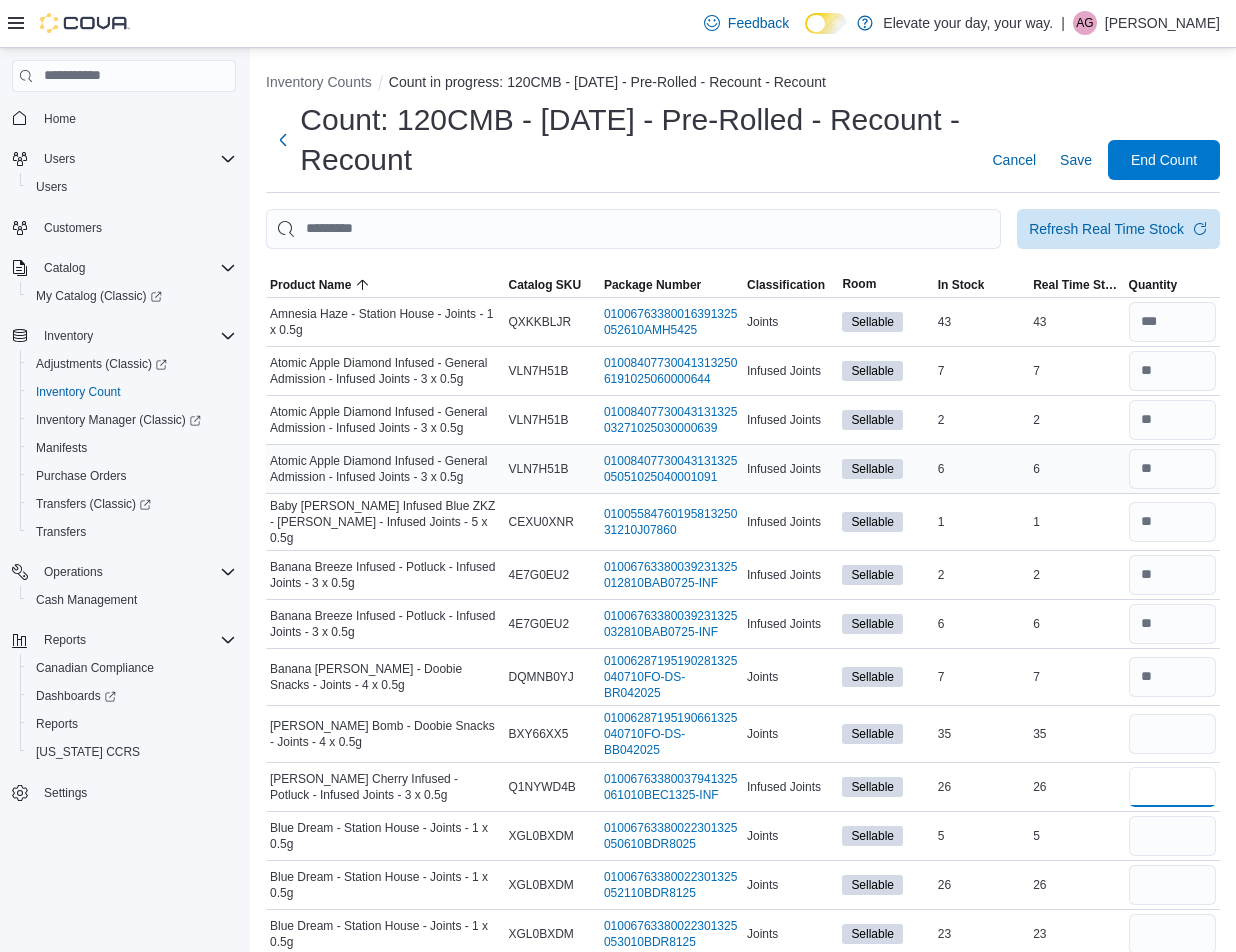 type 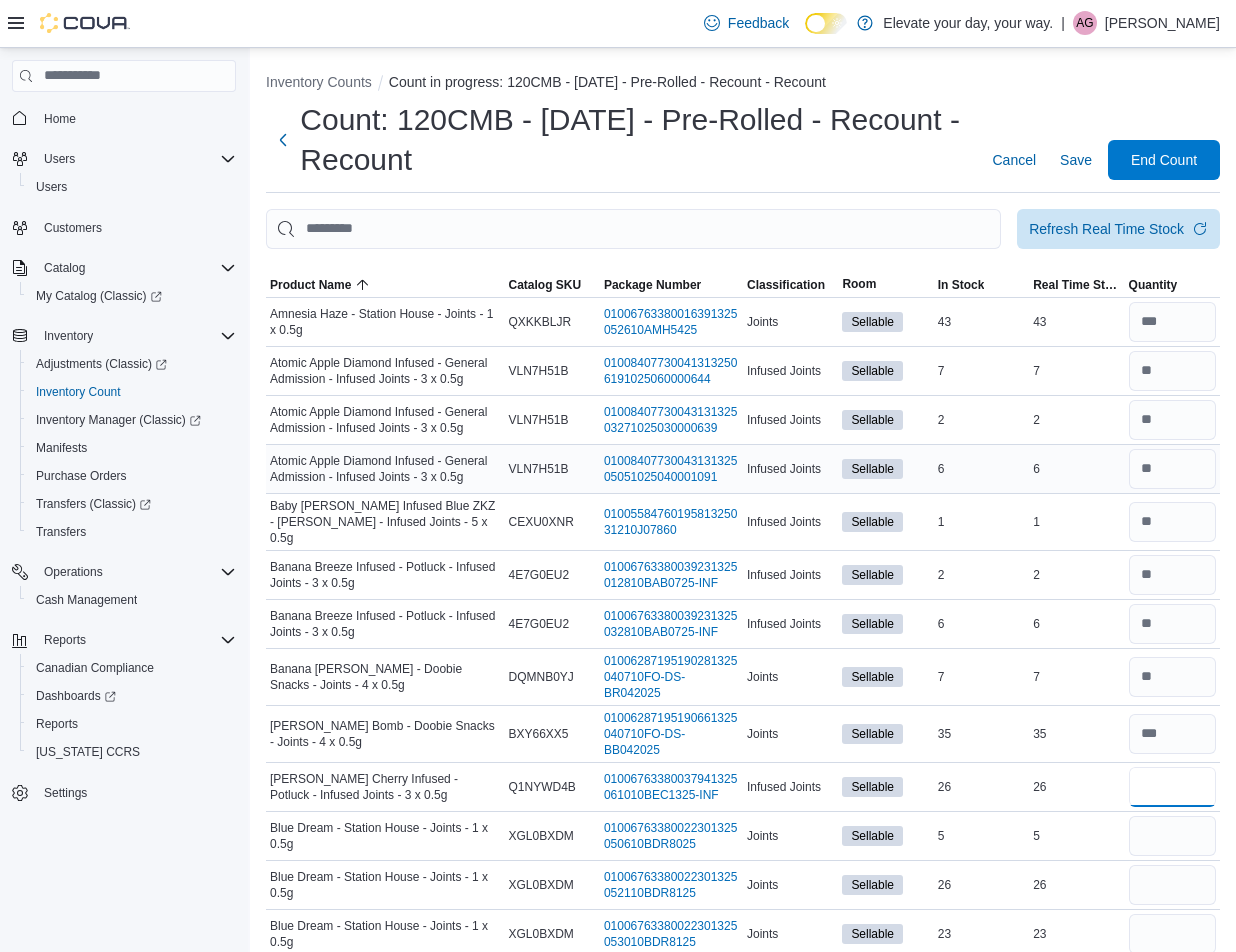 type on "**" 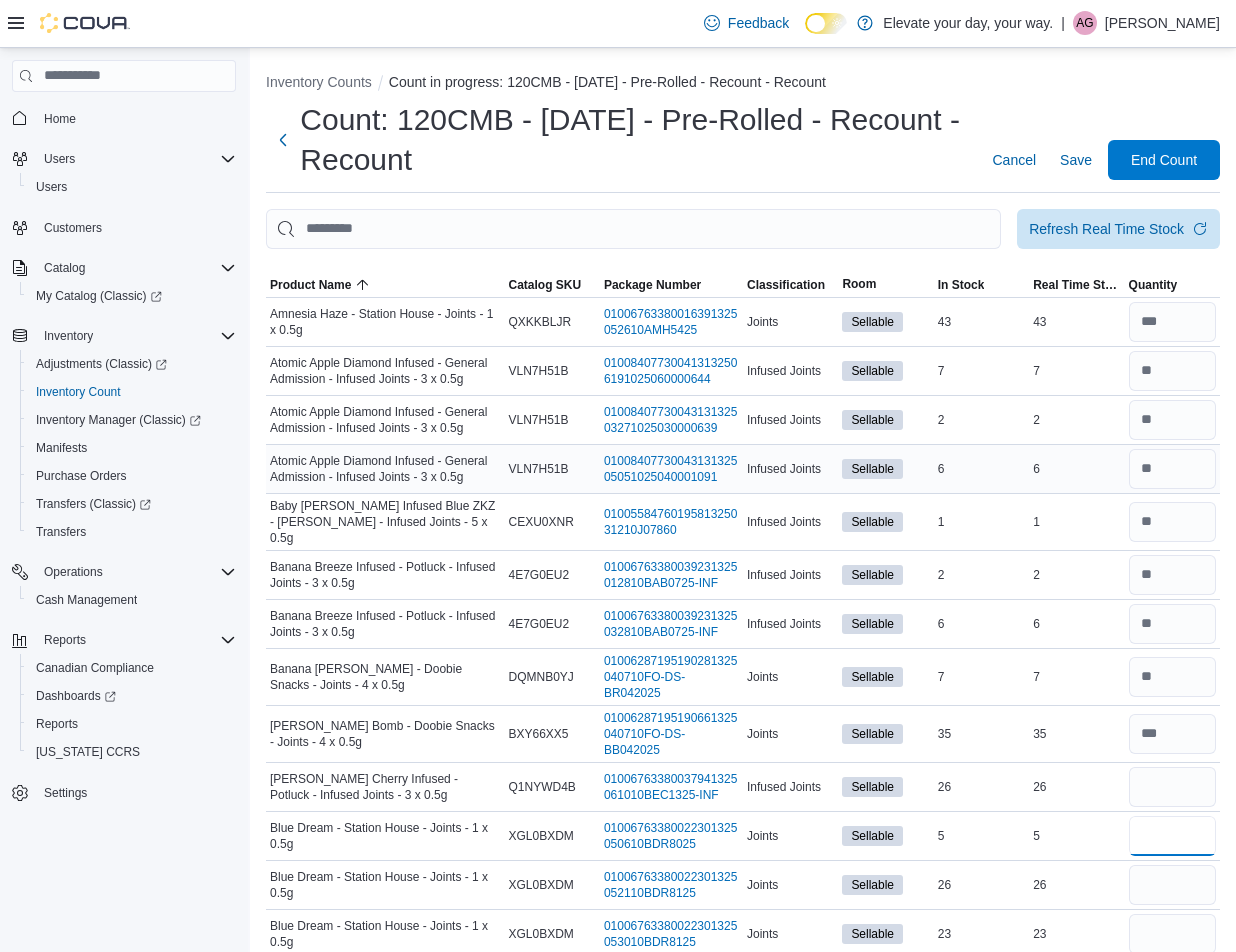 type 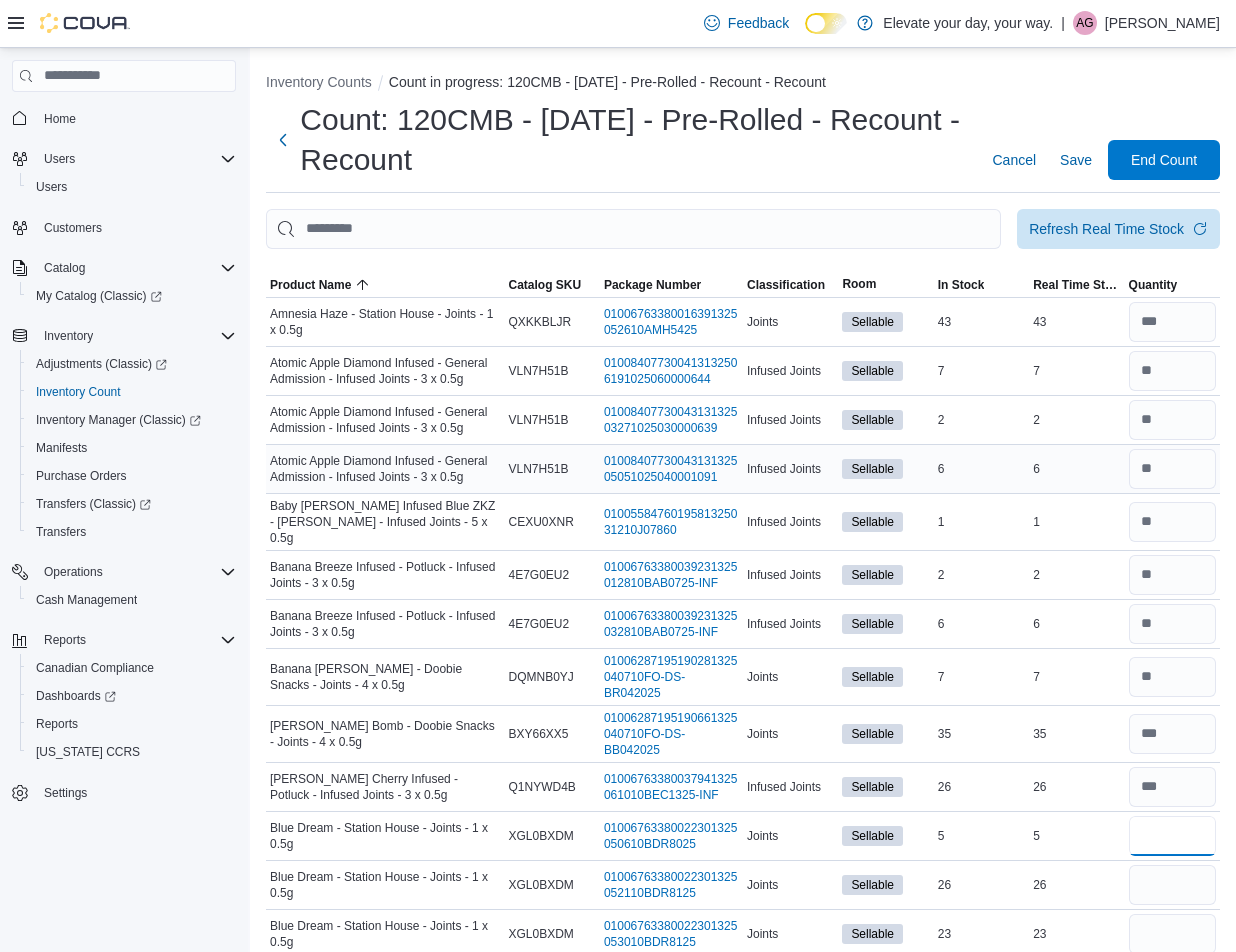 type on "*" 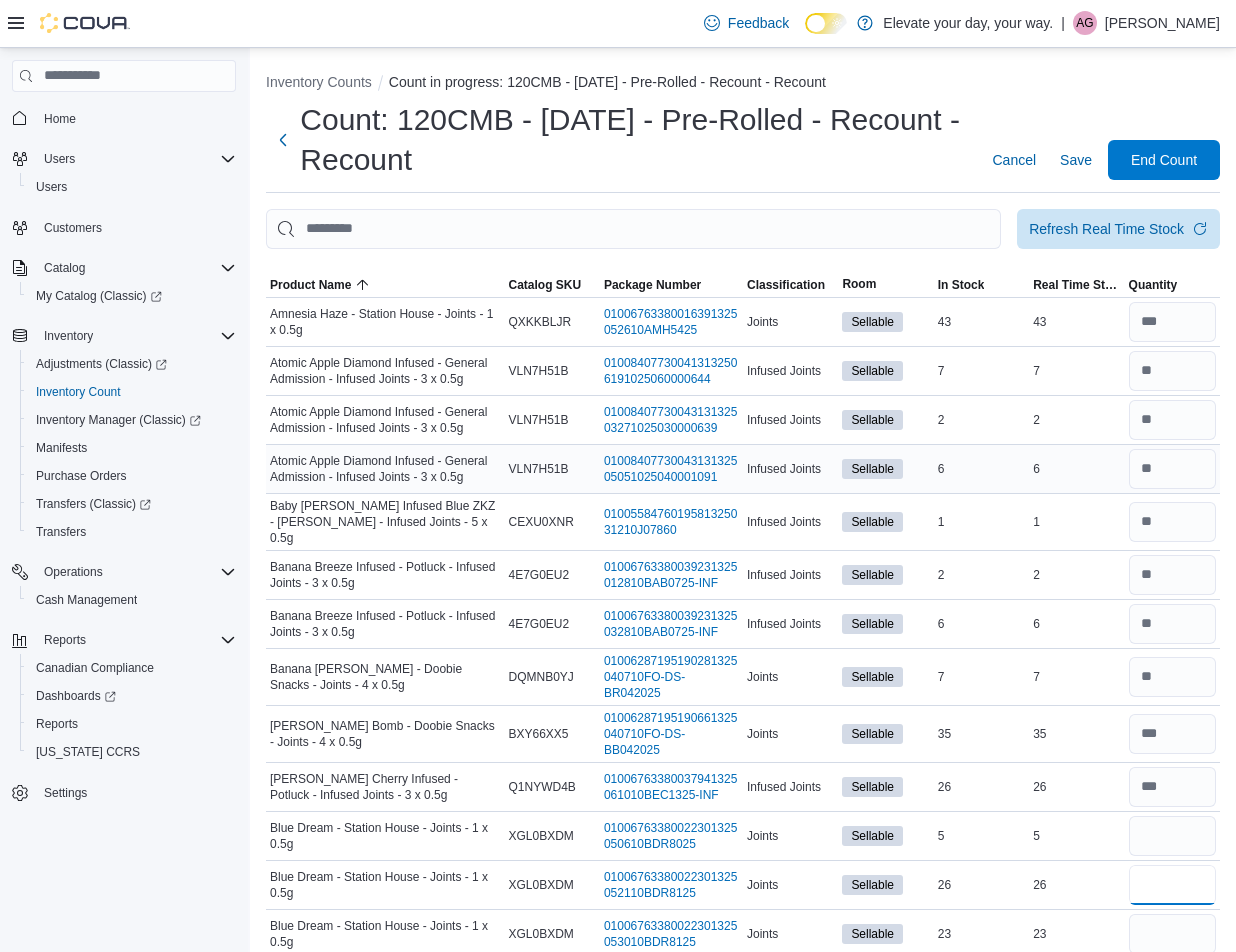 type 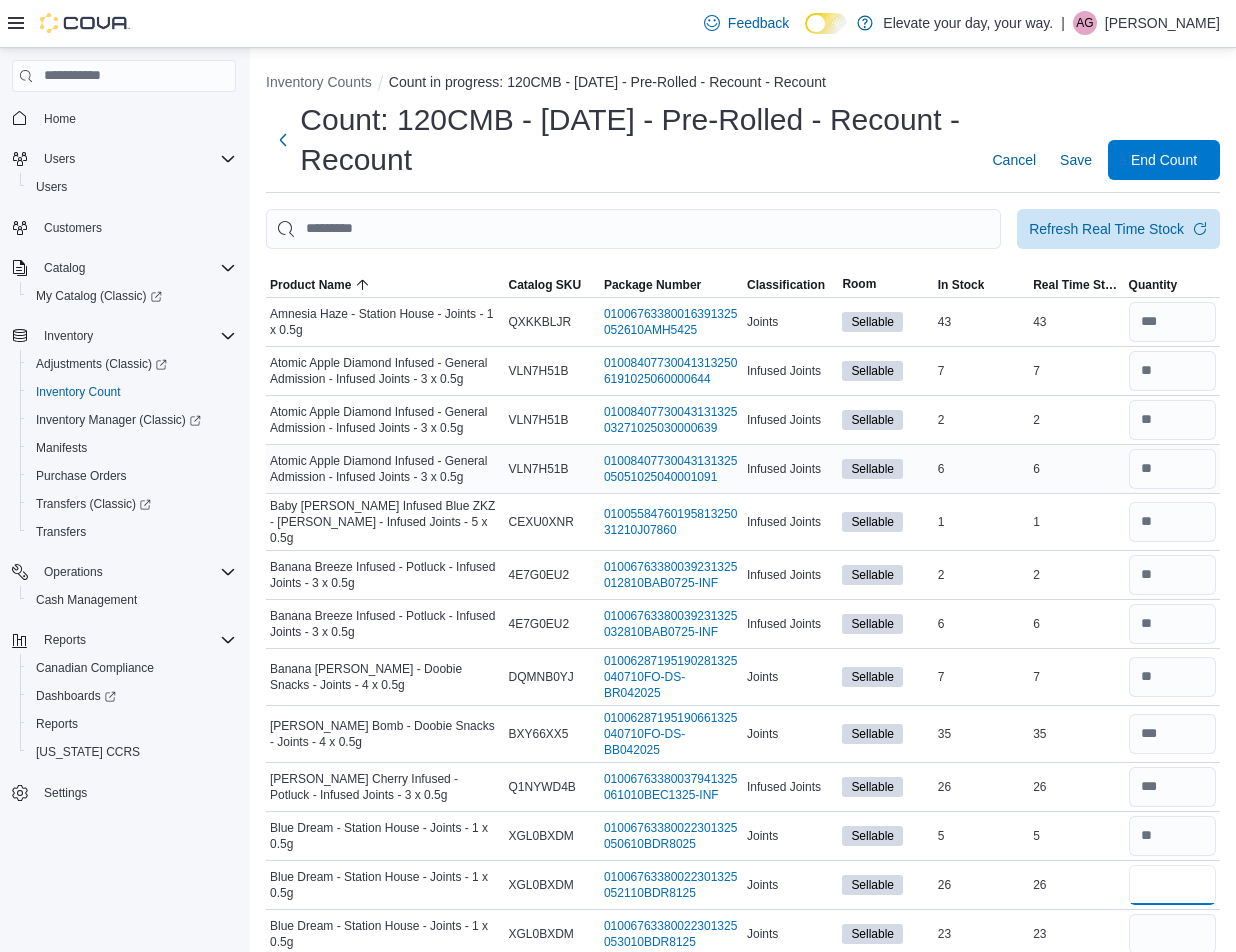 type on "**" 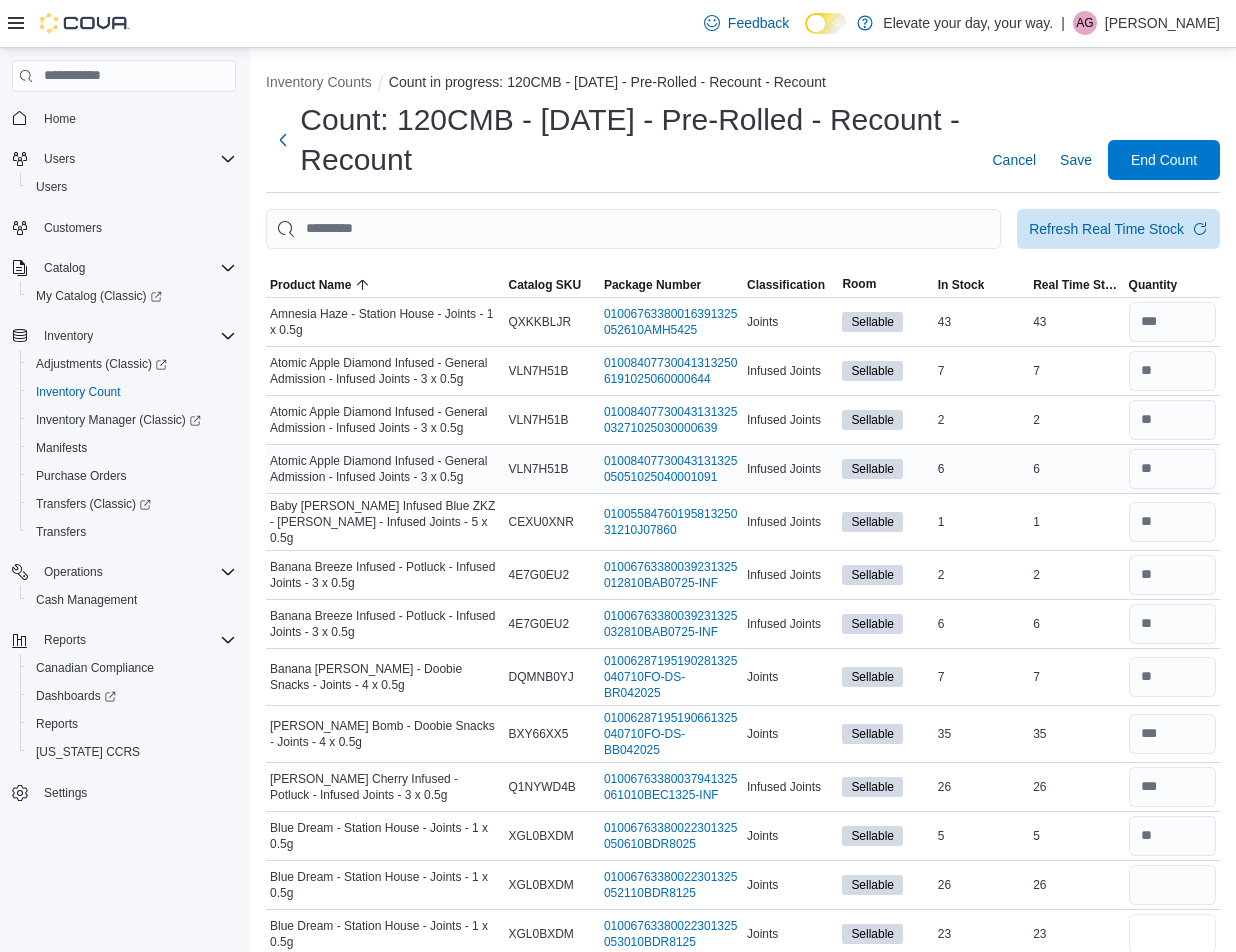 type 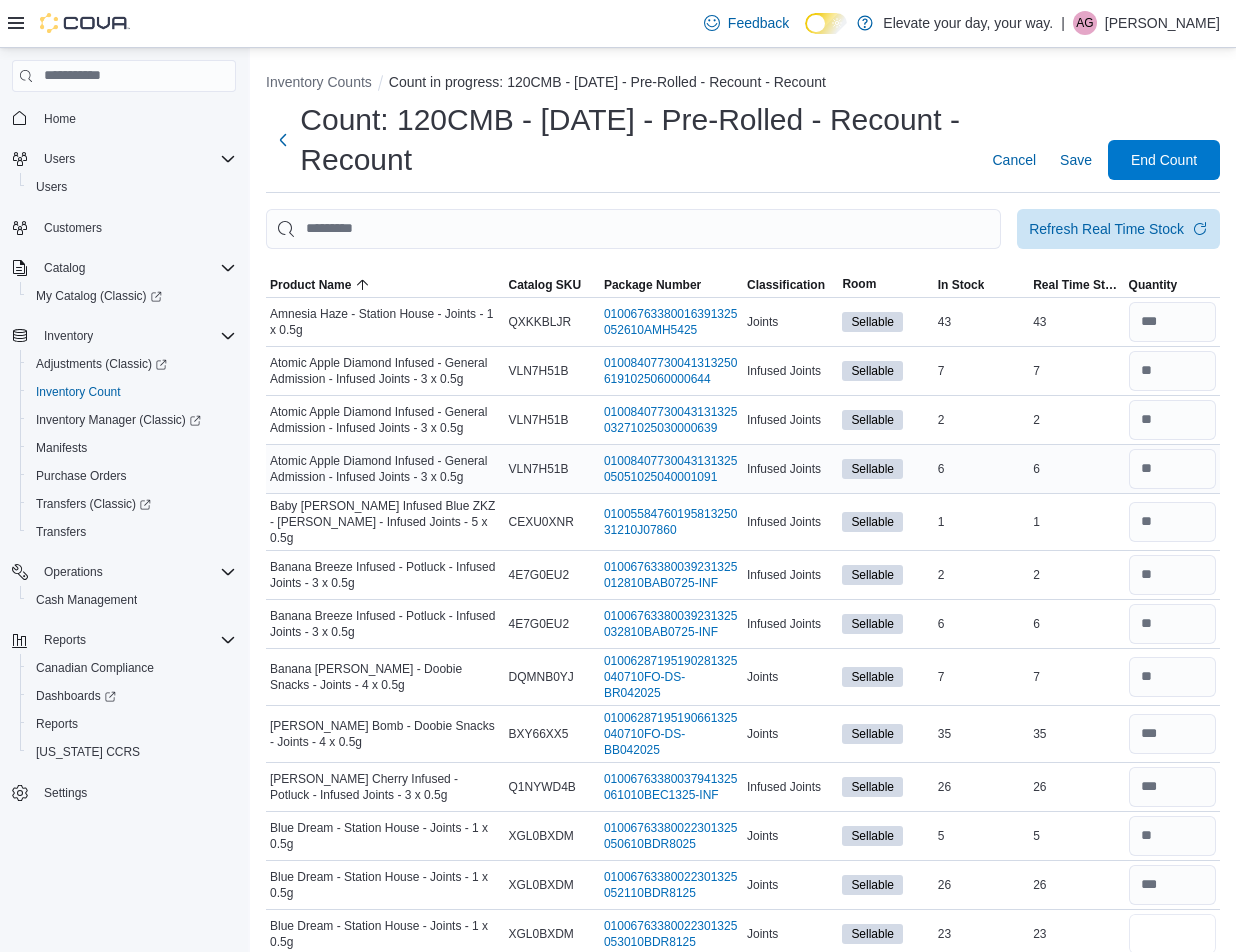type on "**" 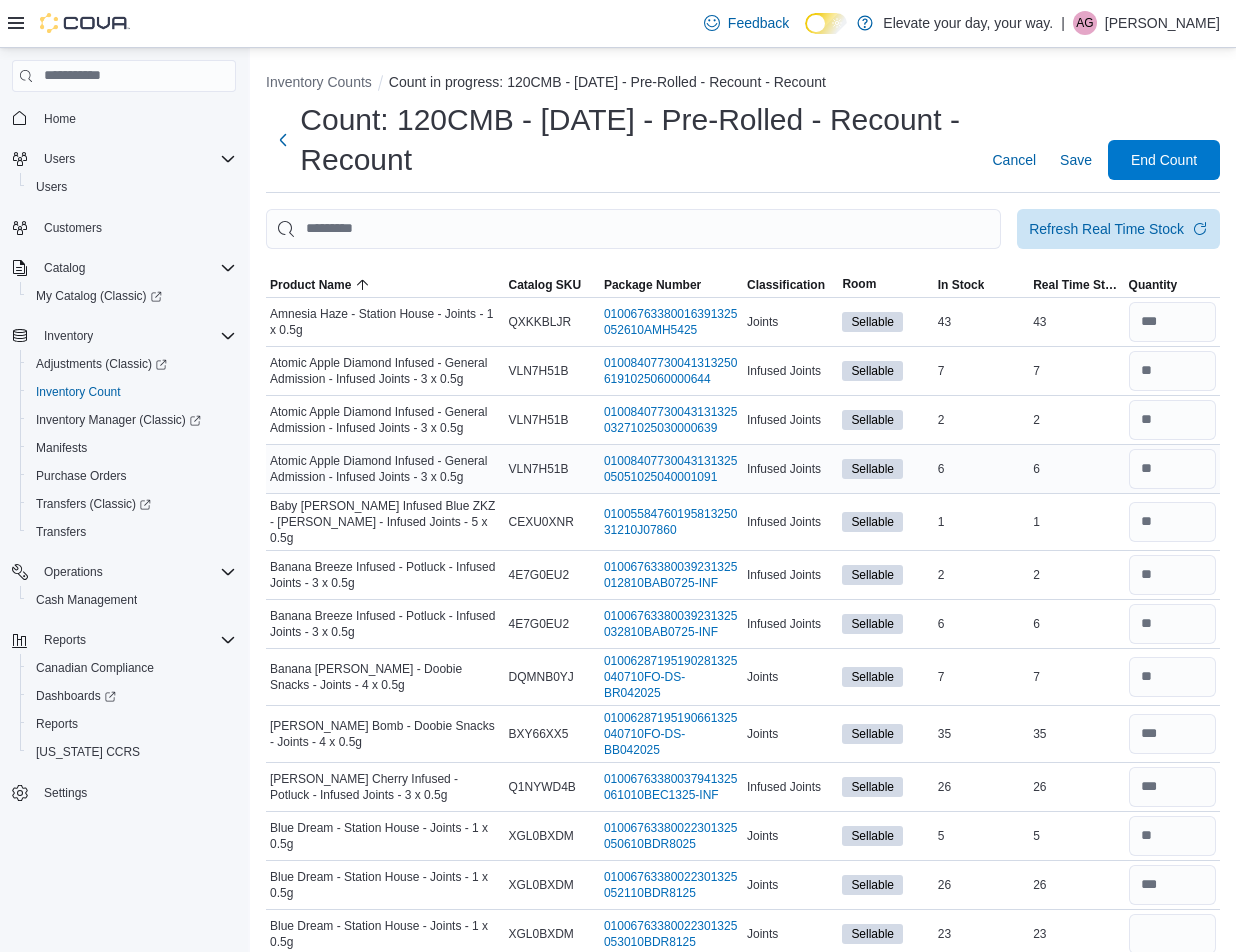 type 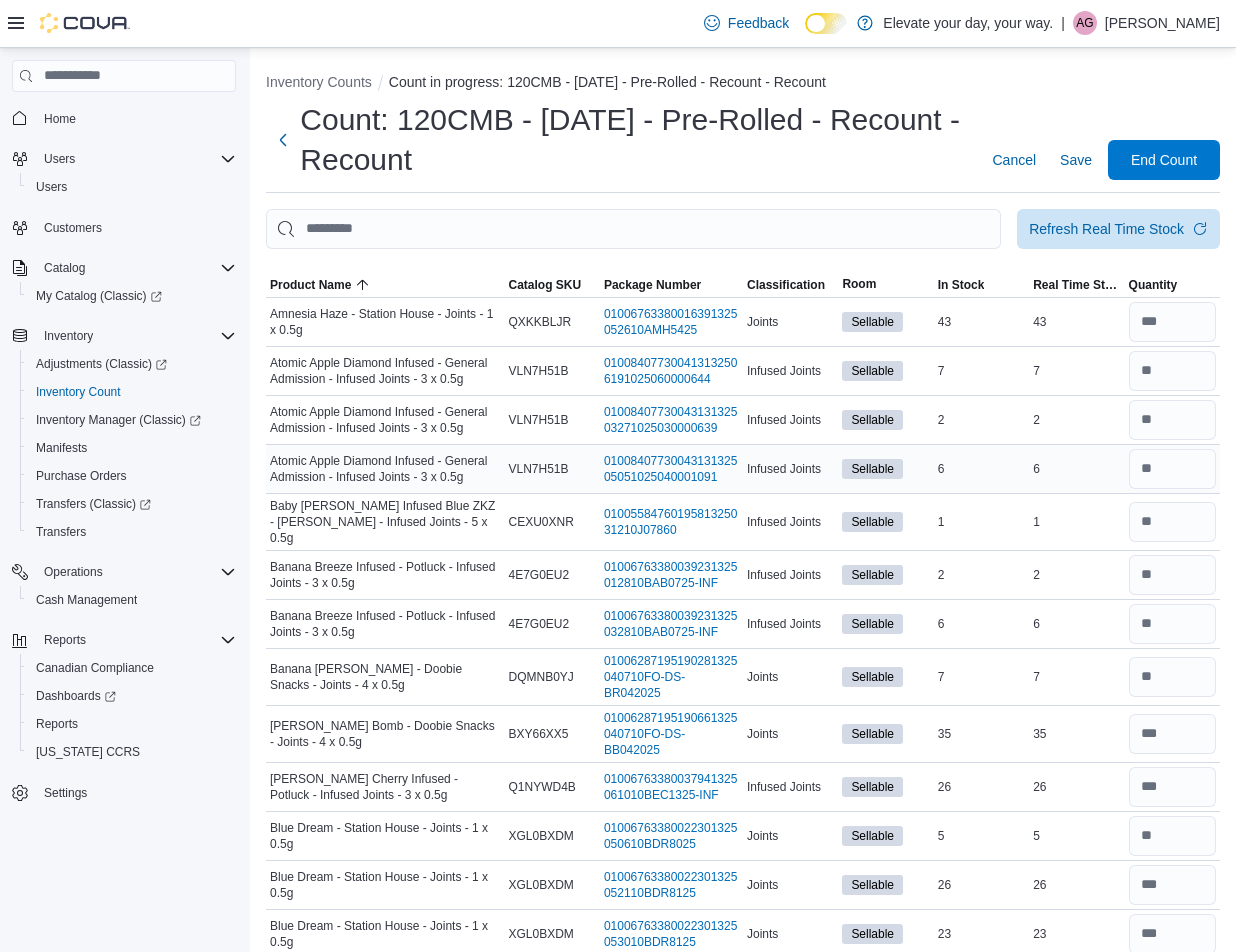 scroll, scrollTop: 499, scrollLeft: 0, axis: vertical 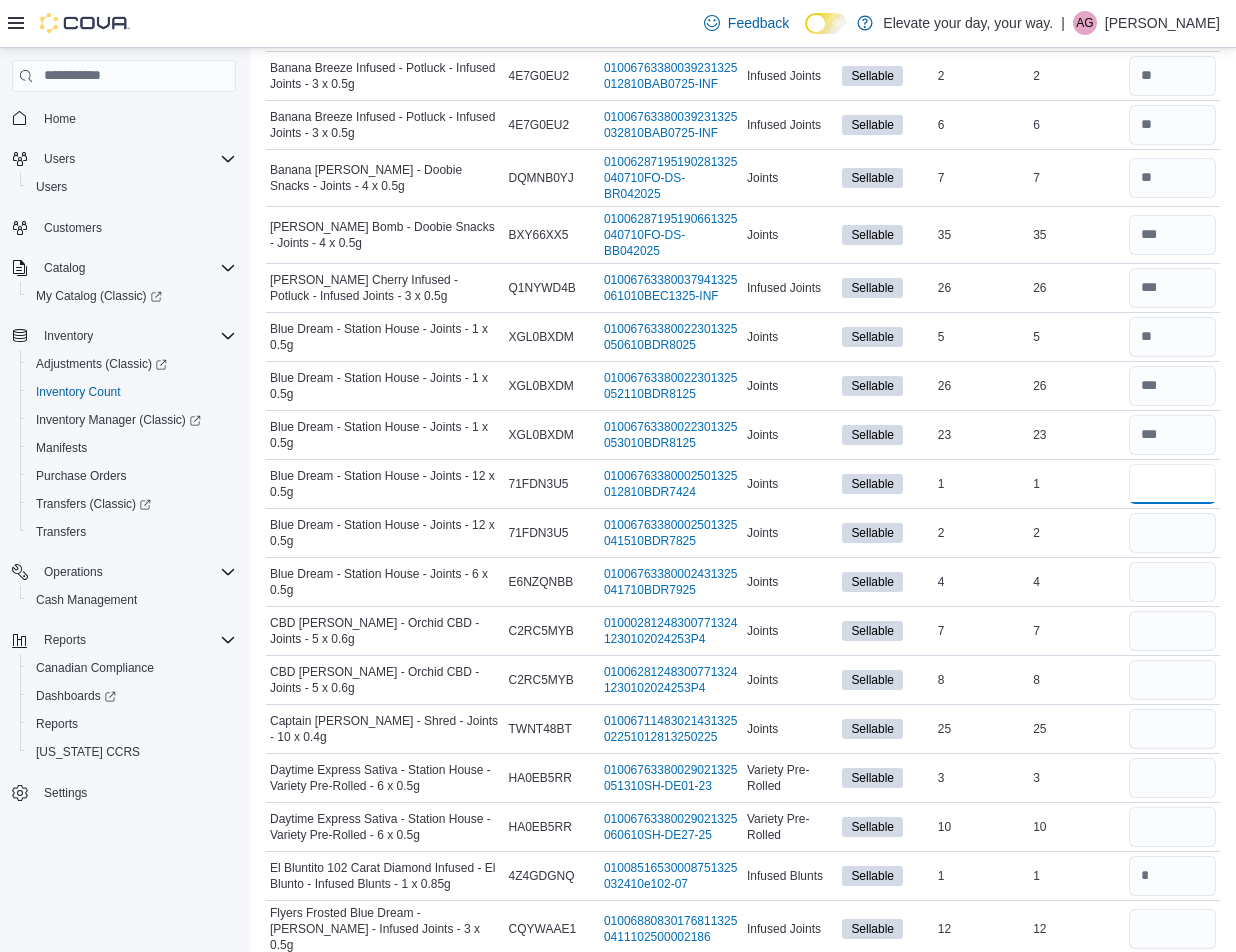 type on "*" 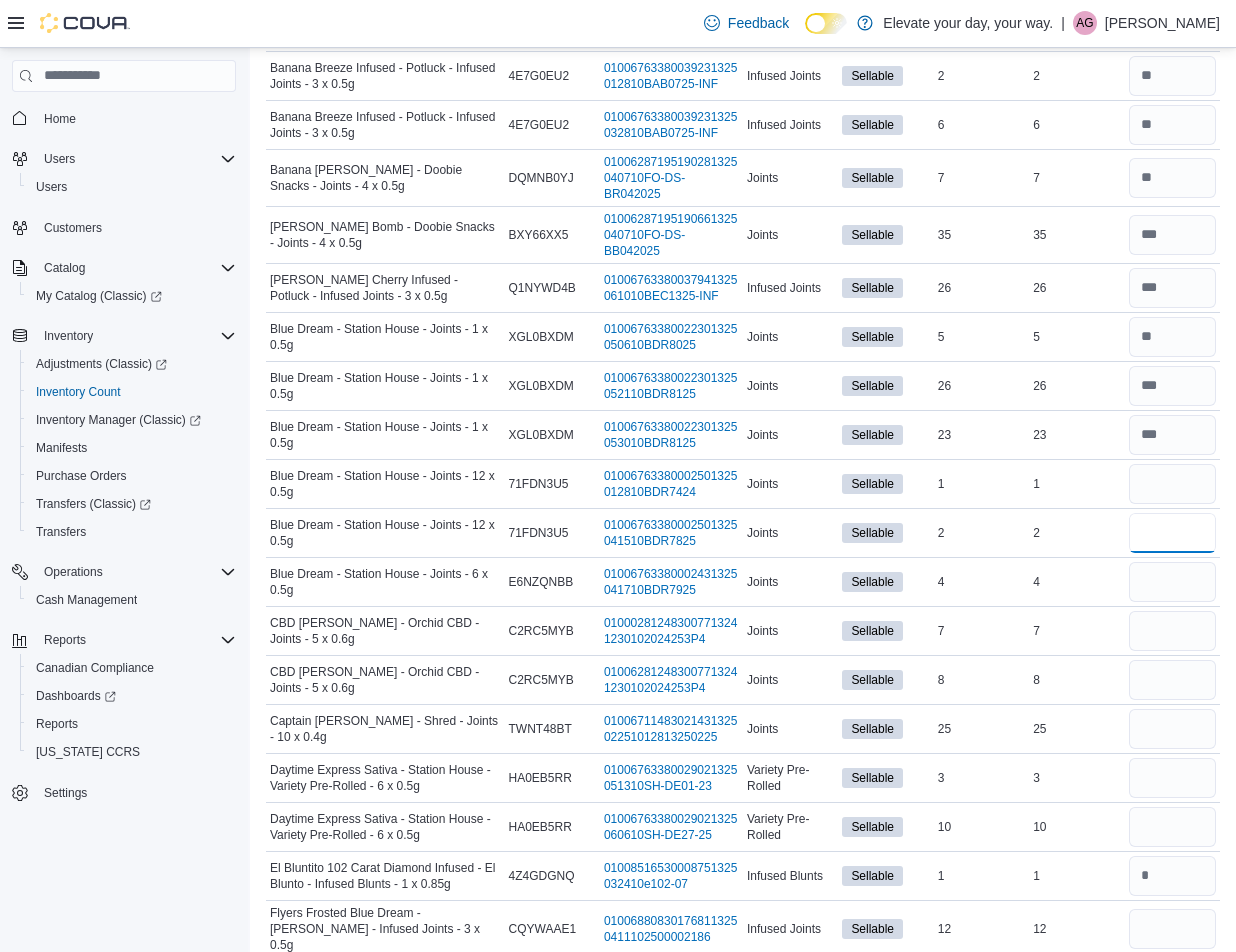 type 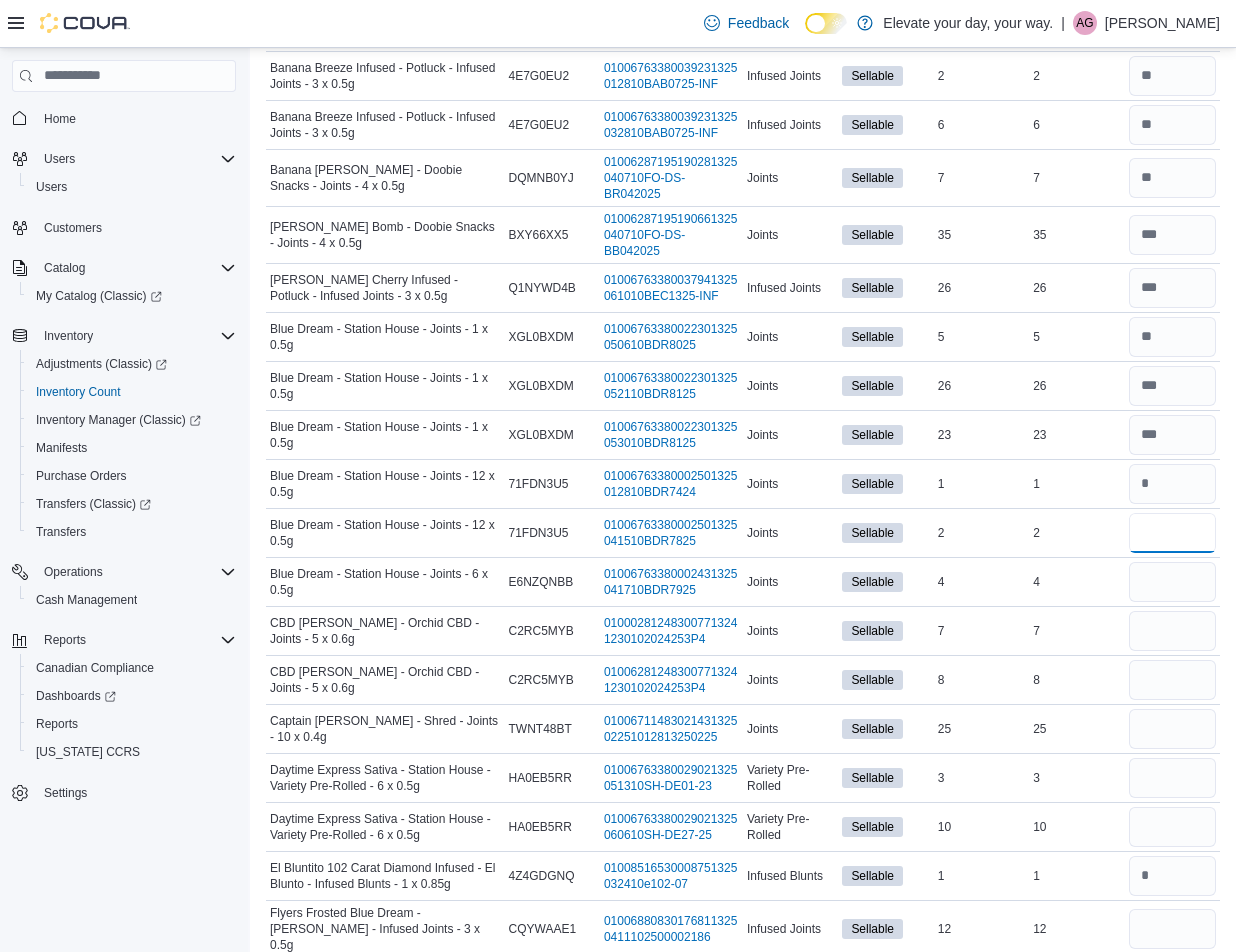 type on "*" 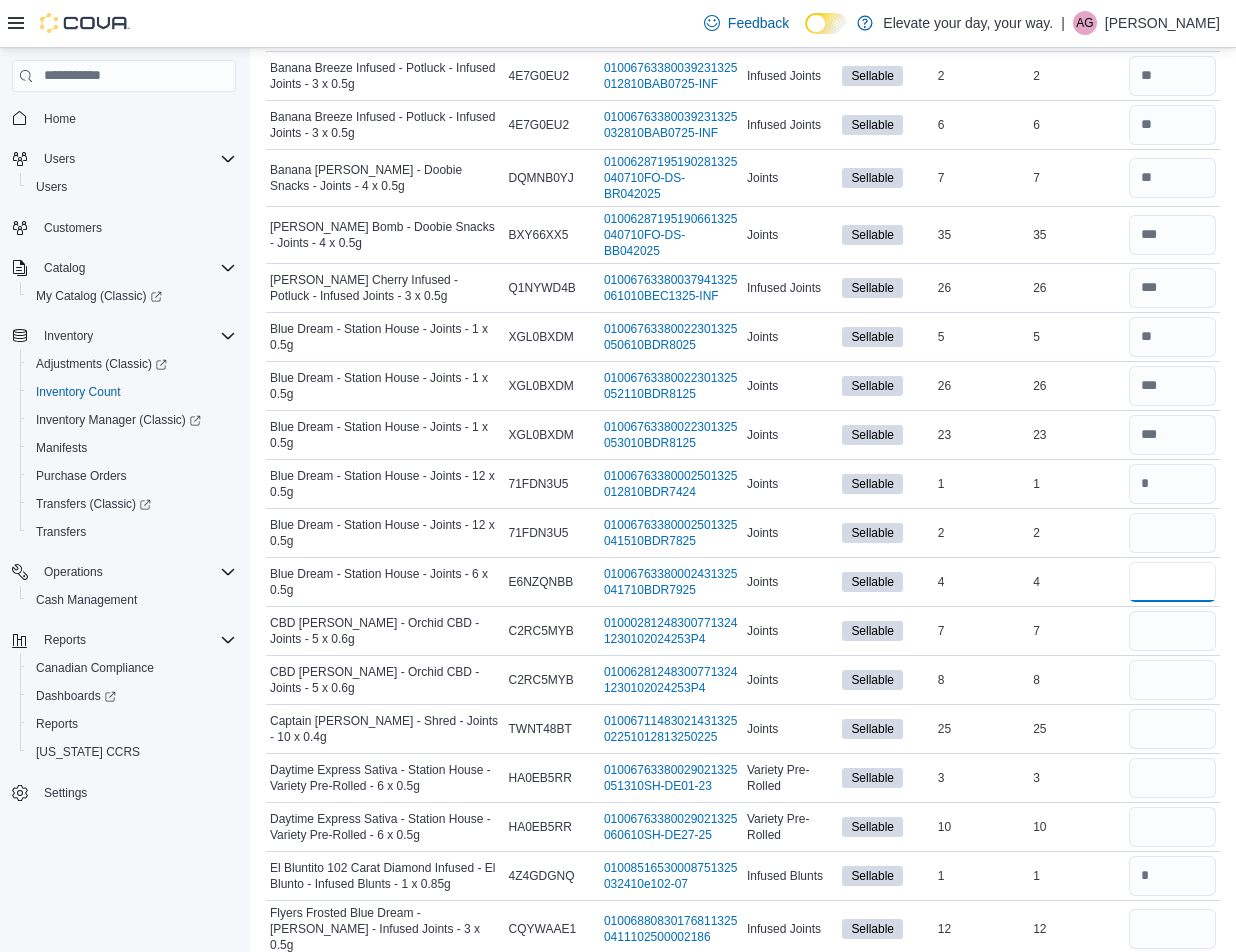 type 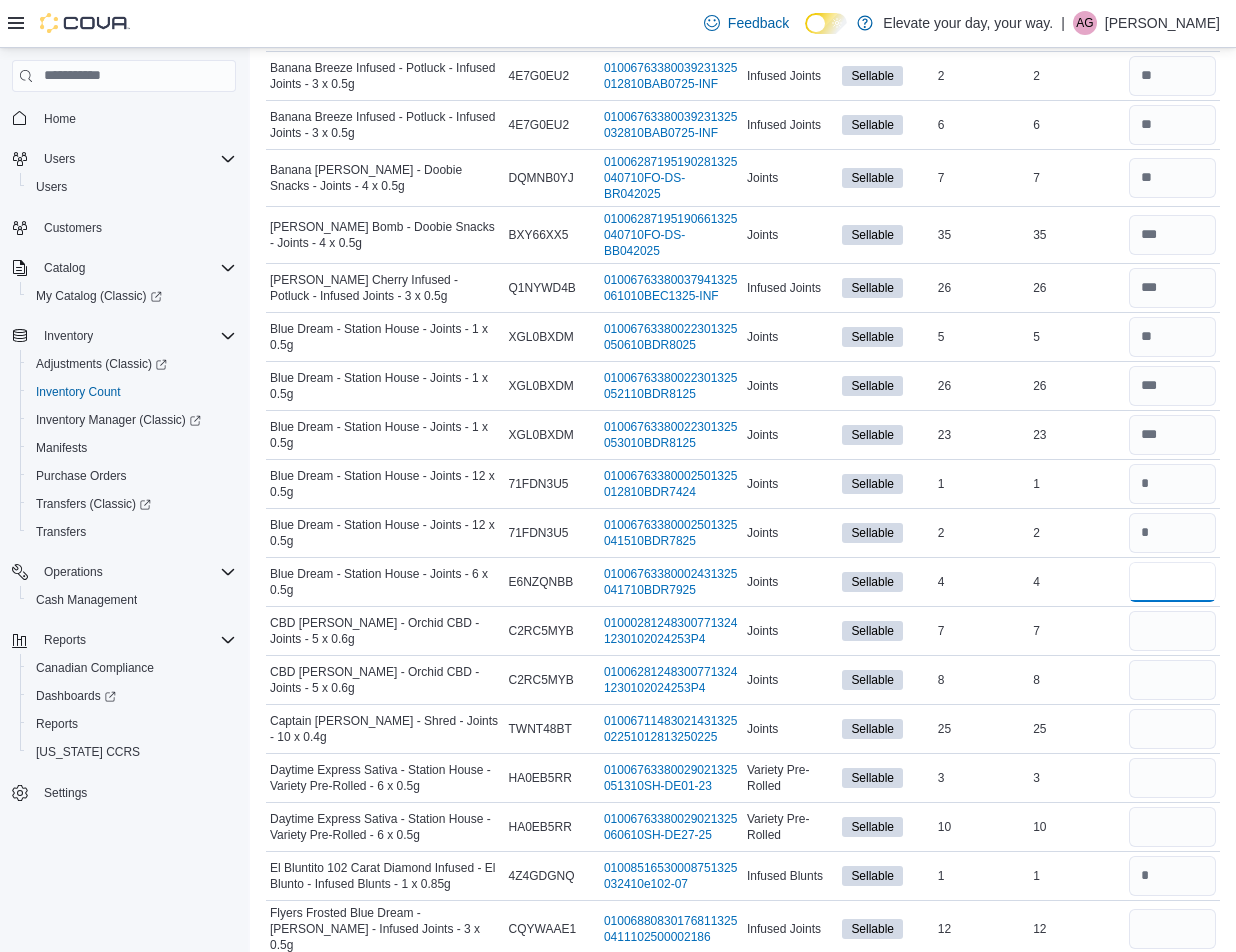 type on "*" 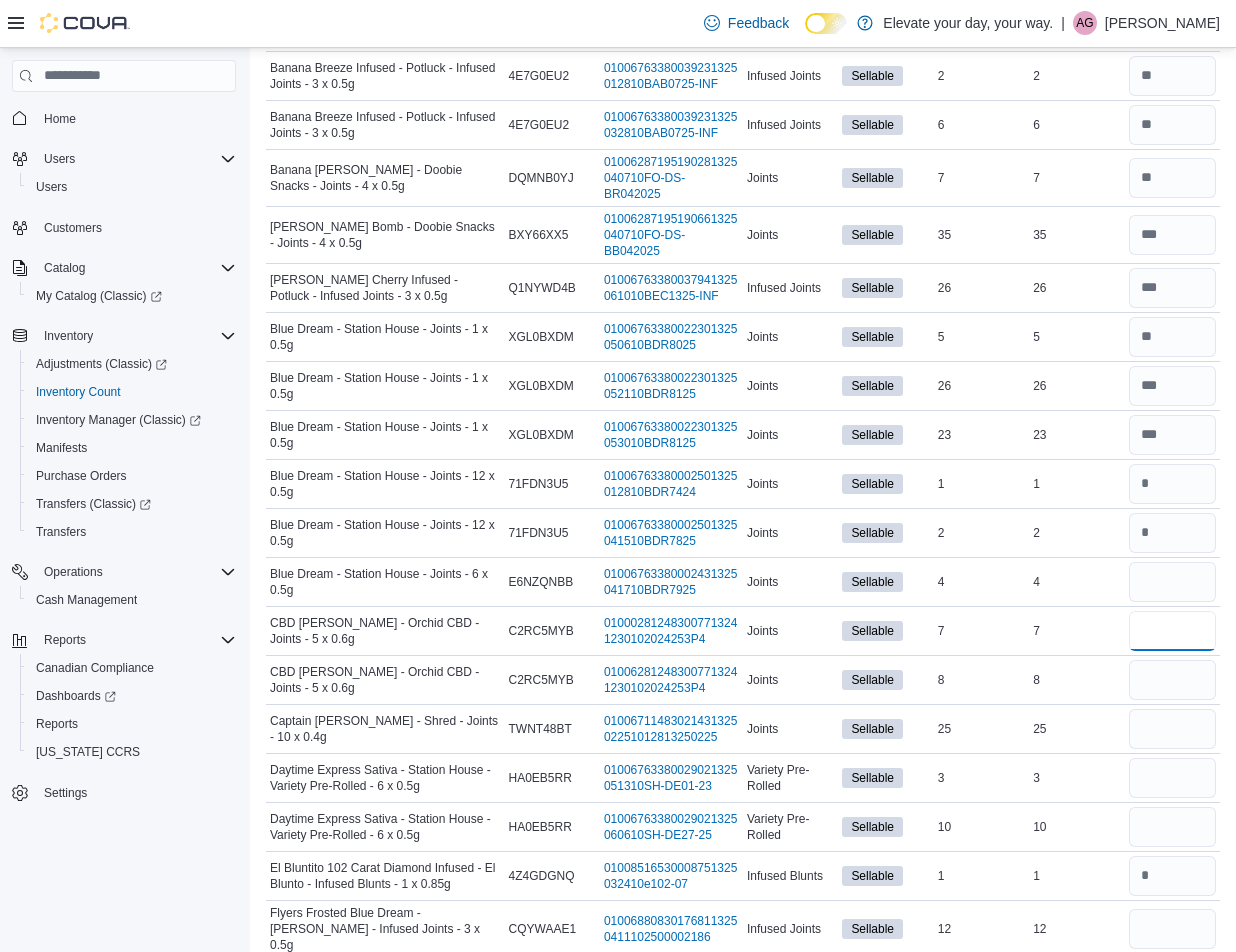 type 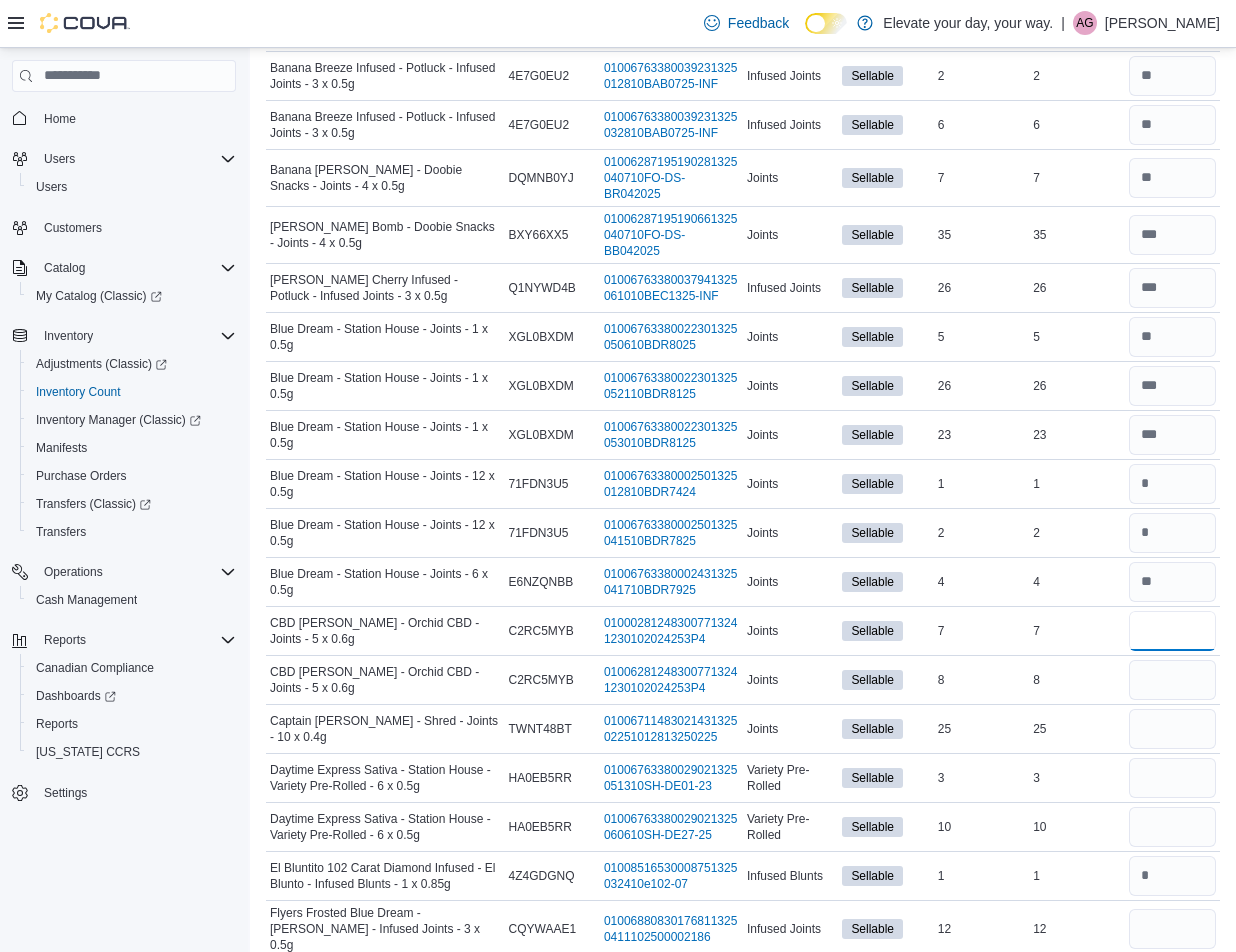 type on "*" 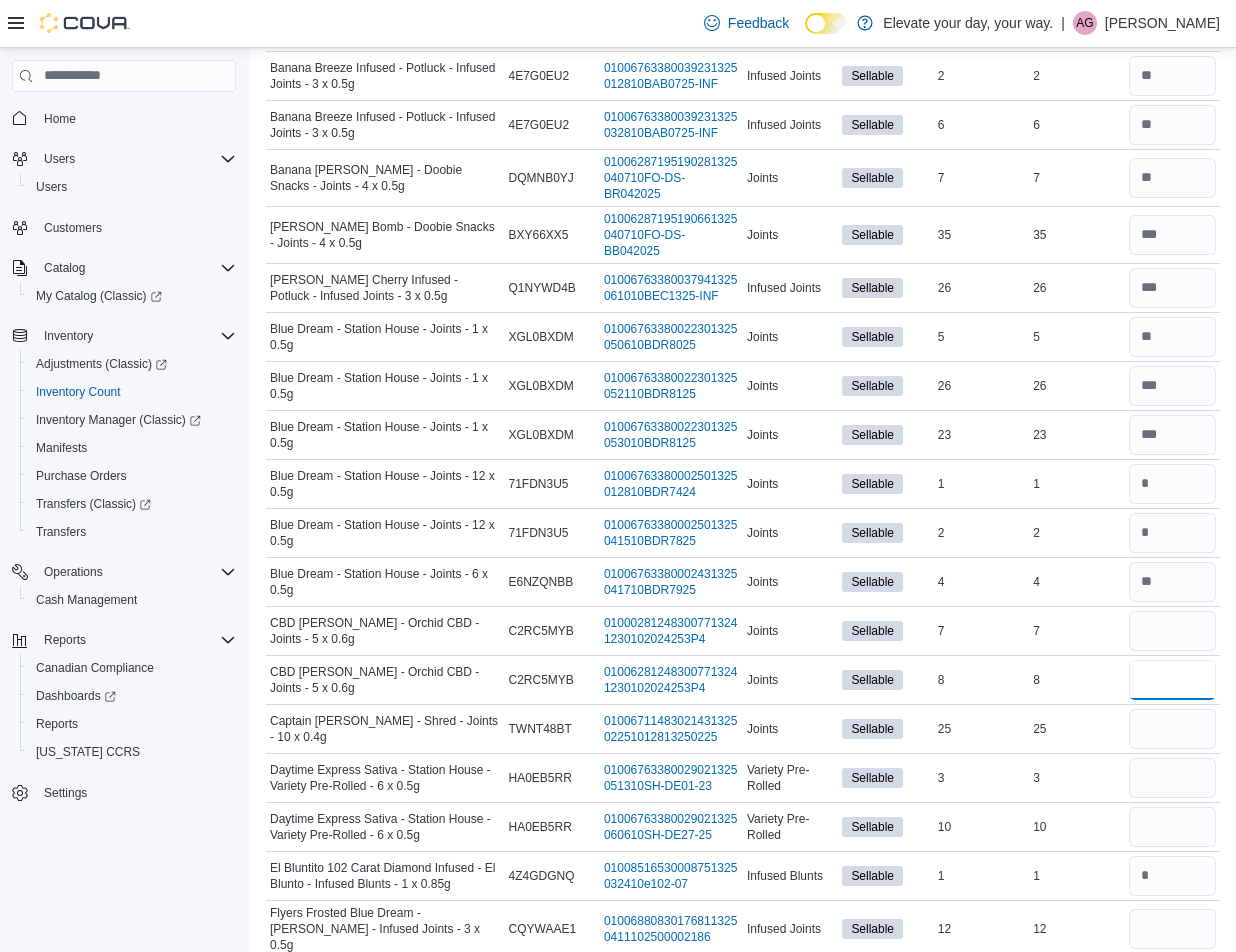 type 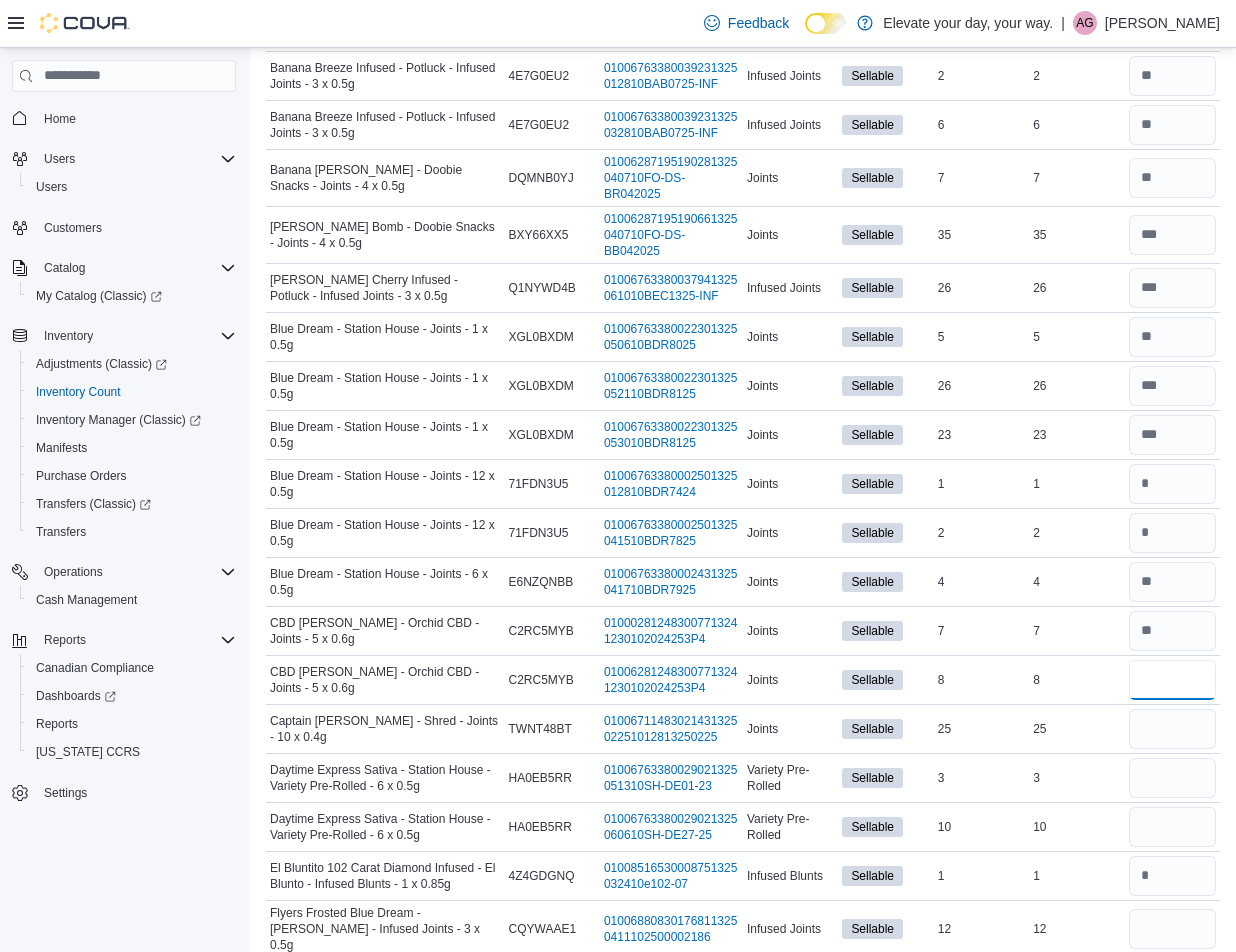 type on "*" 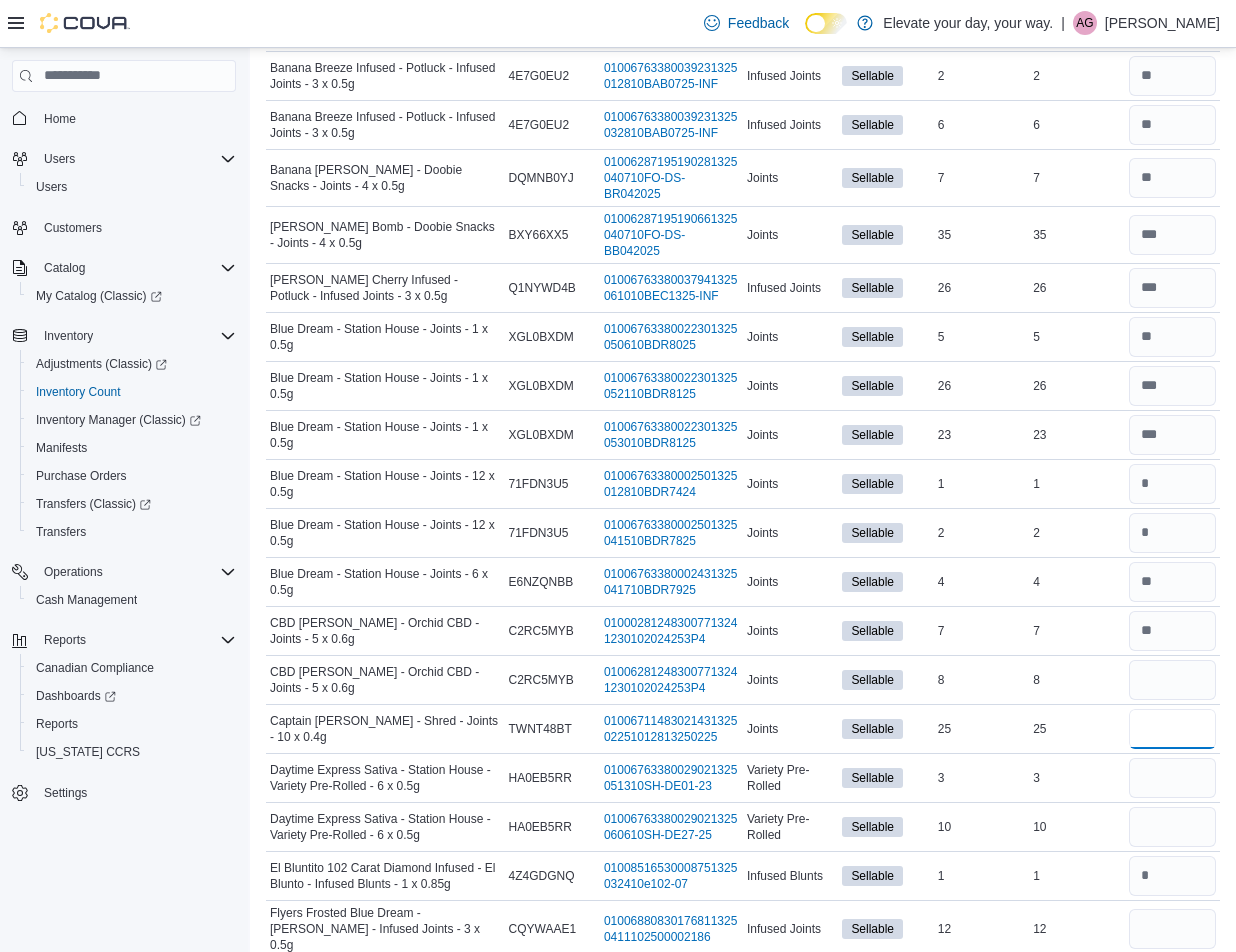 type 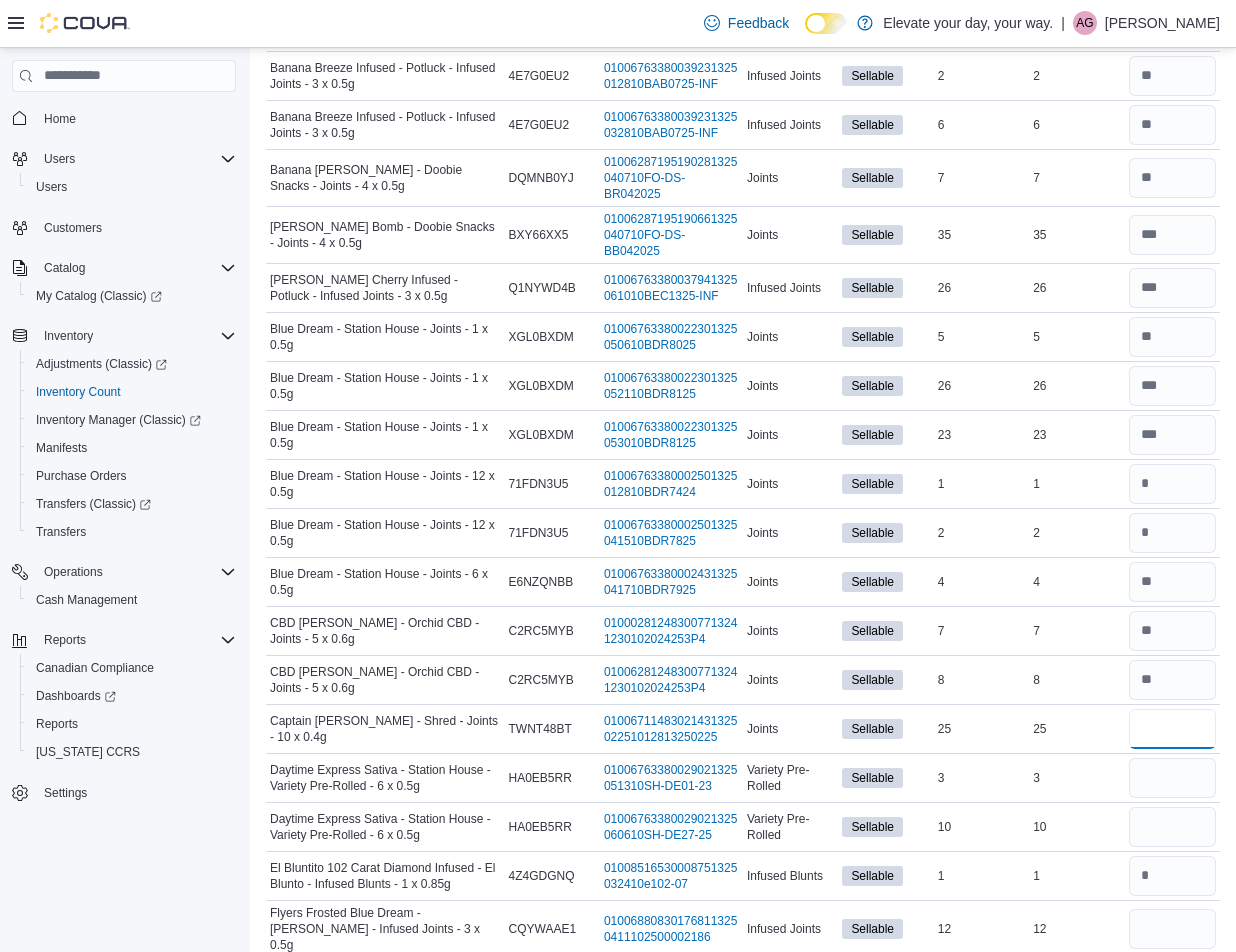 type on "**" 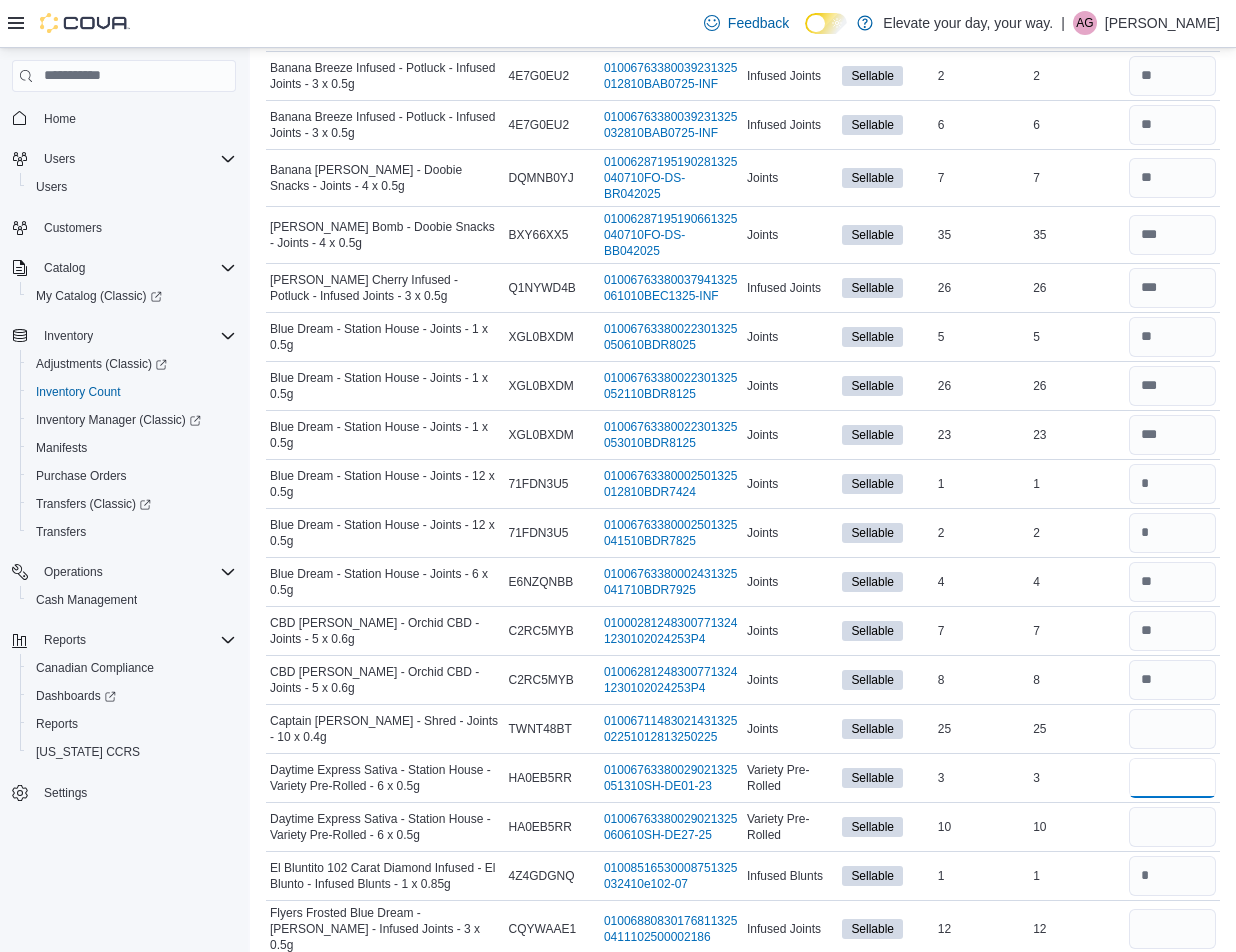 type 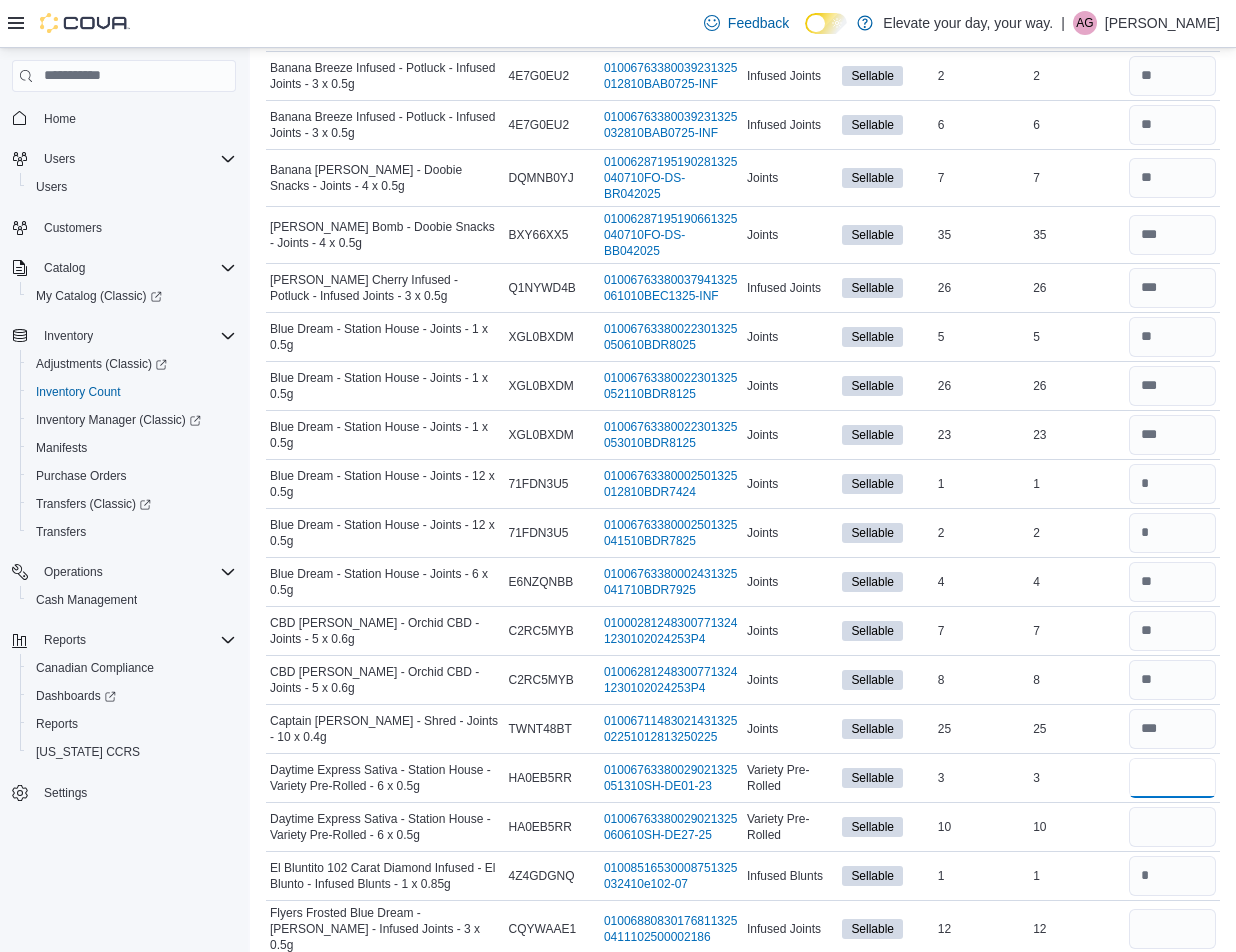 type on "*" 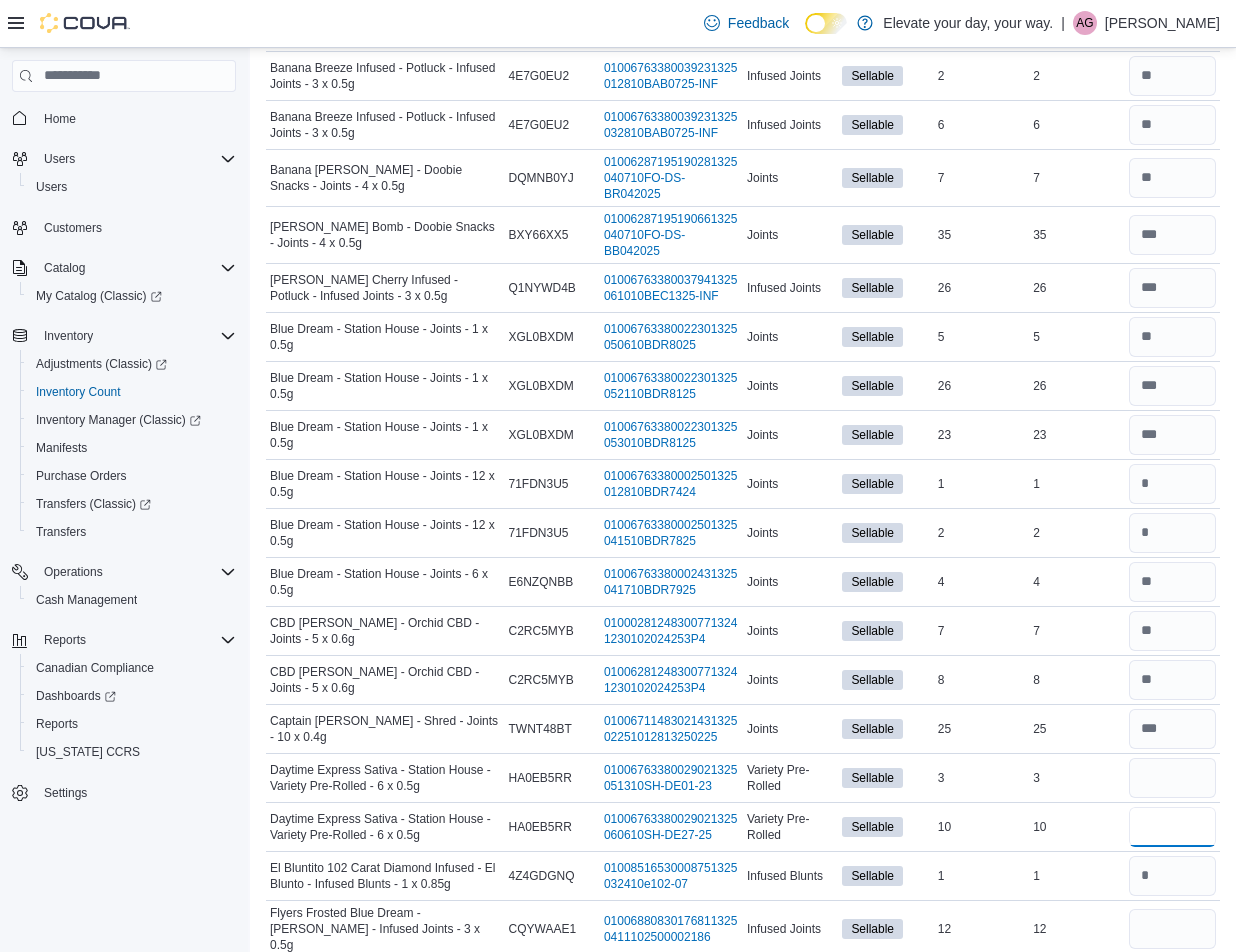 type 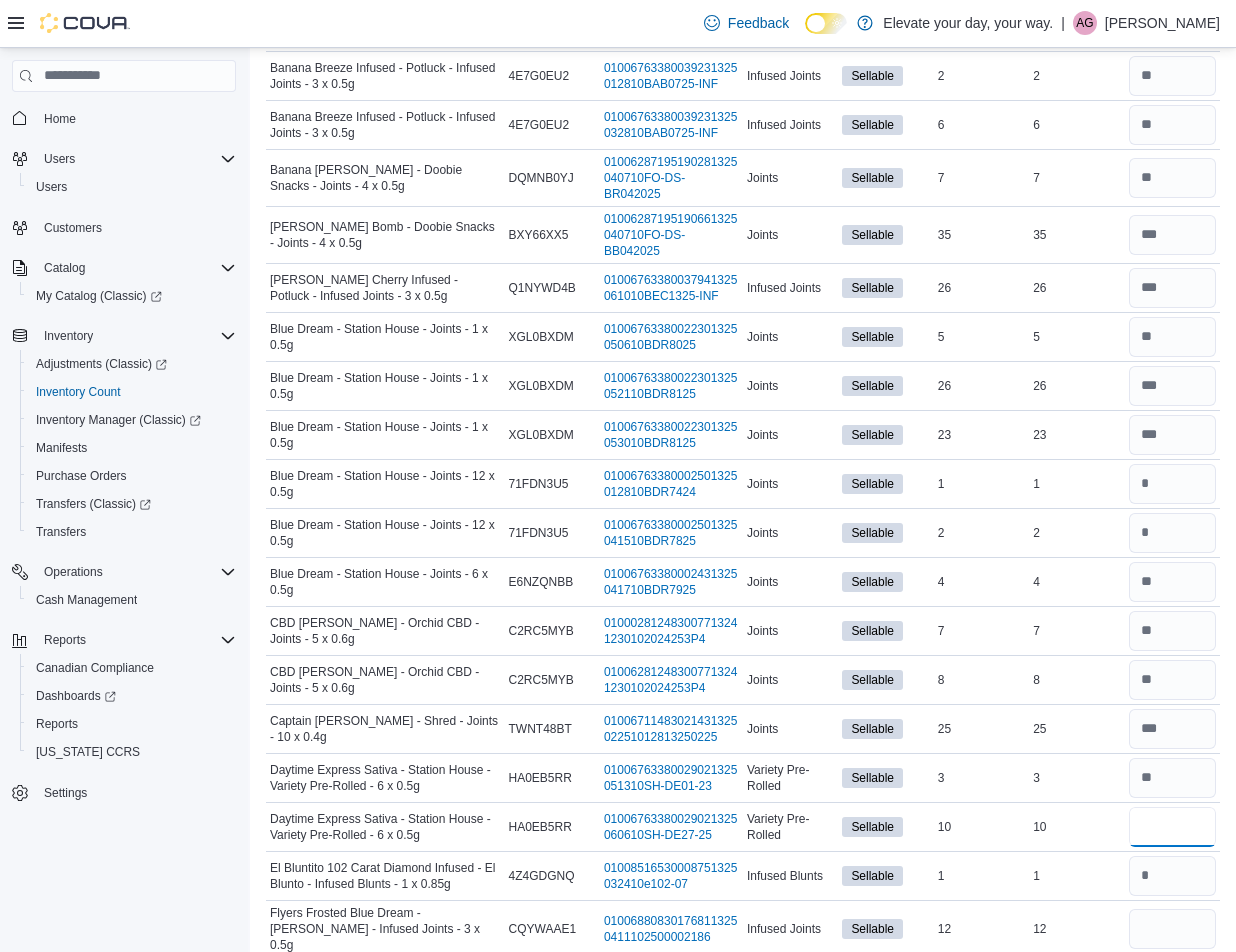 type on "**" 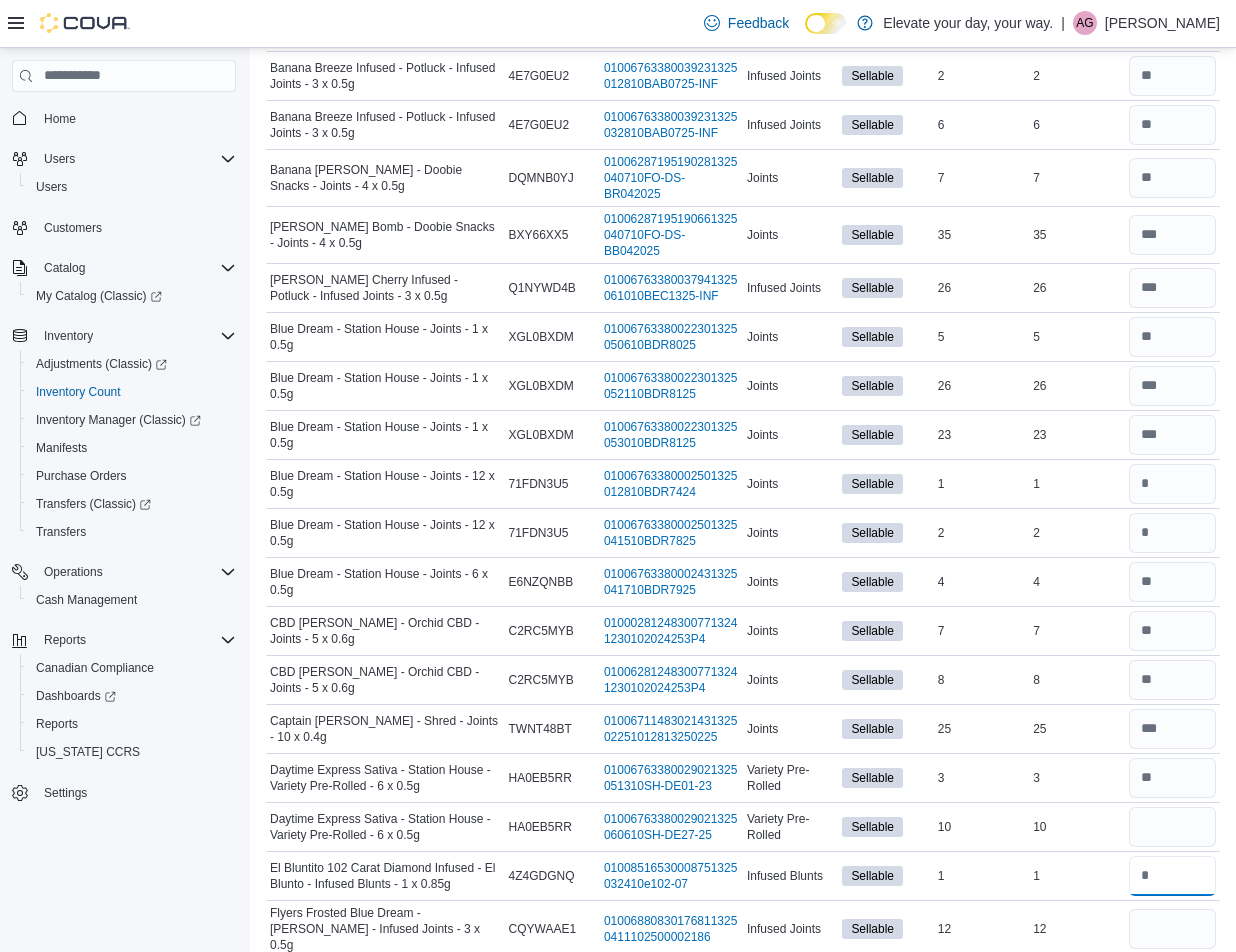 type 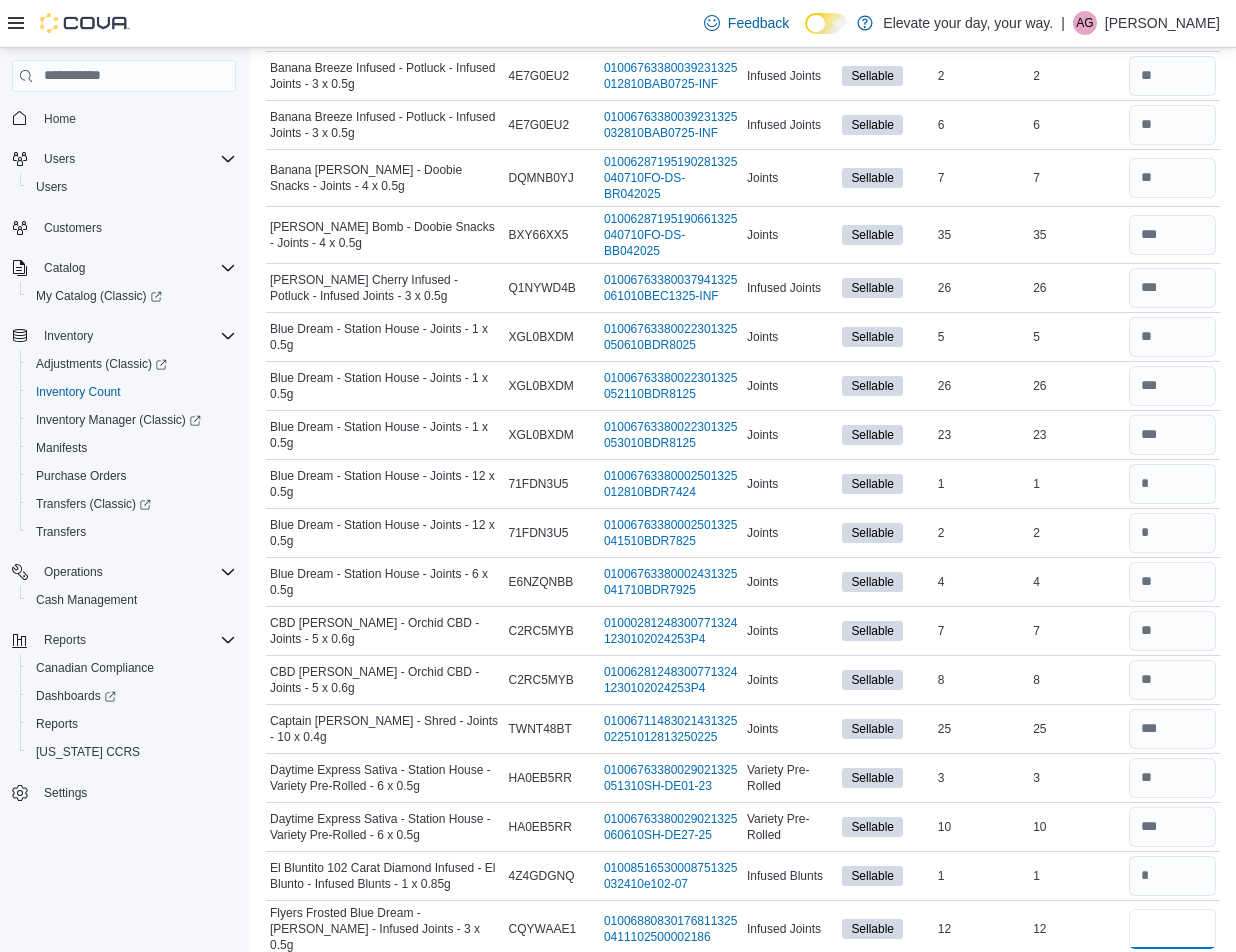 type on "**" 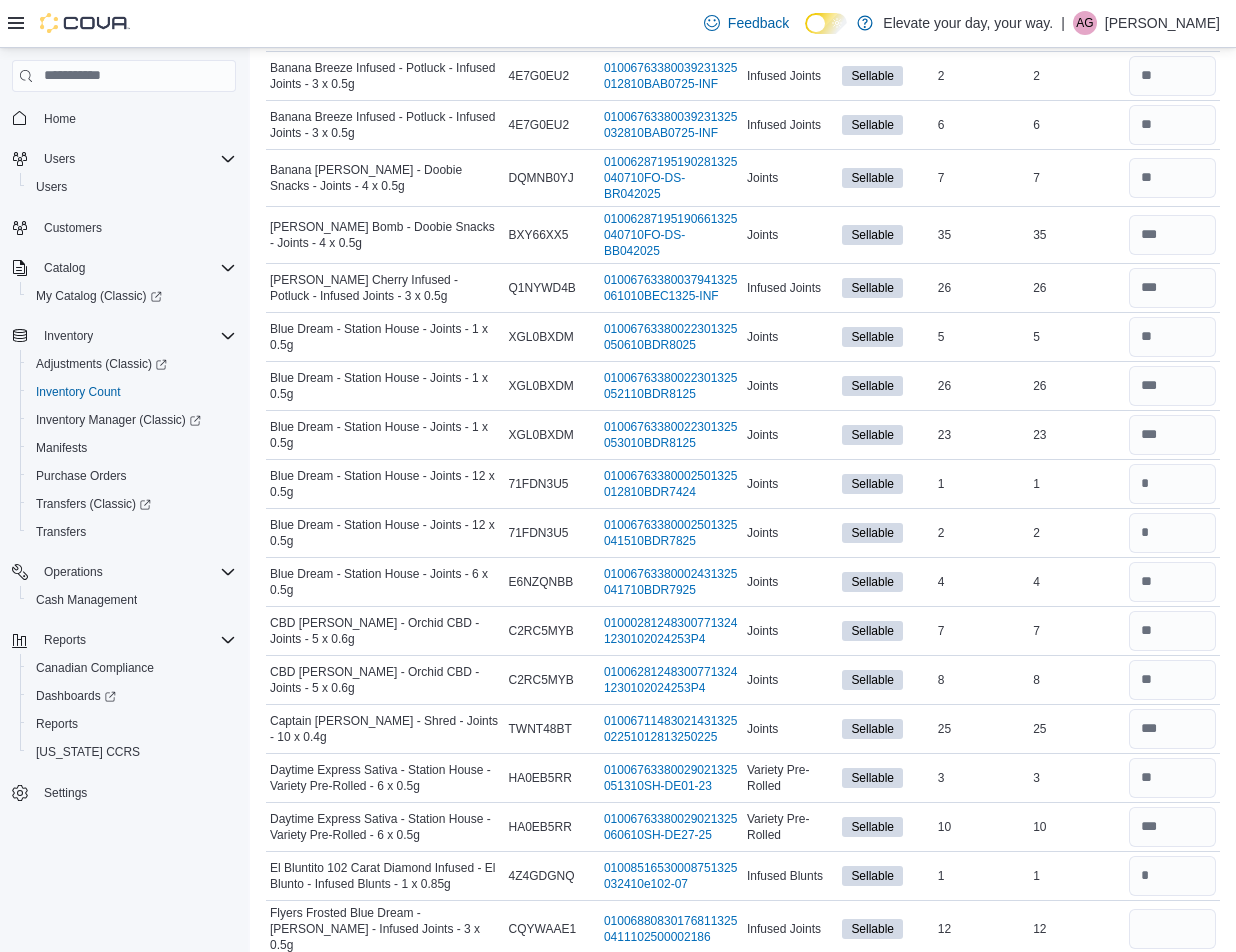 type 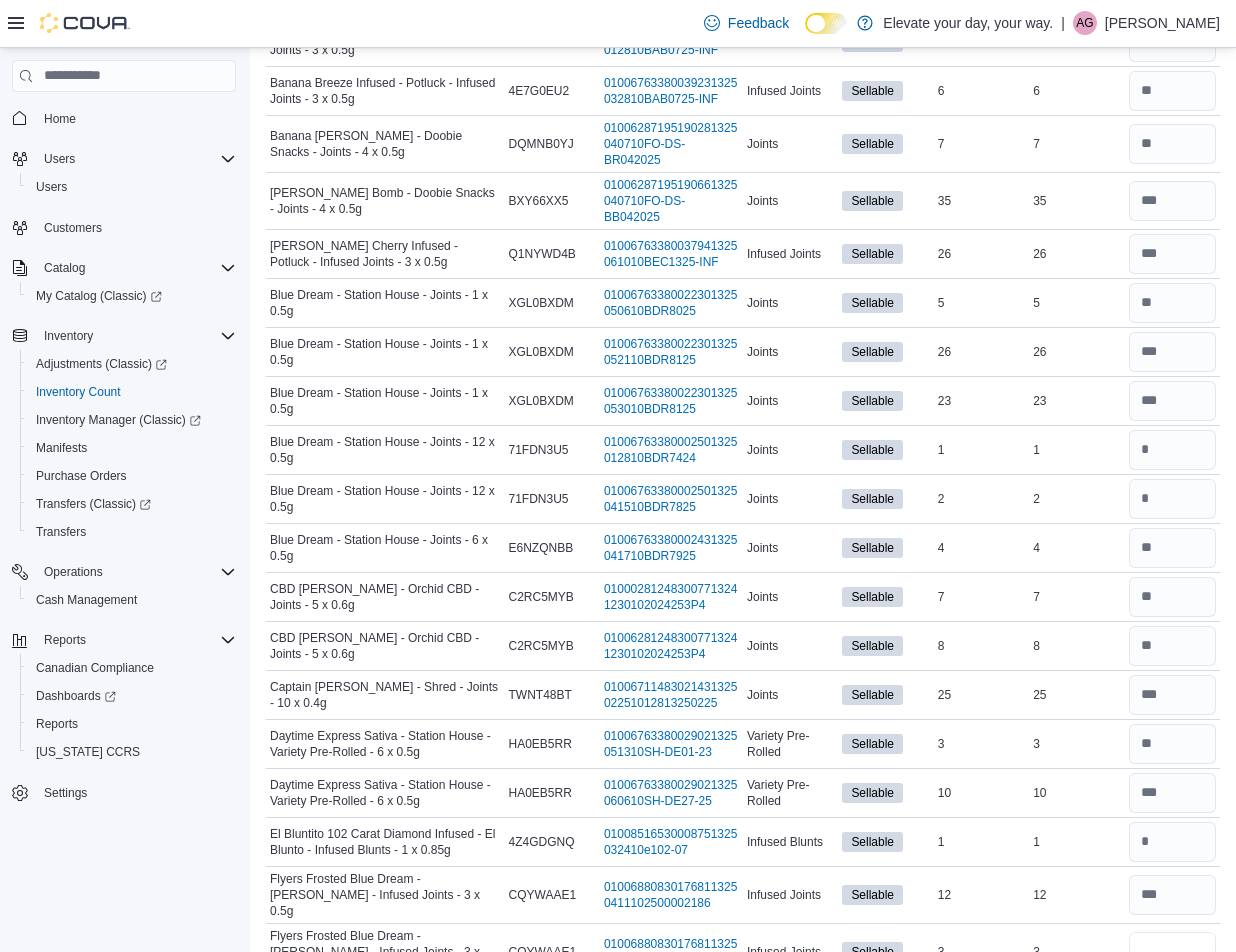 type on "*" 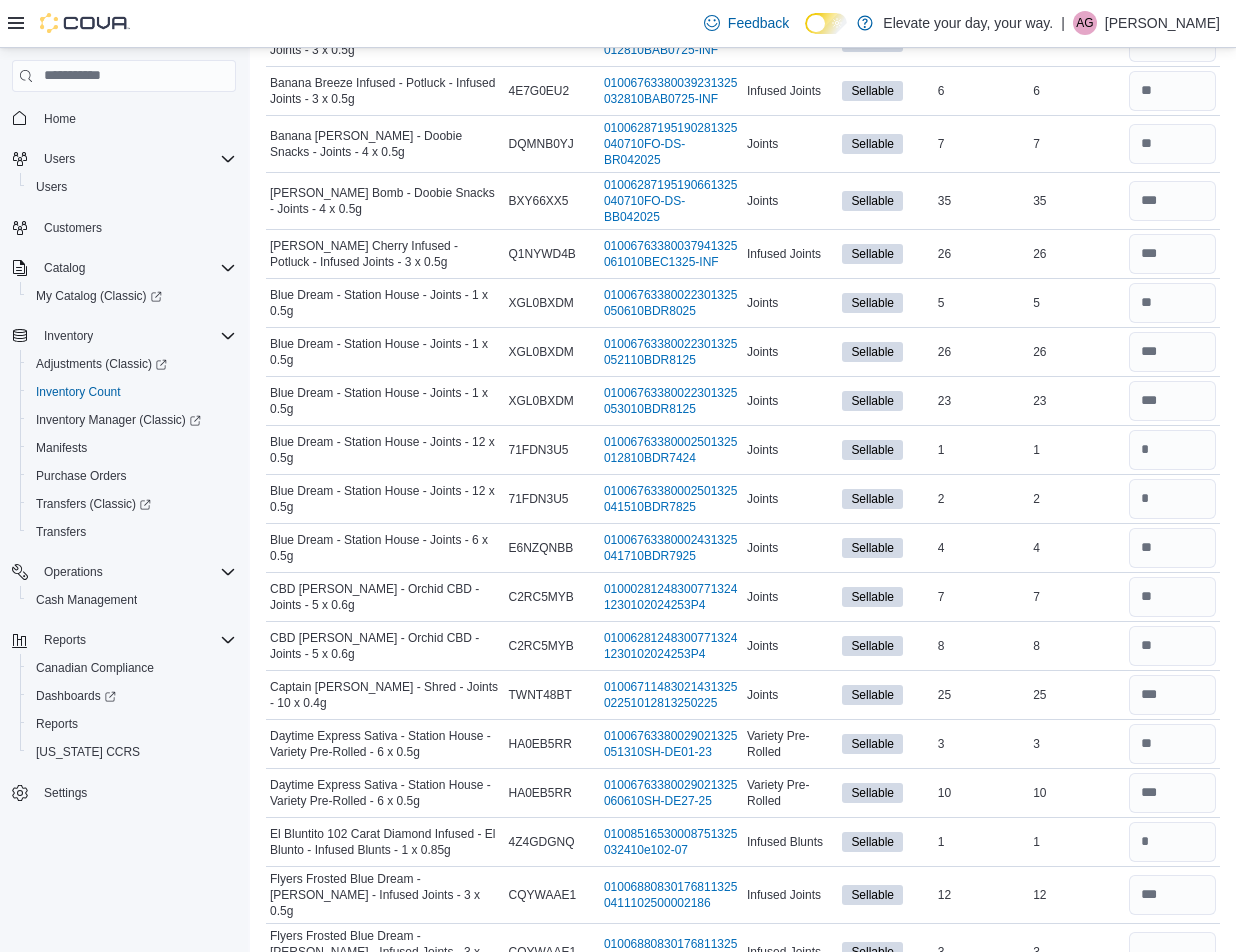 type 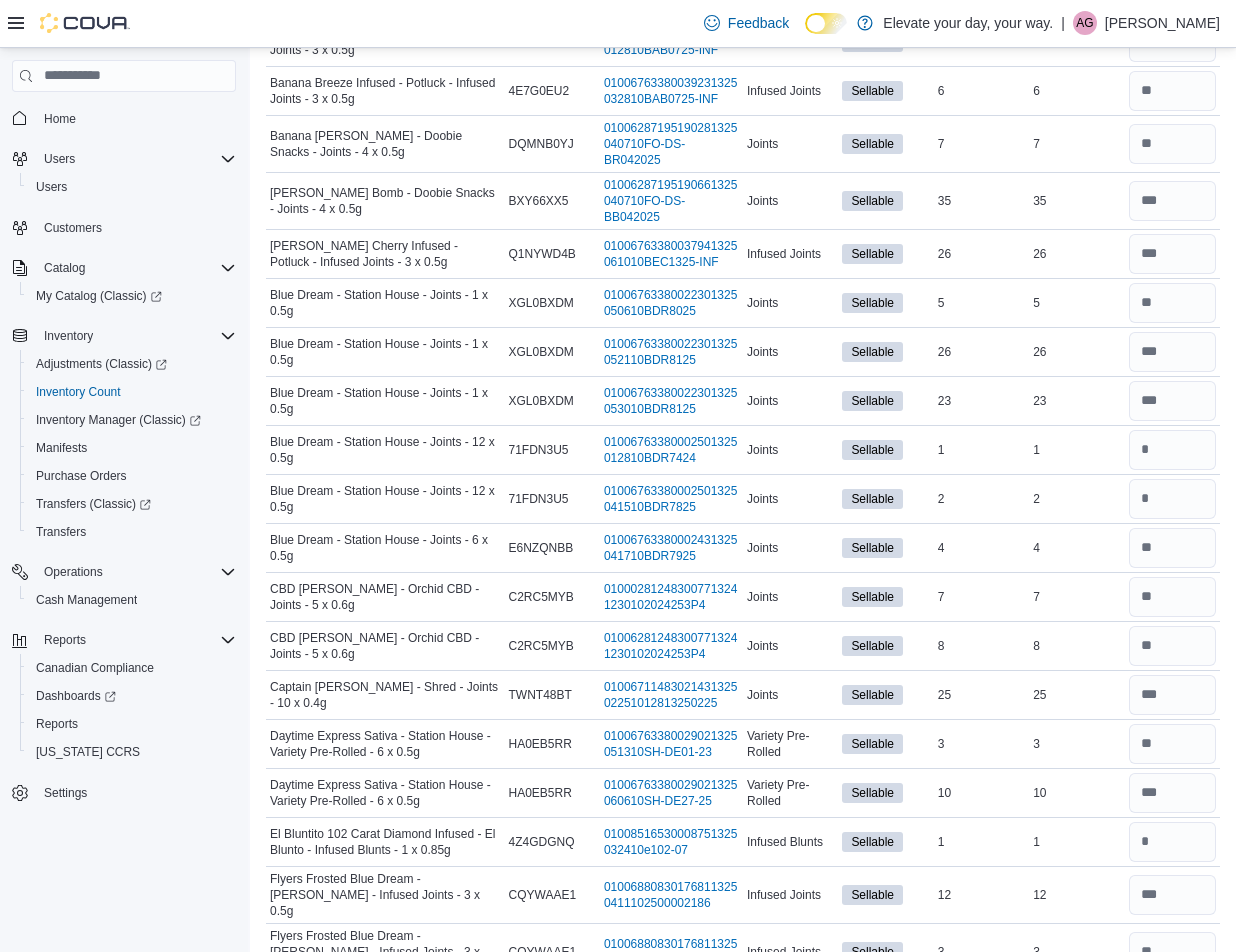 scroll, scrollTop: 1038, scrollLeft: 0, axis: vertical 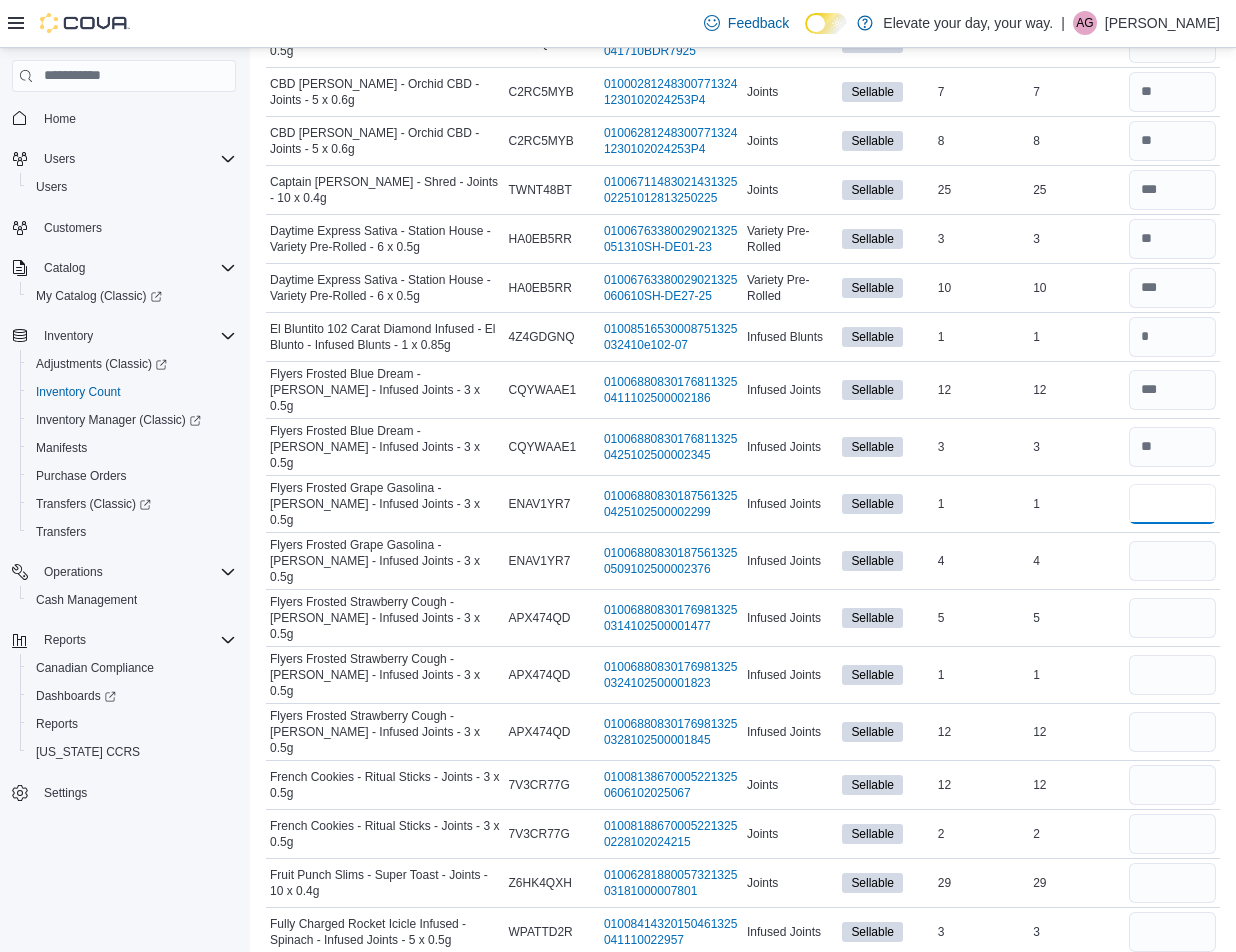 type on "*" 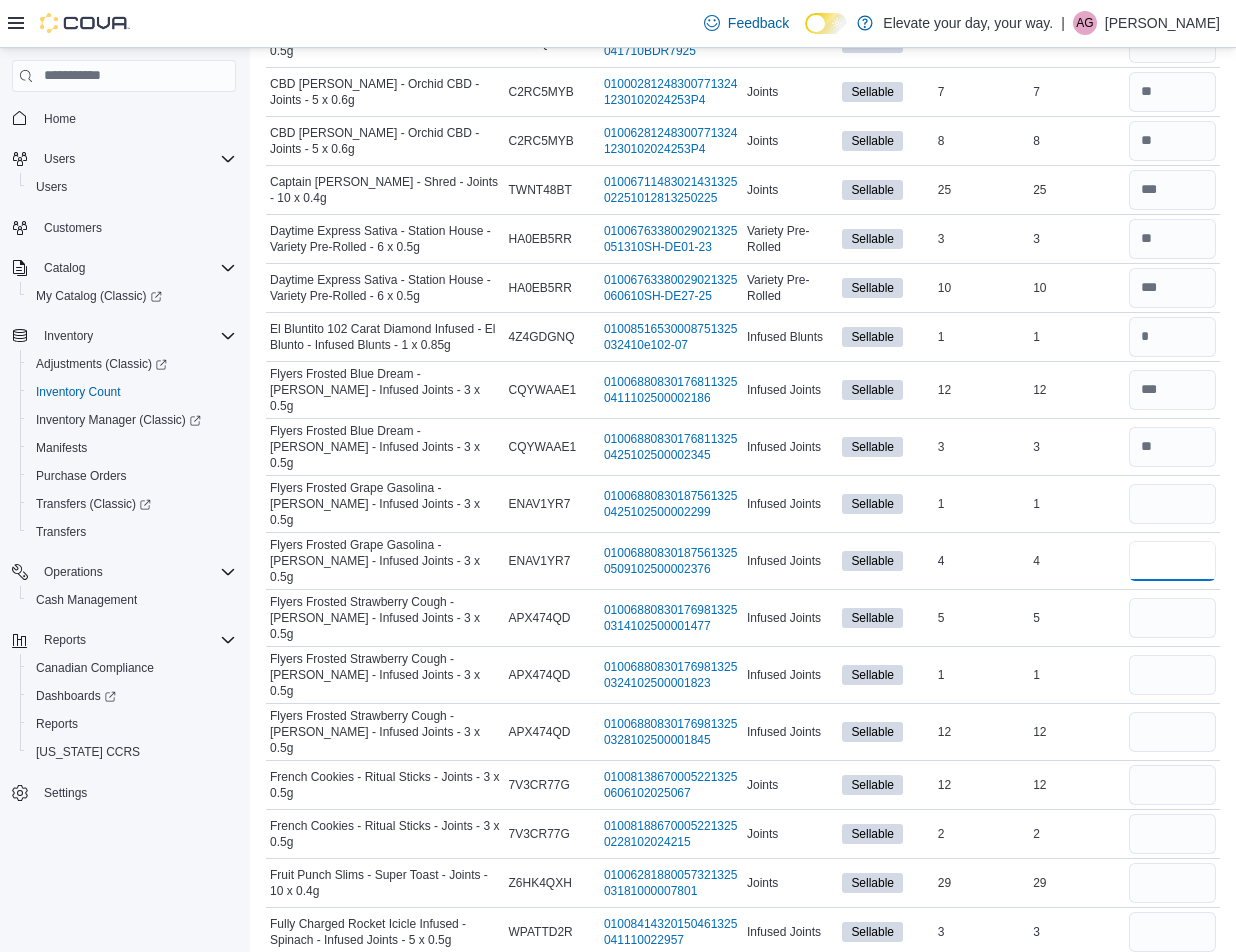 type 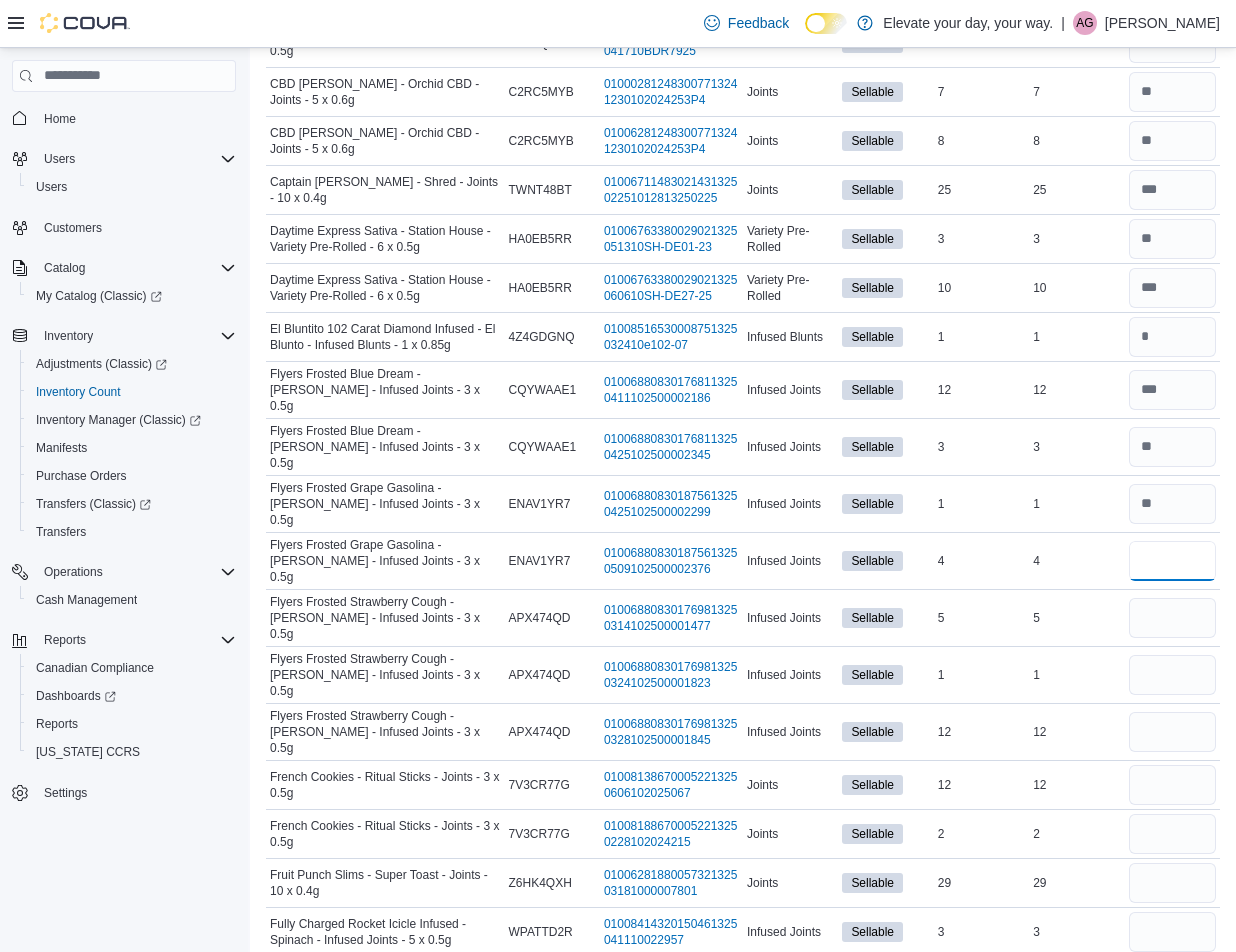 type on "*" 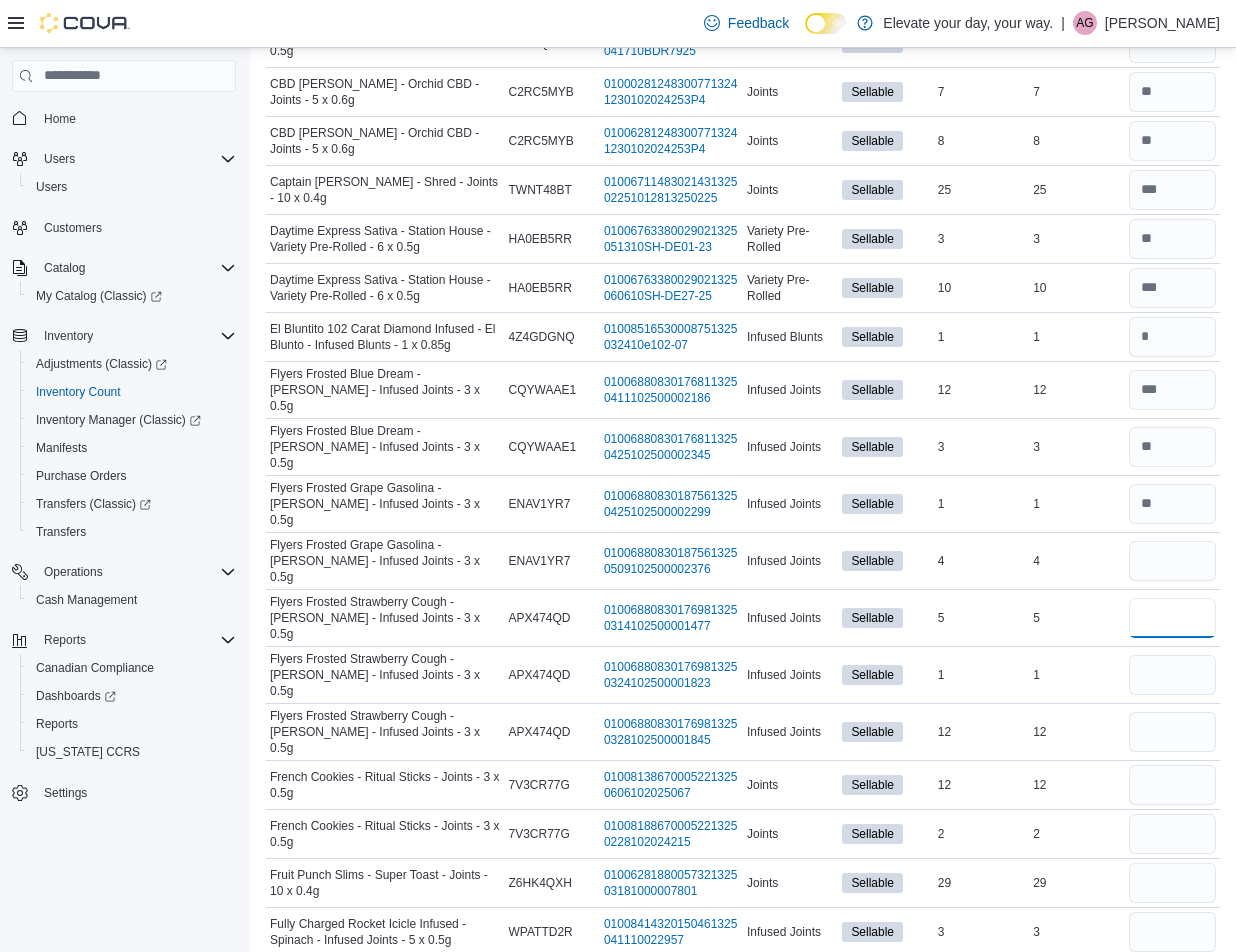 type 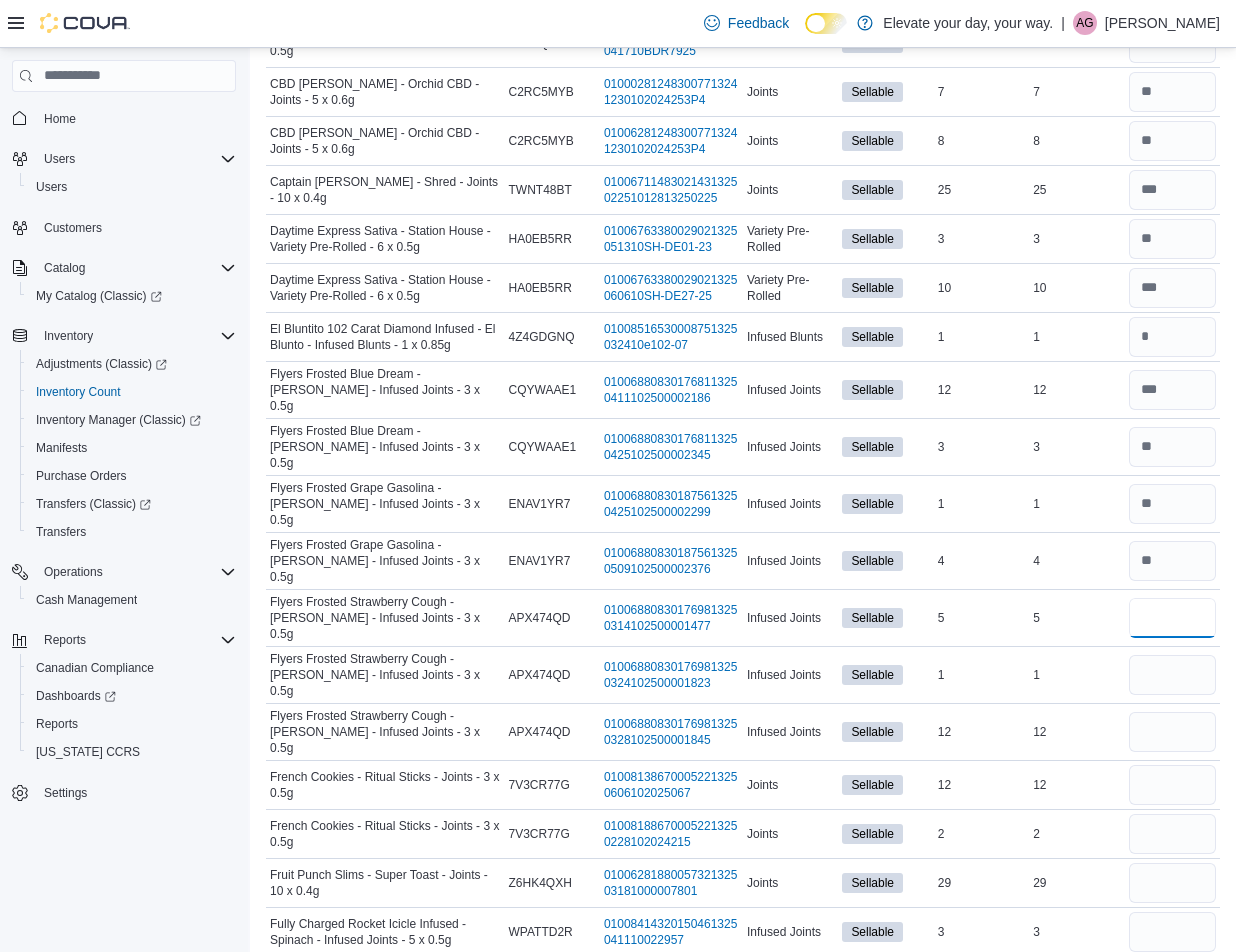 type on "*" 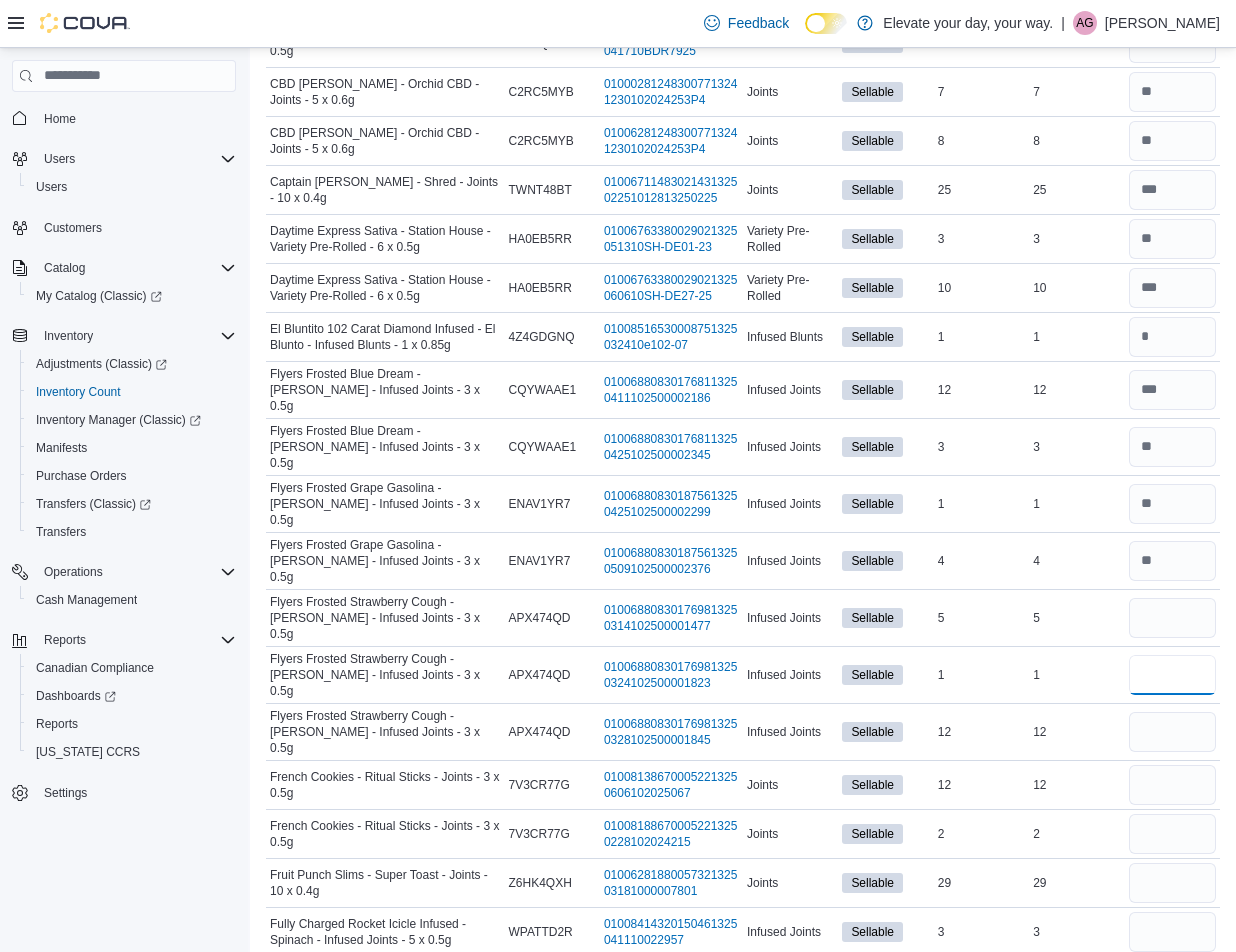 type 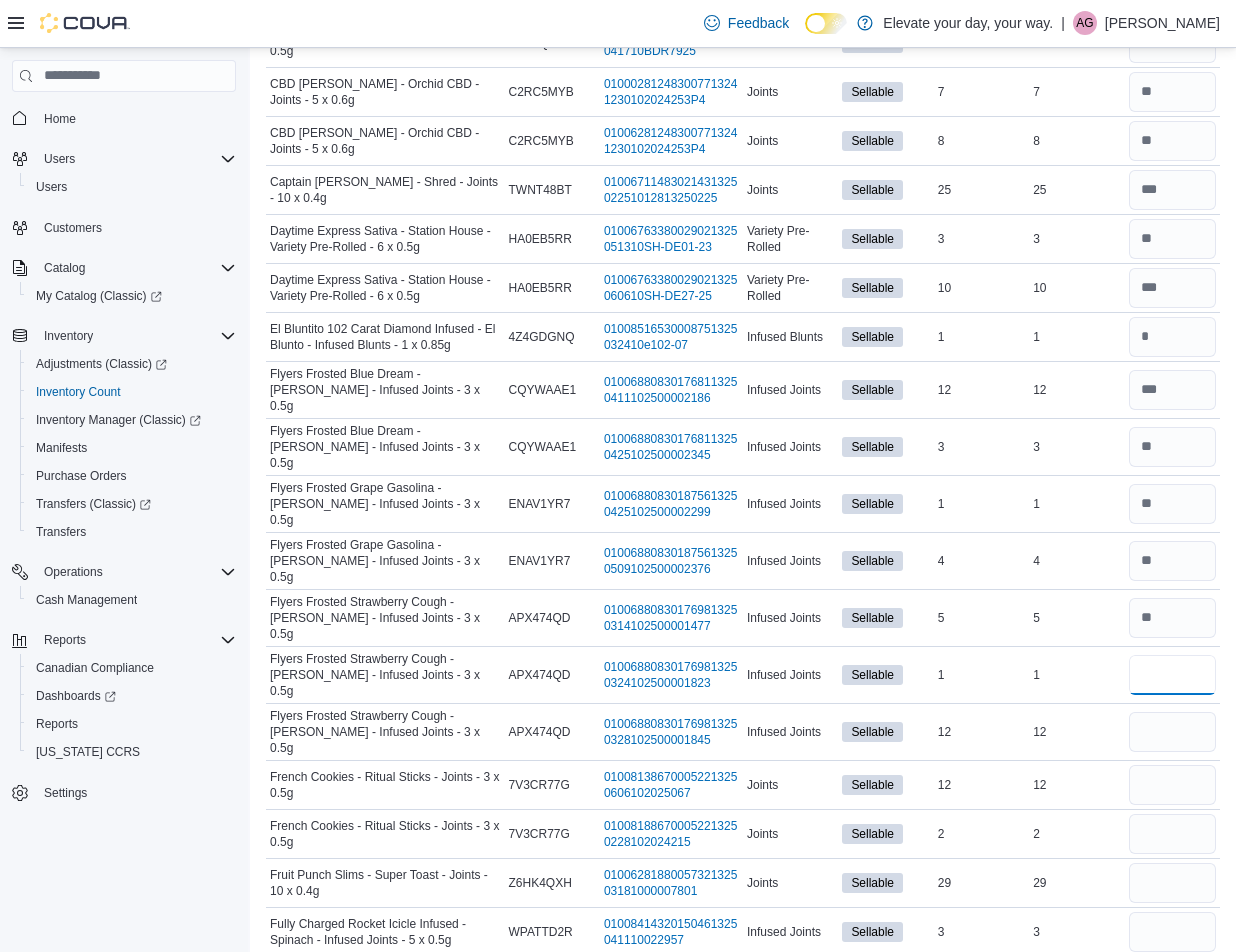 type on "*" 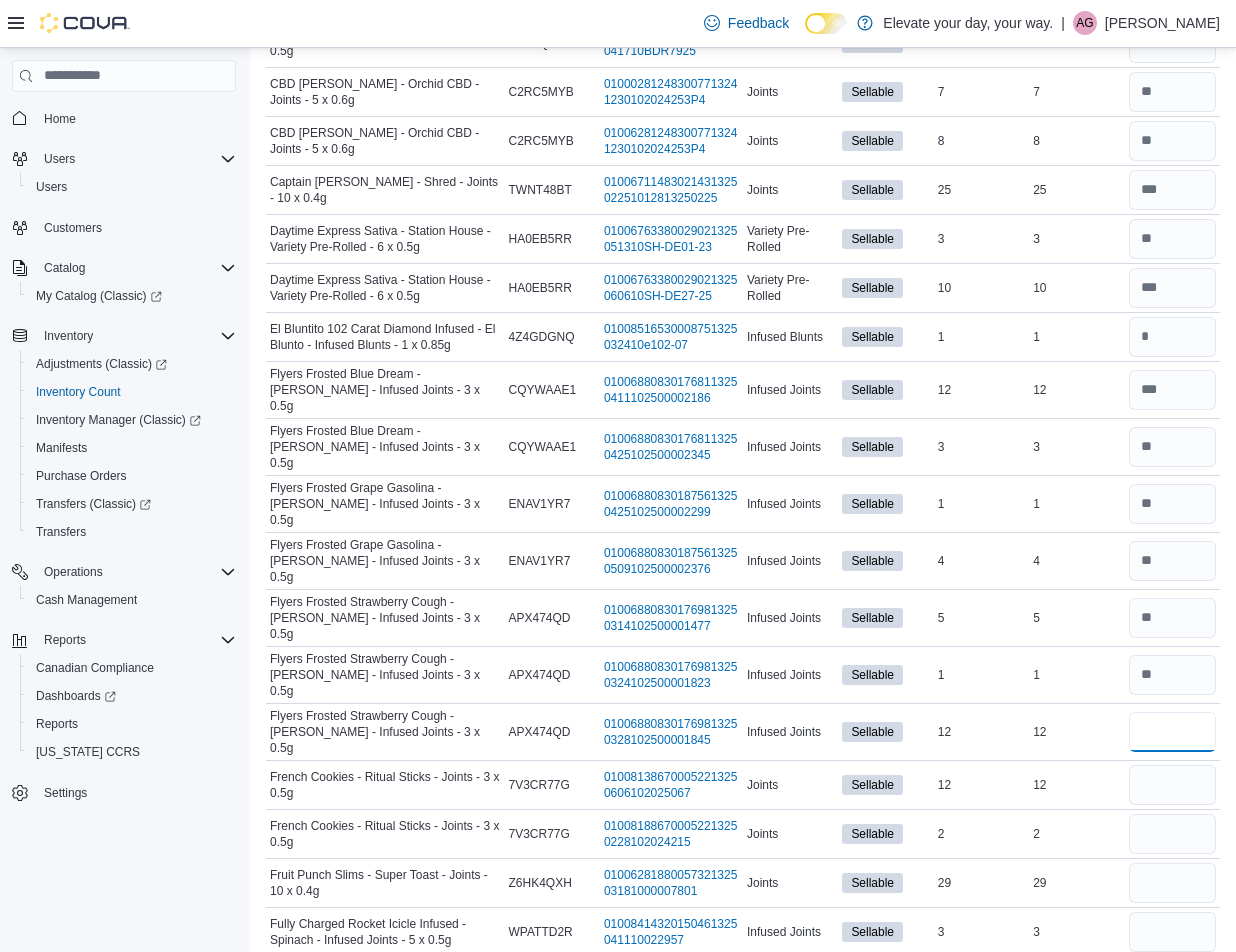 type 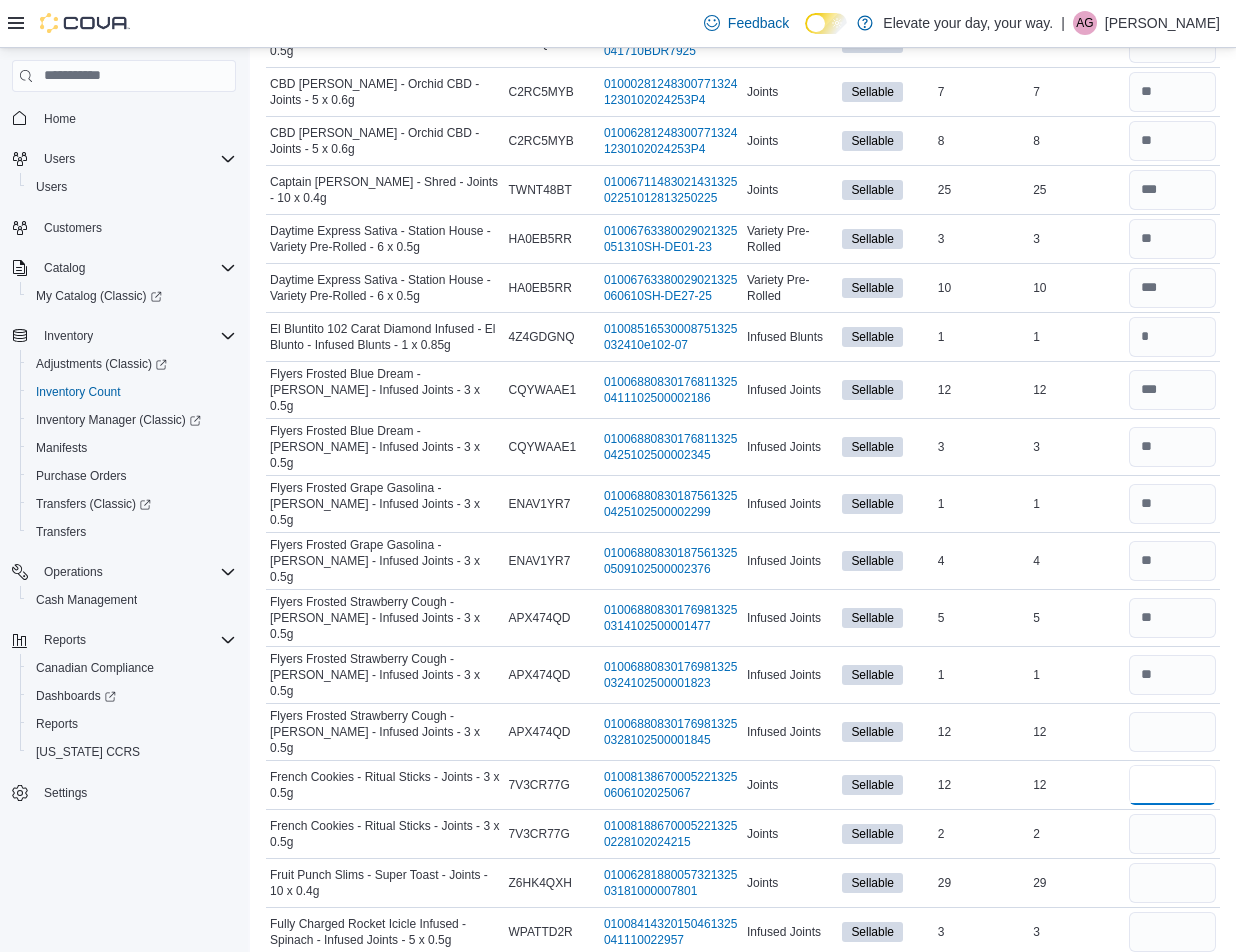 type 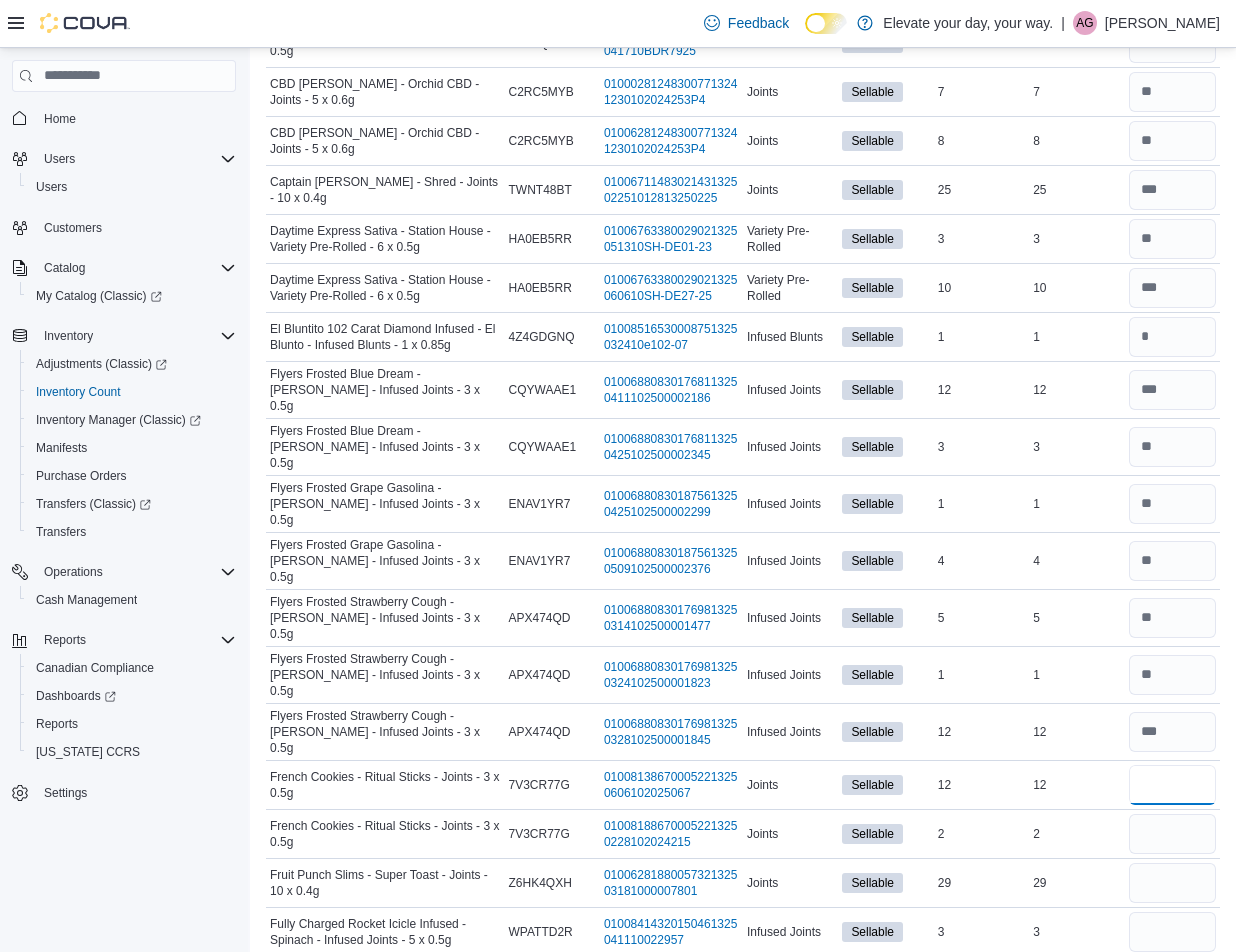 type on "**" 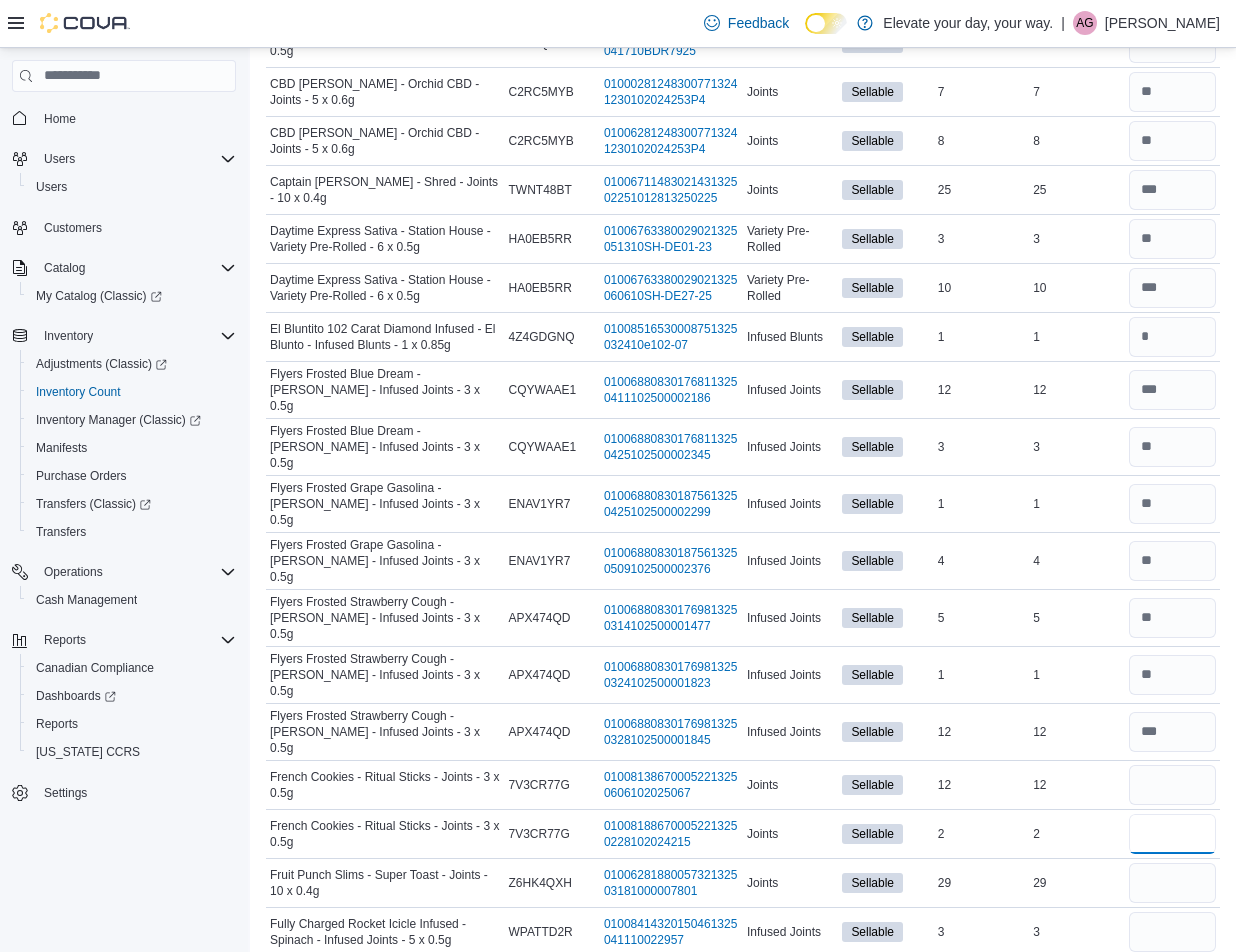 type 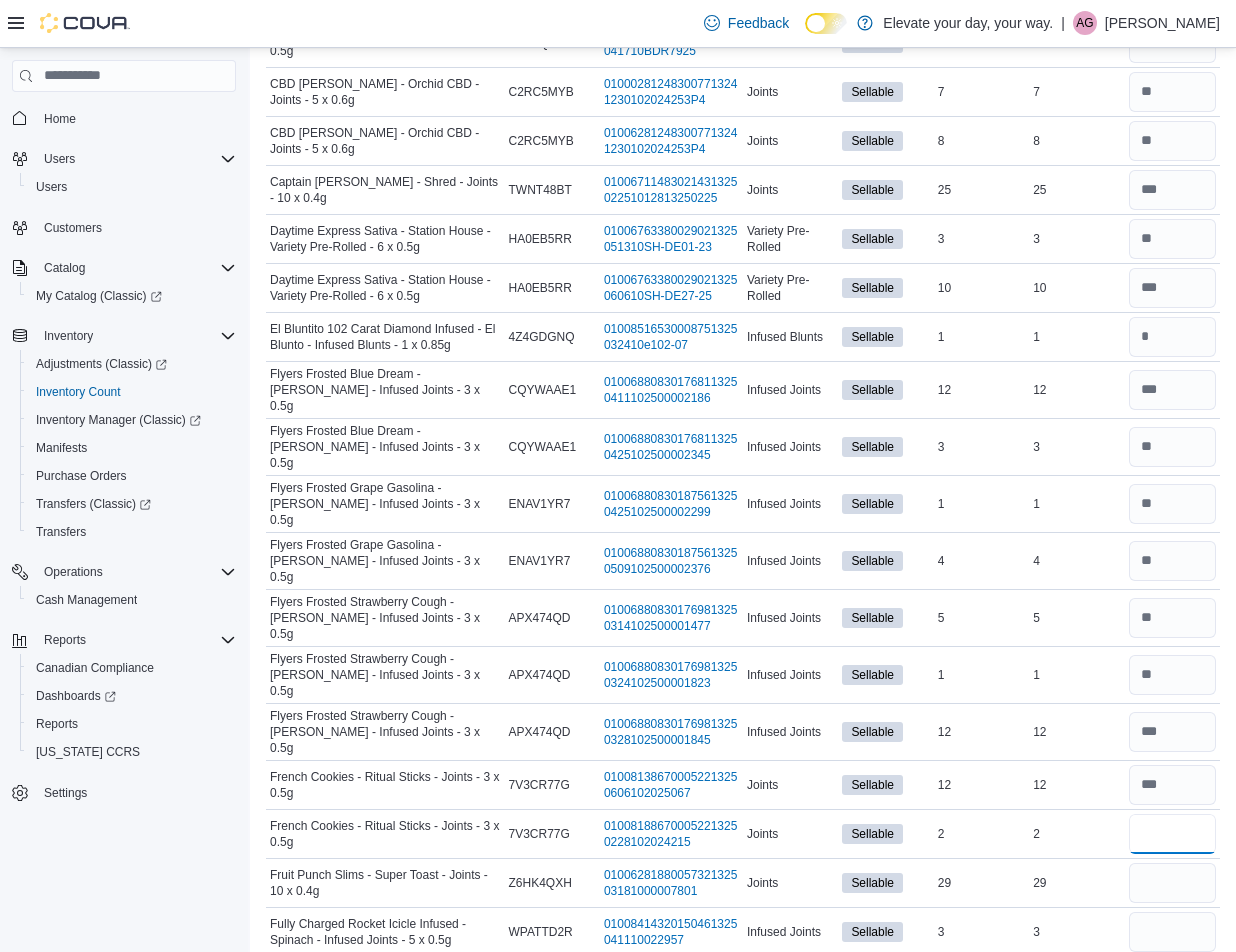 type on "*" 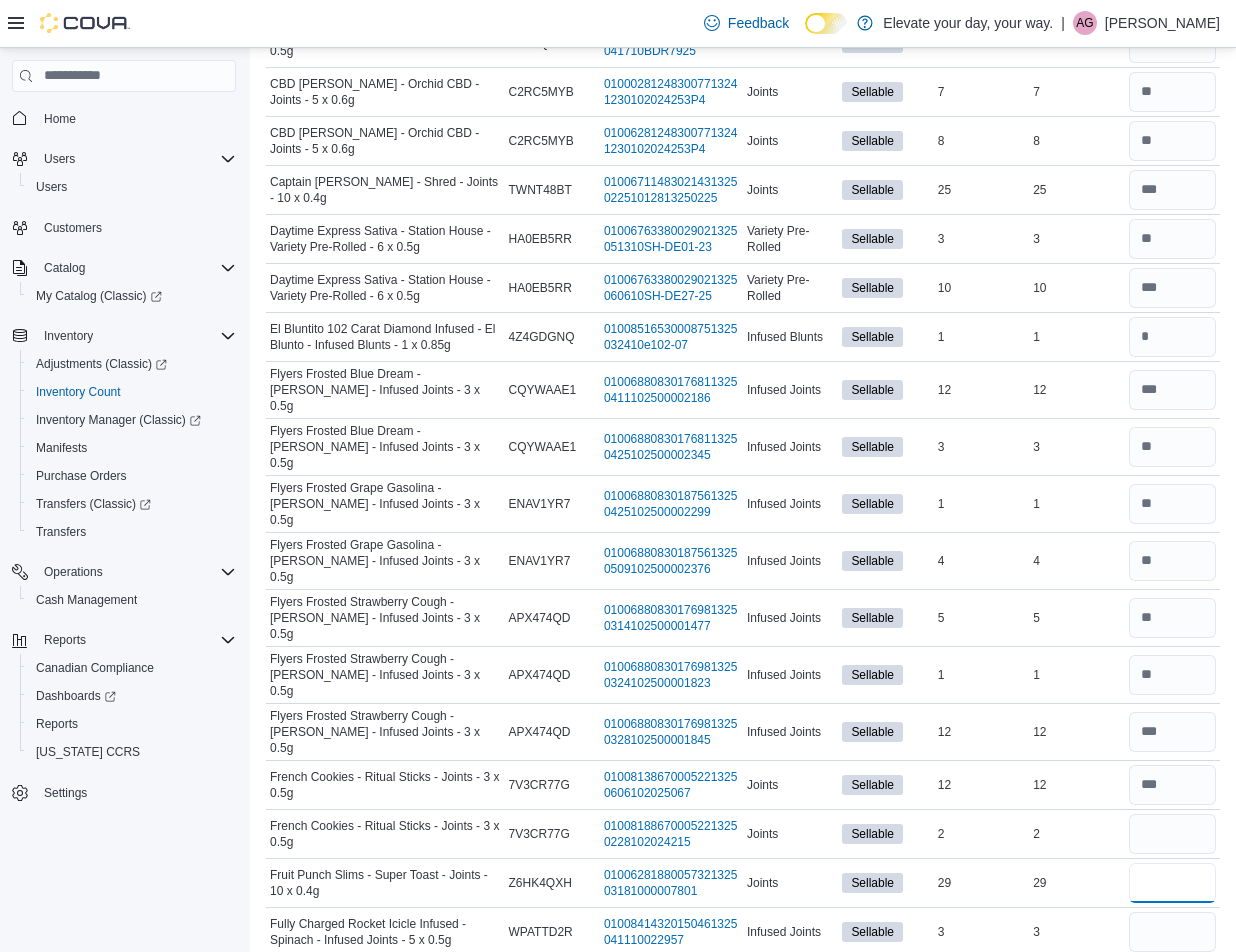 type 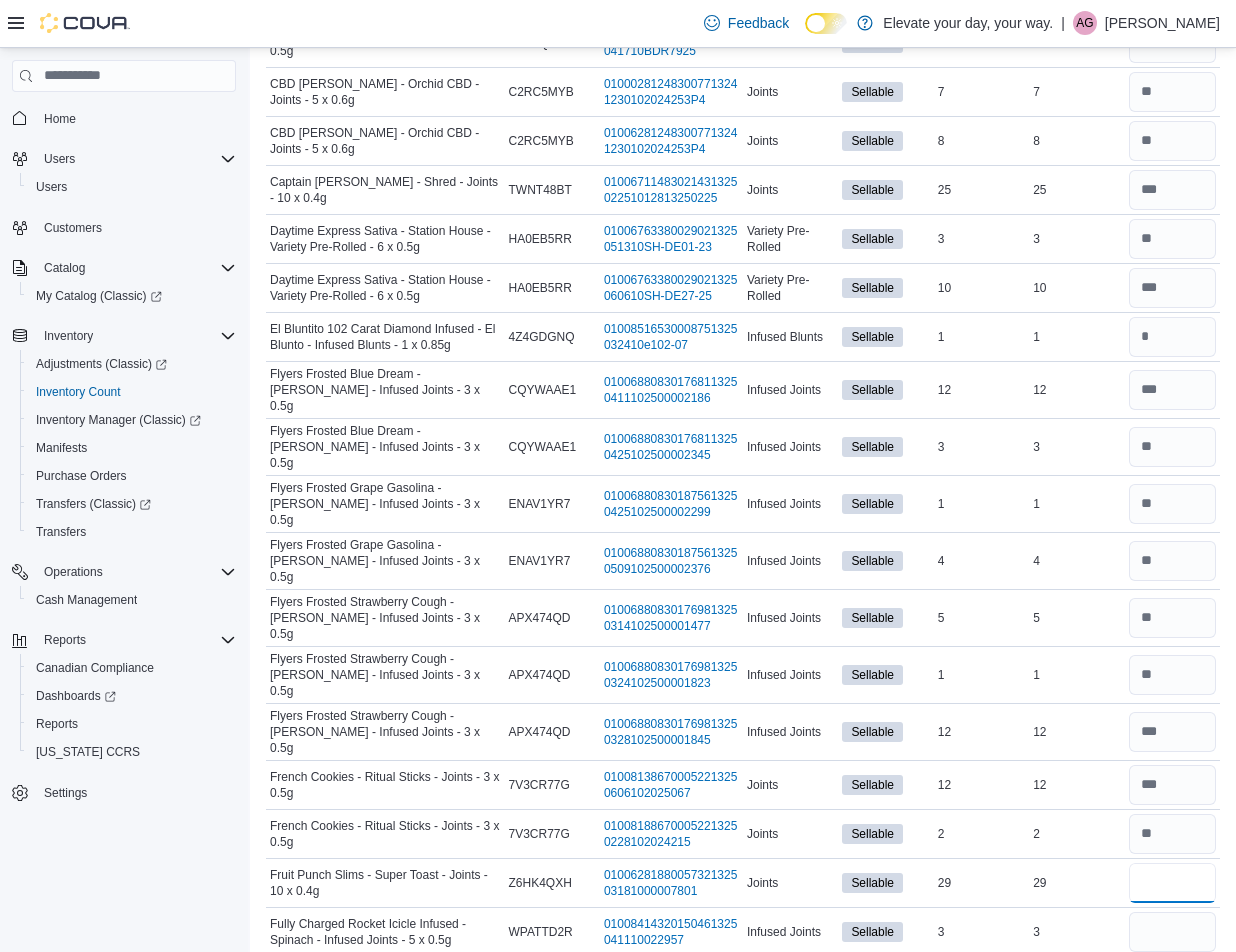 type on "**" 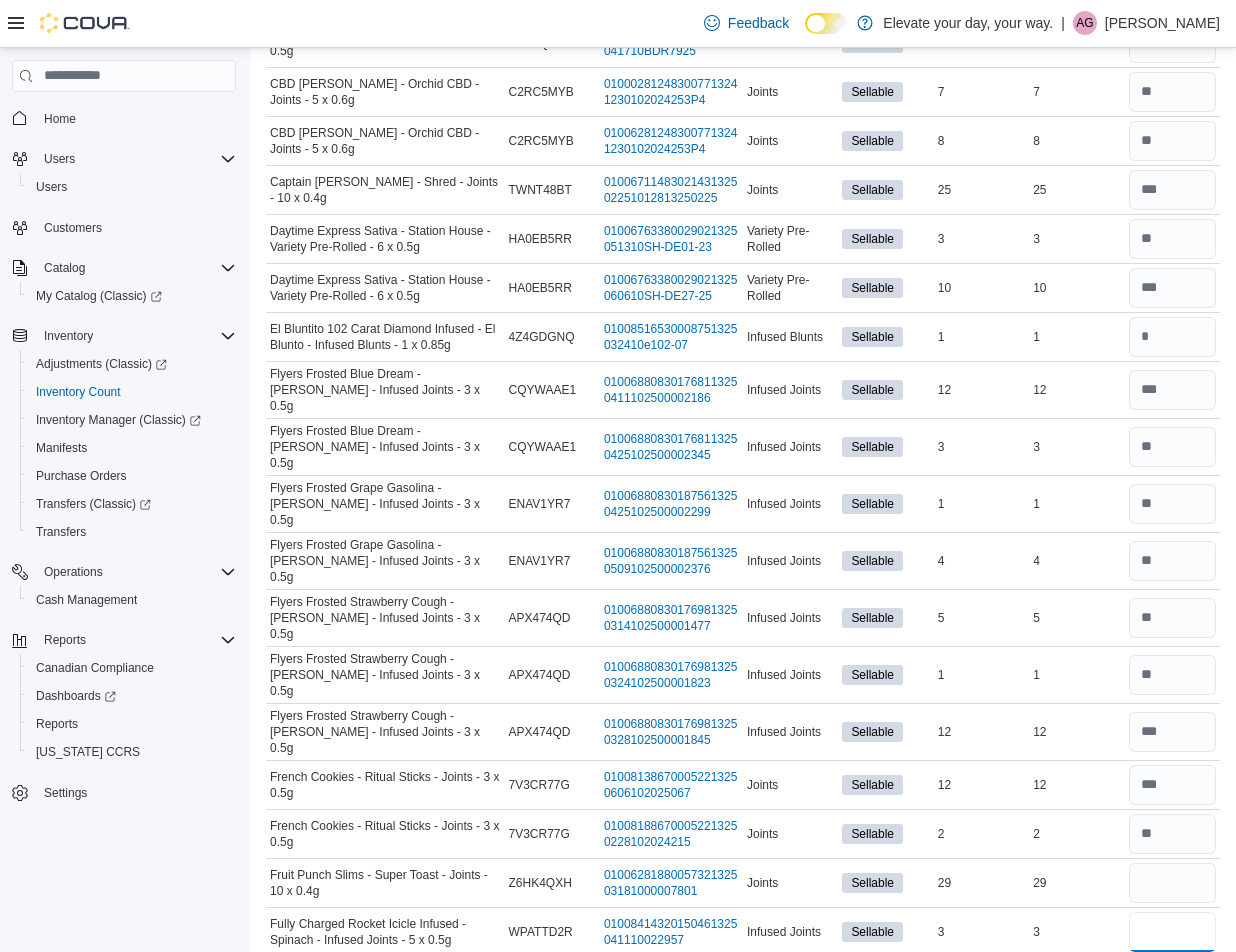 type 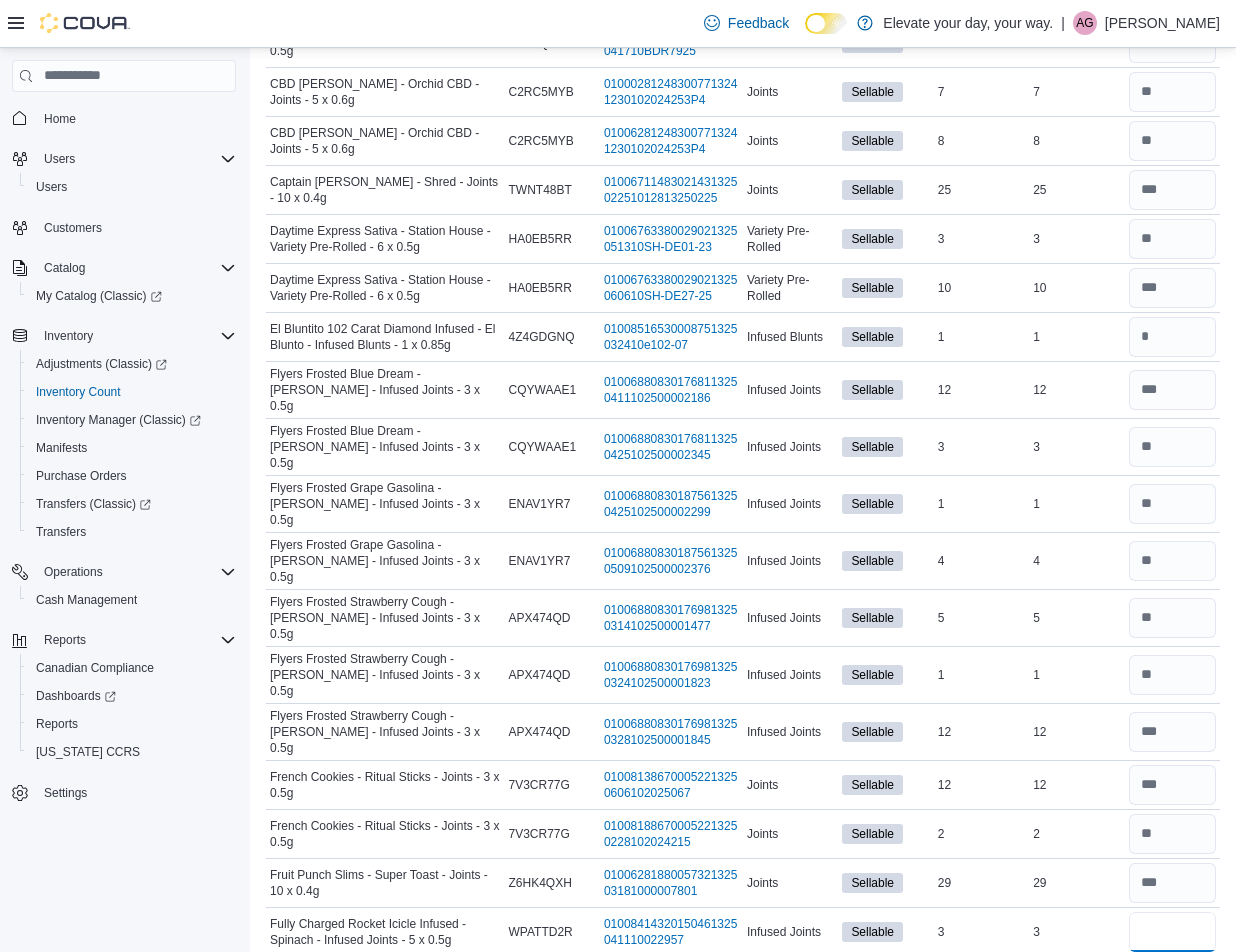 type on "*" 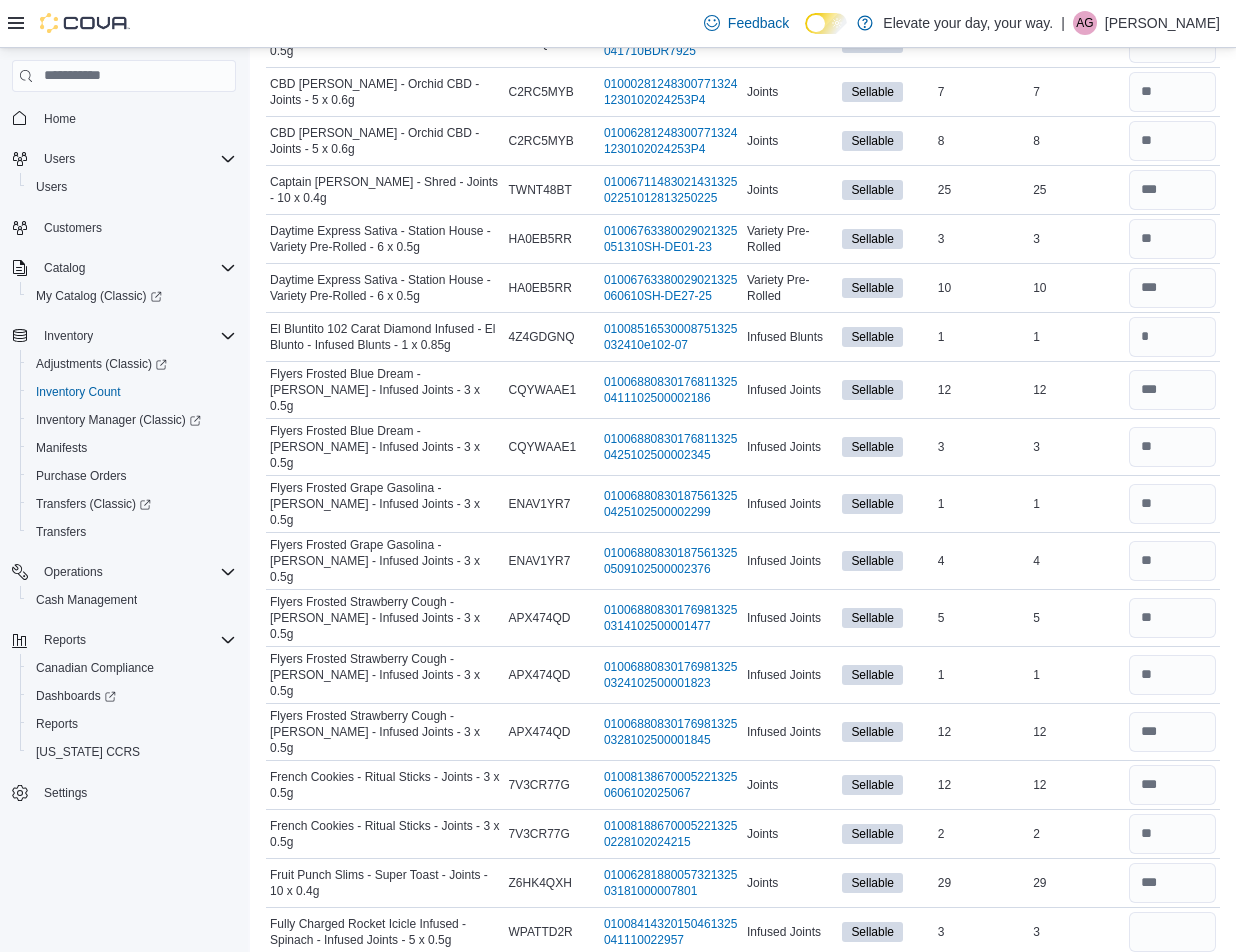 type 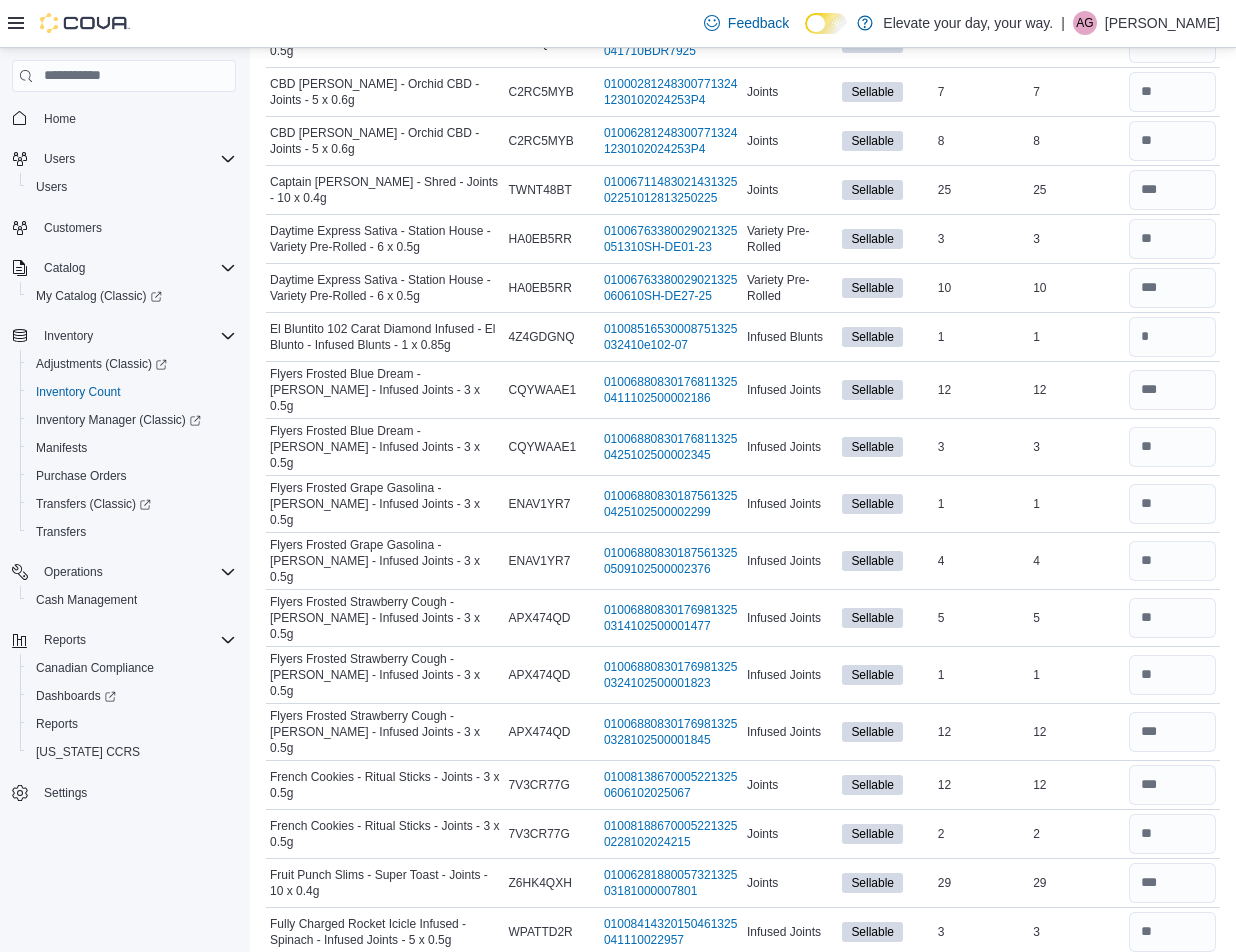 type on "**" 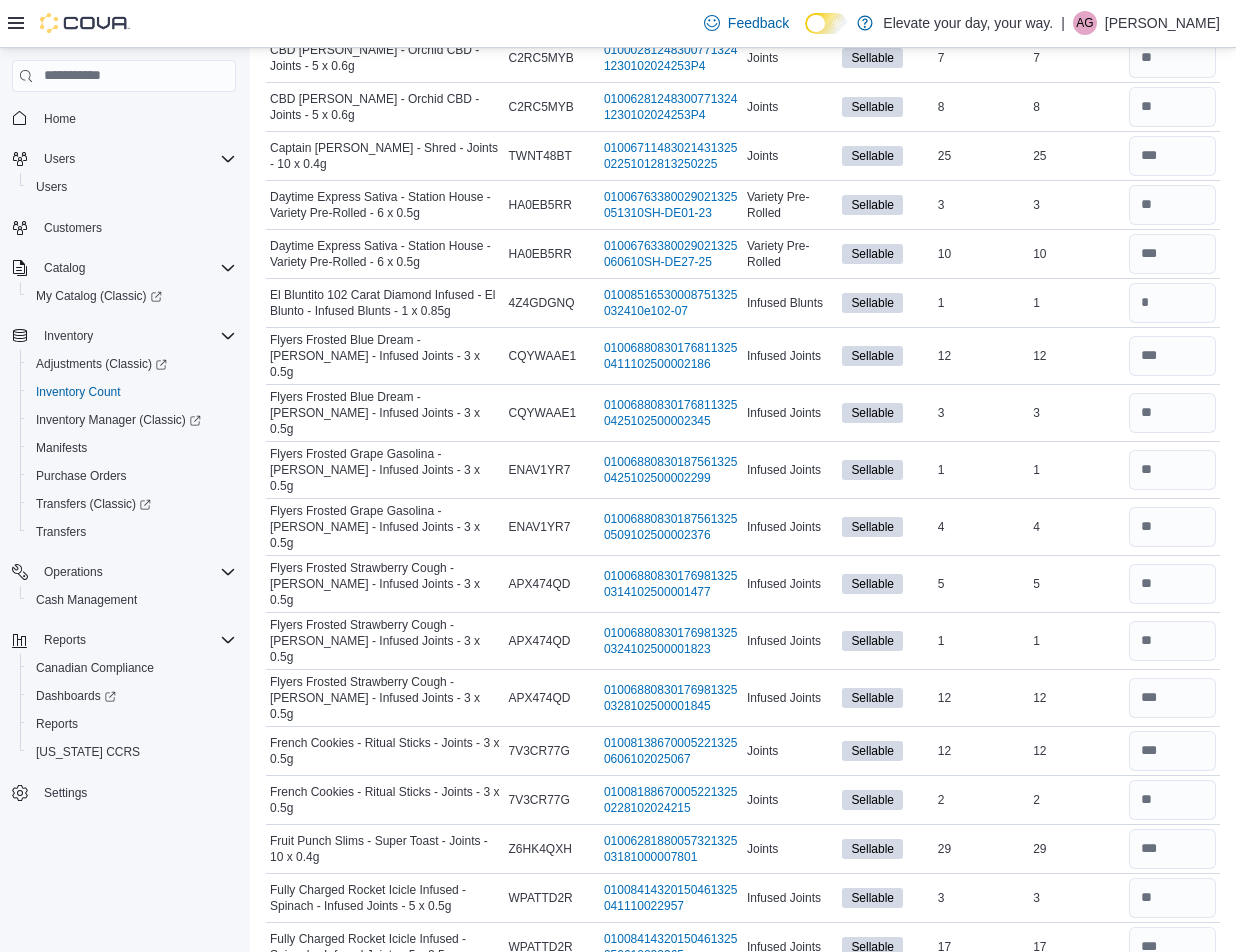 type on "*" 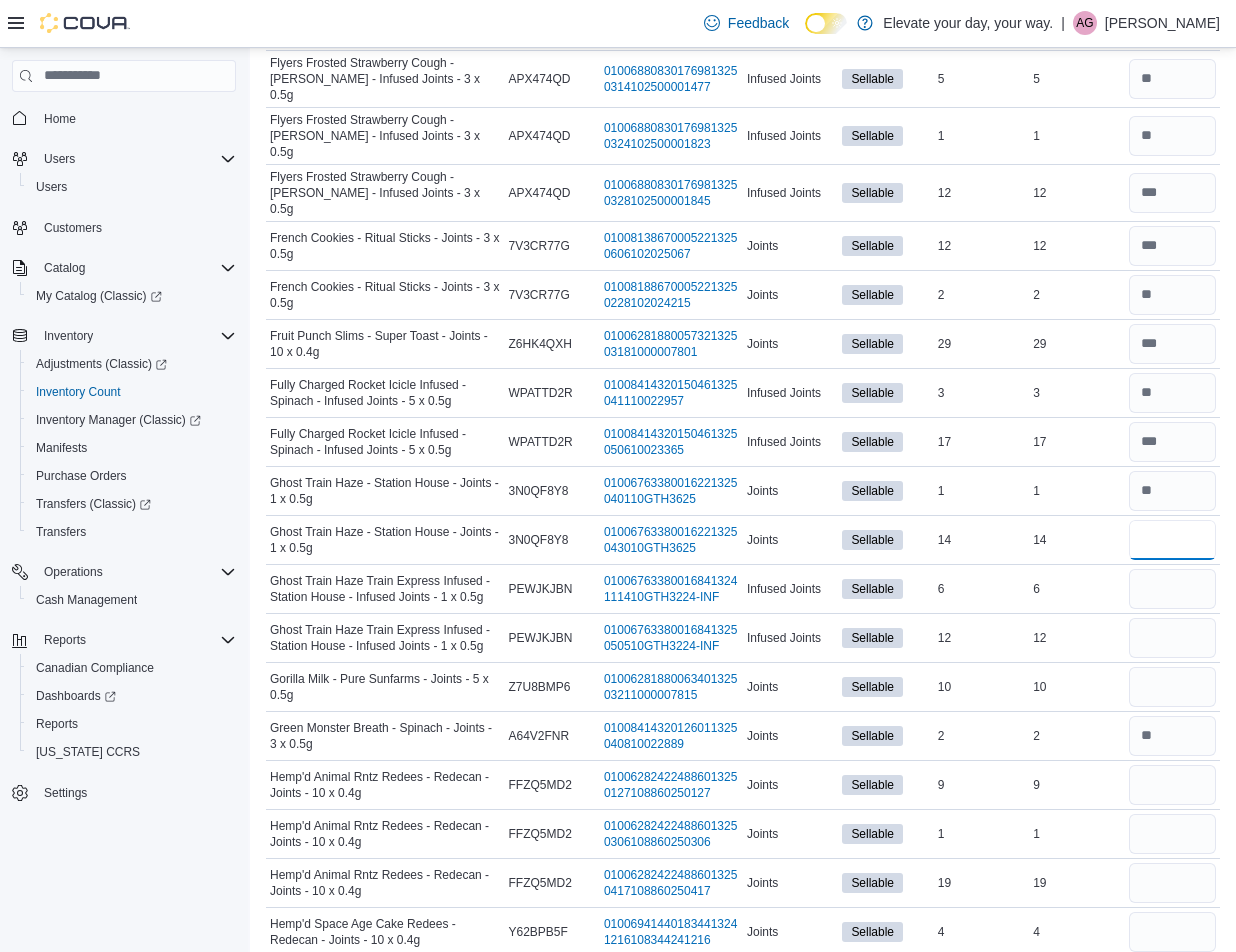 type on "**" 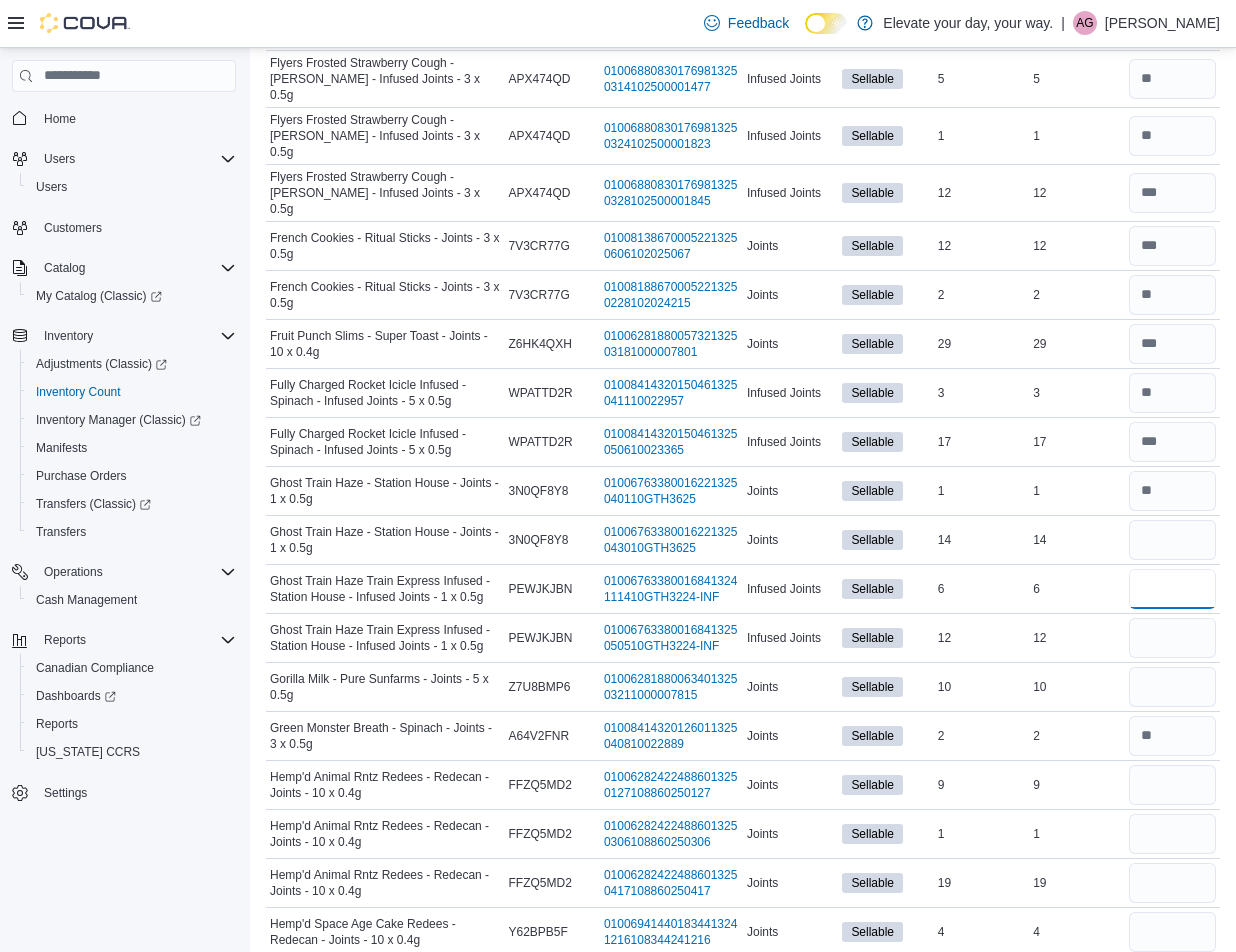 type 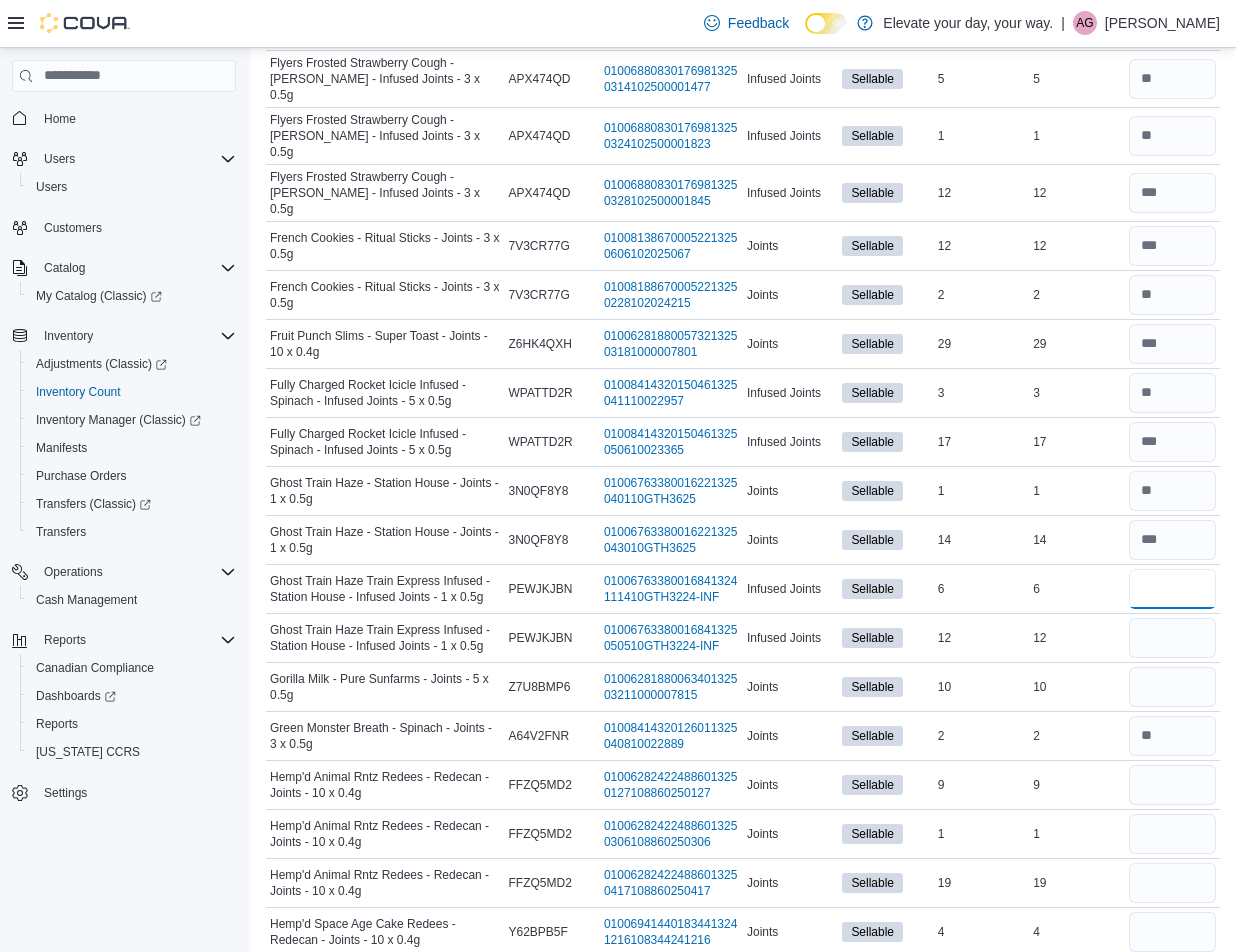 type on "*" 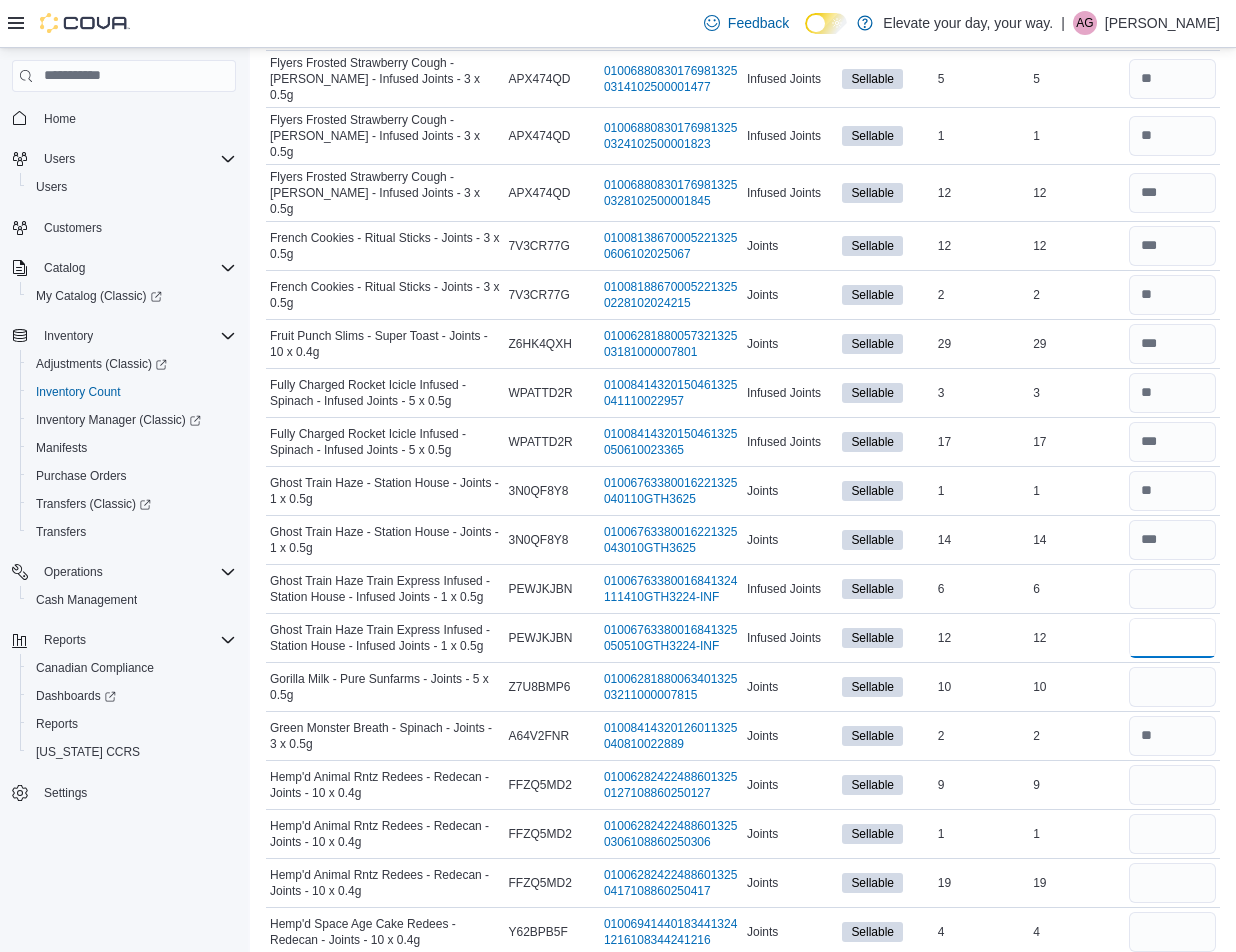 type 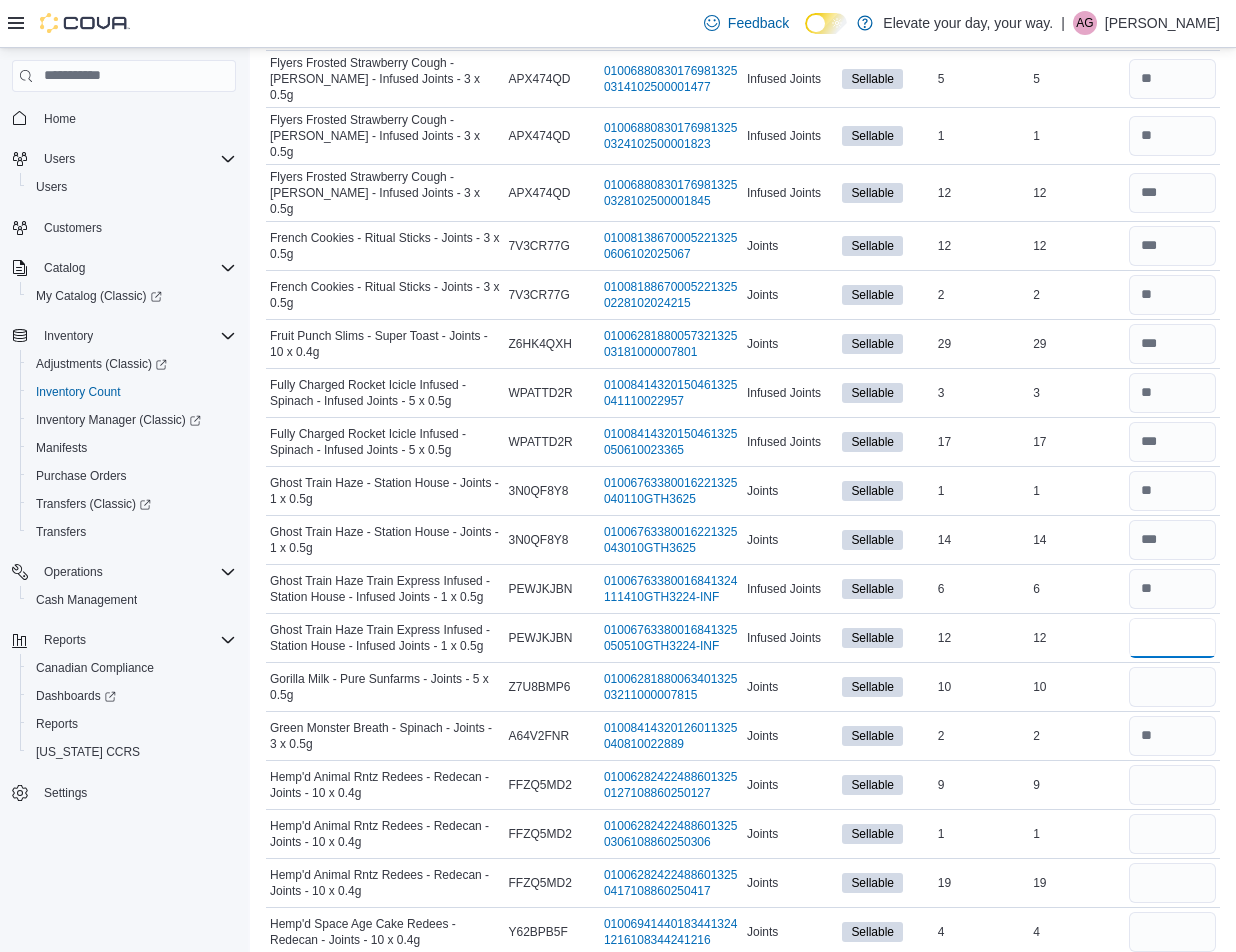 type on "**" 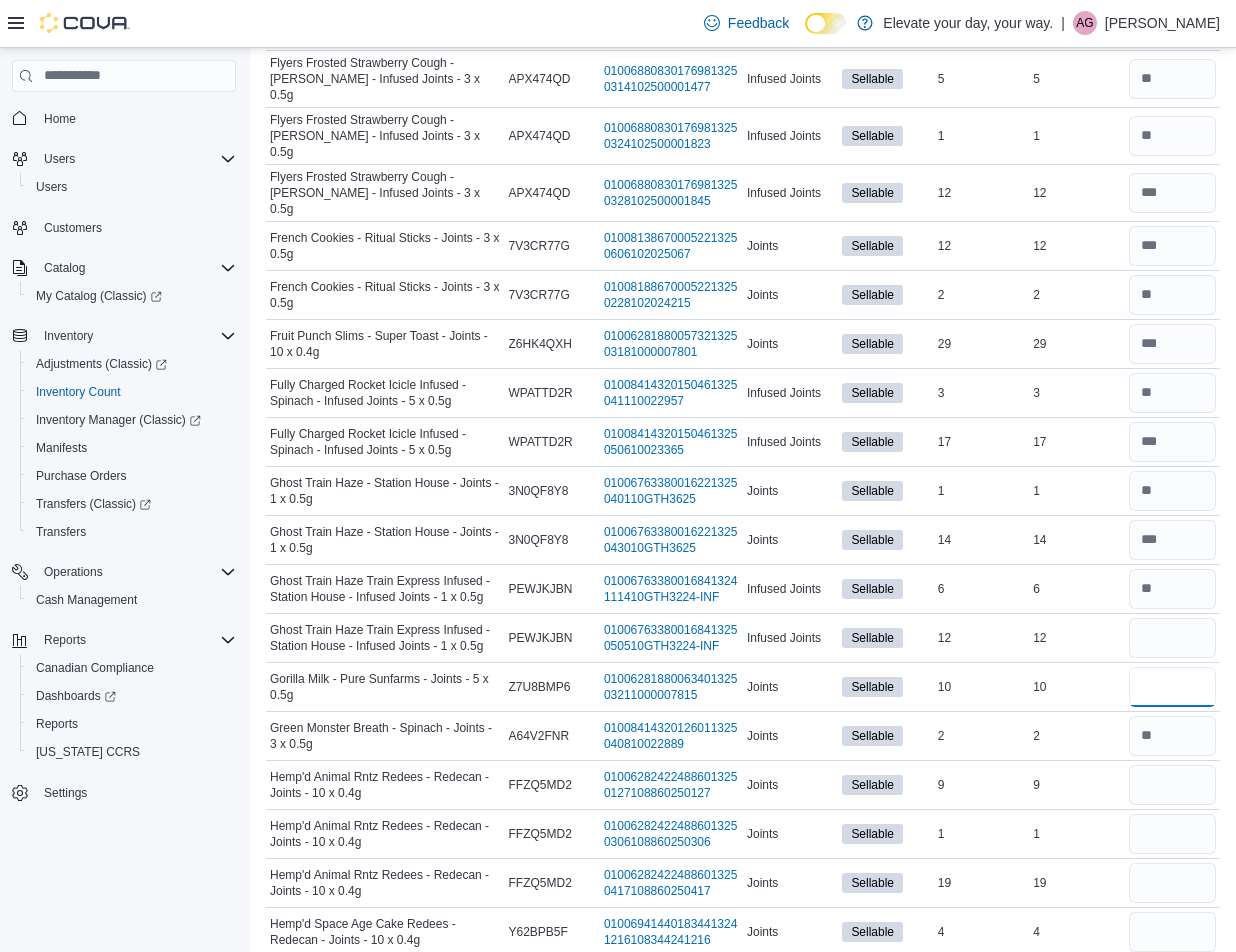 type 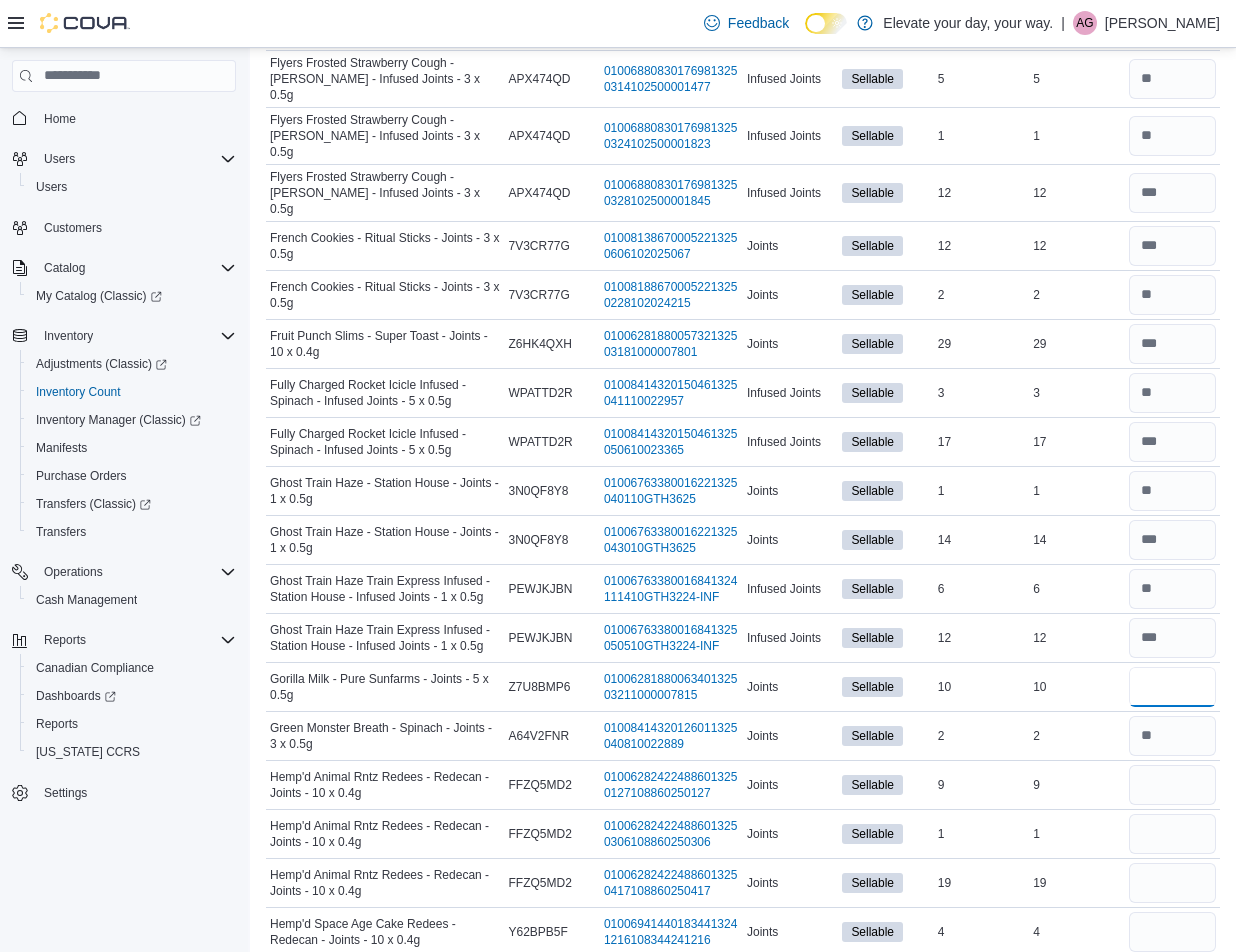 type on "**" 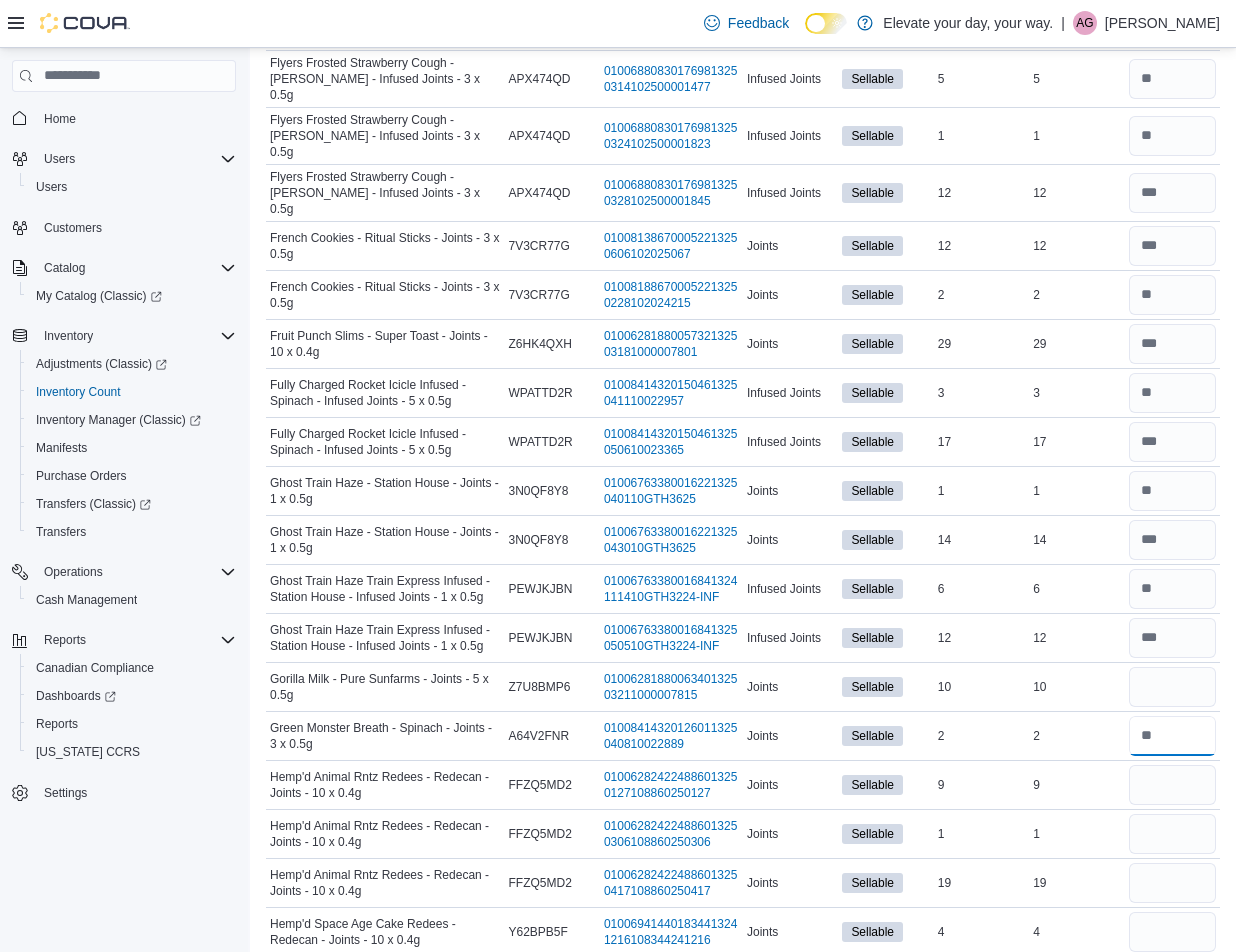 type 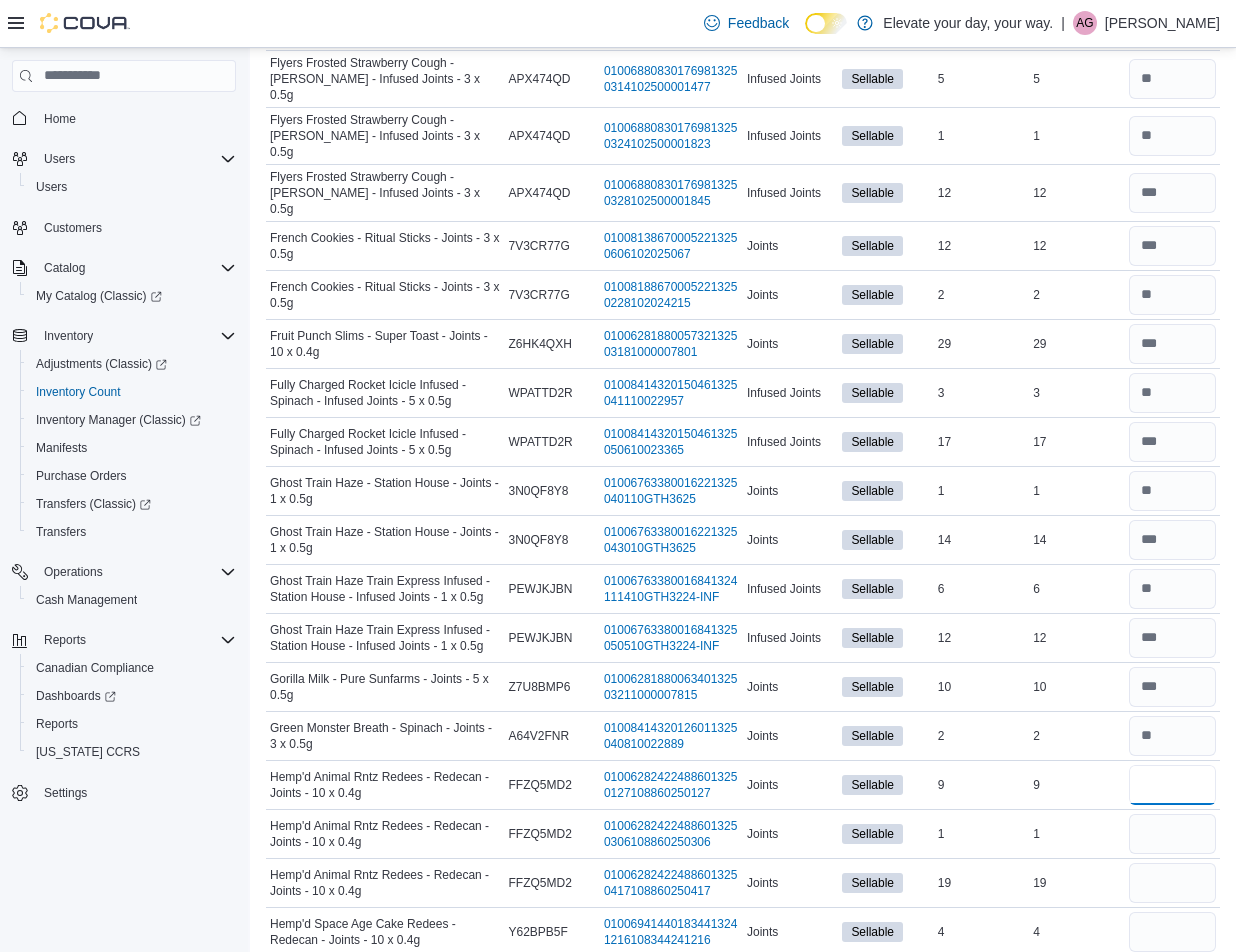 type on "*" 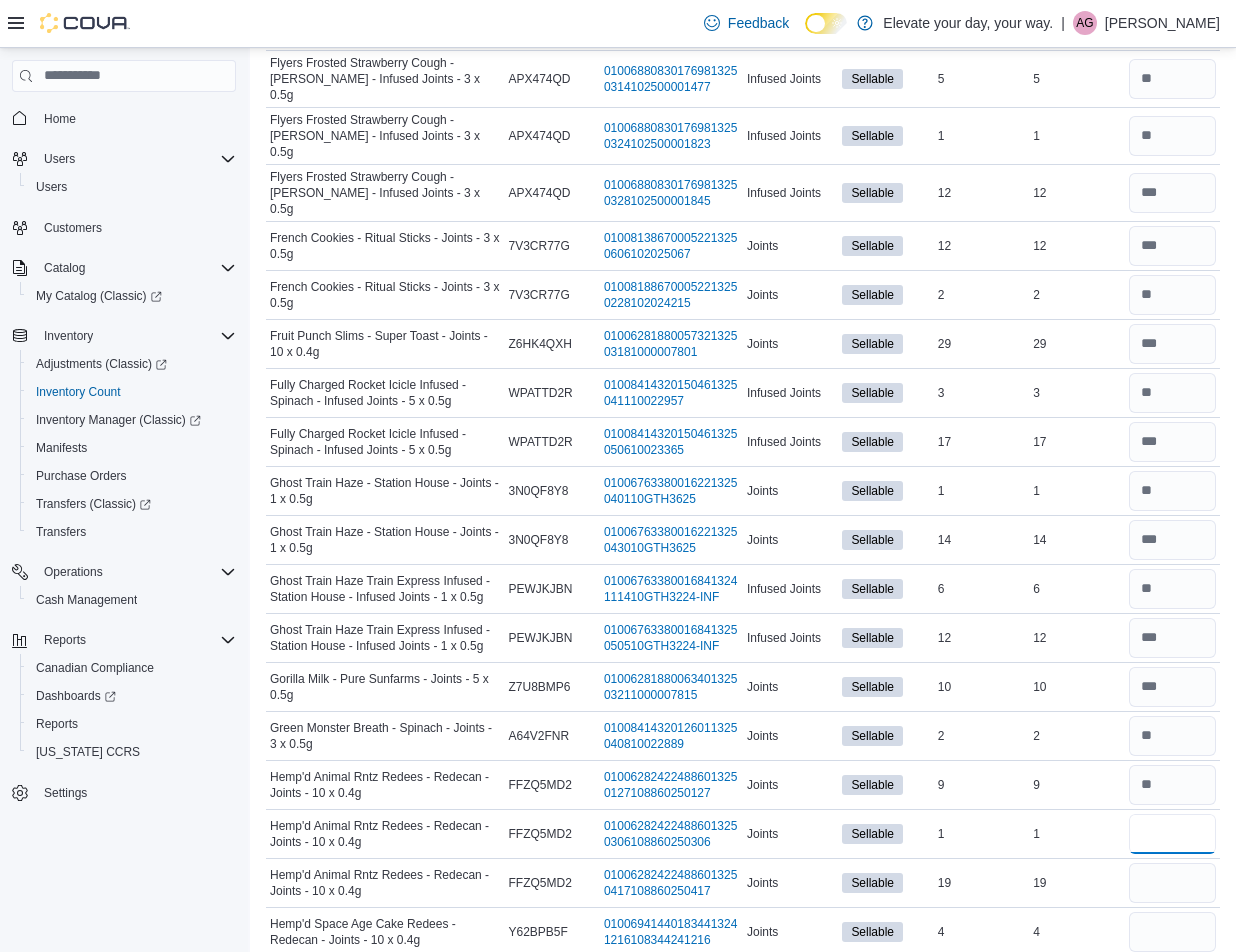 type 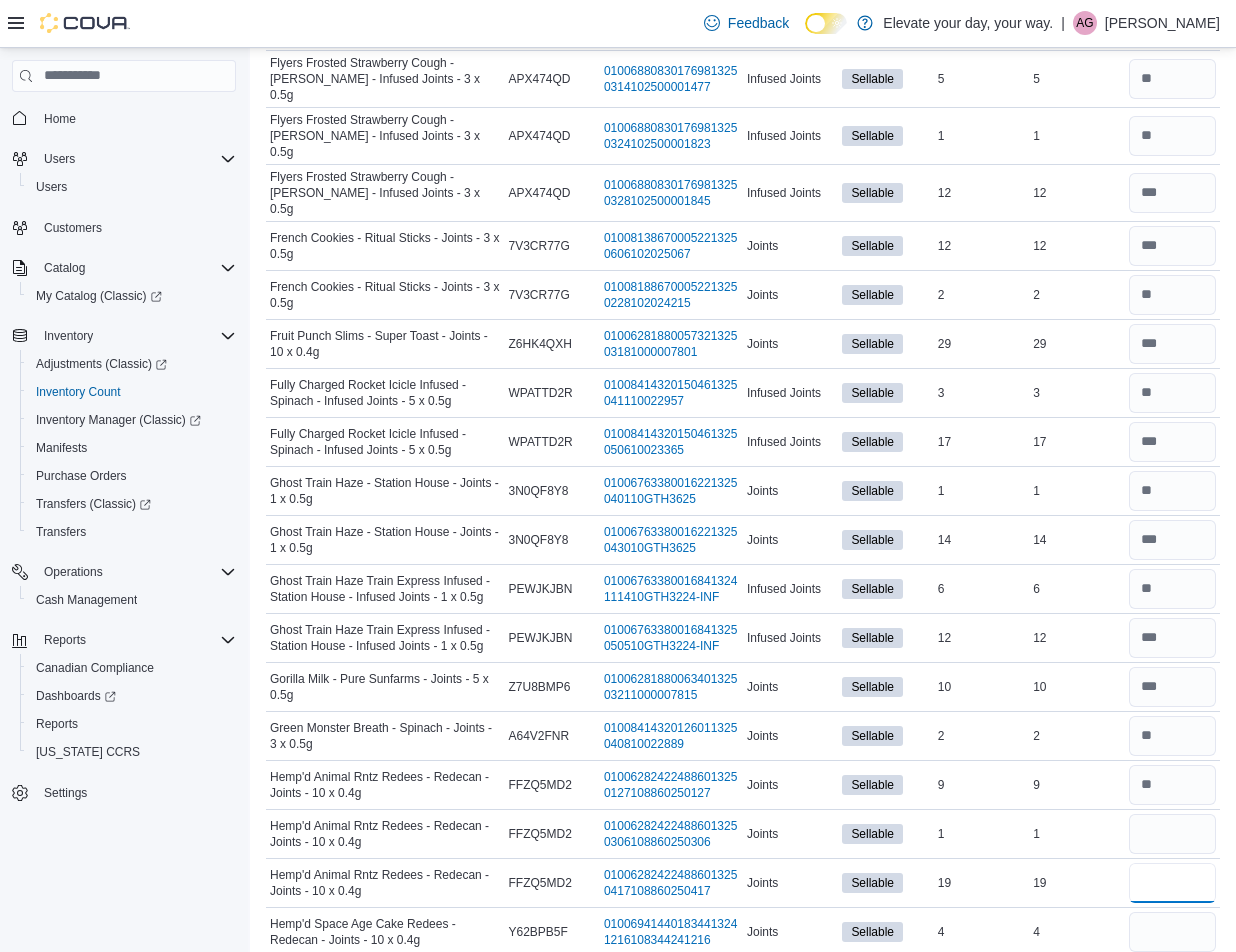 type 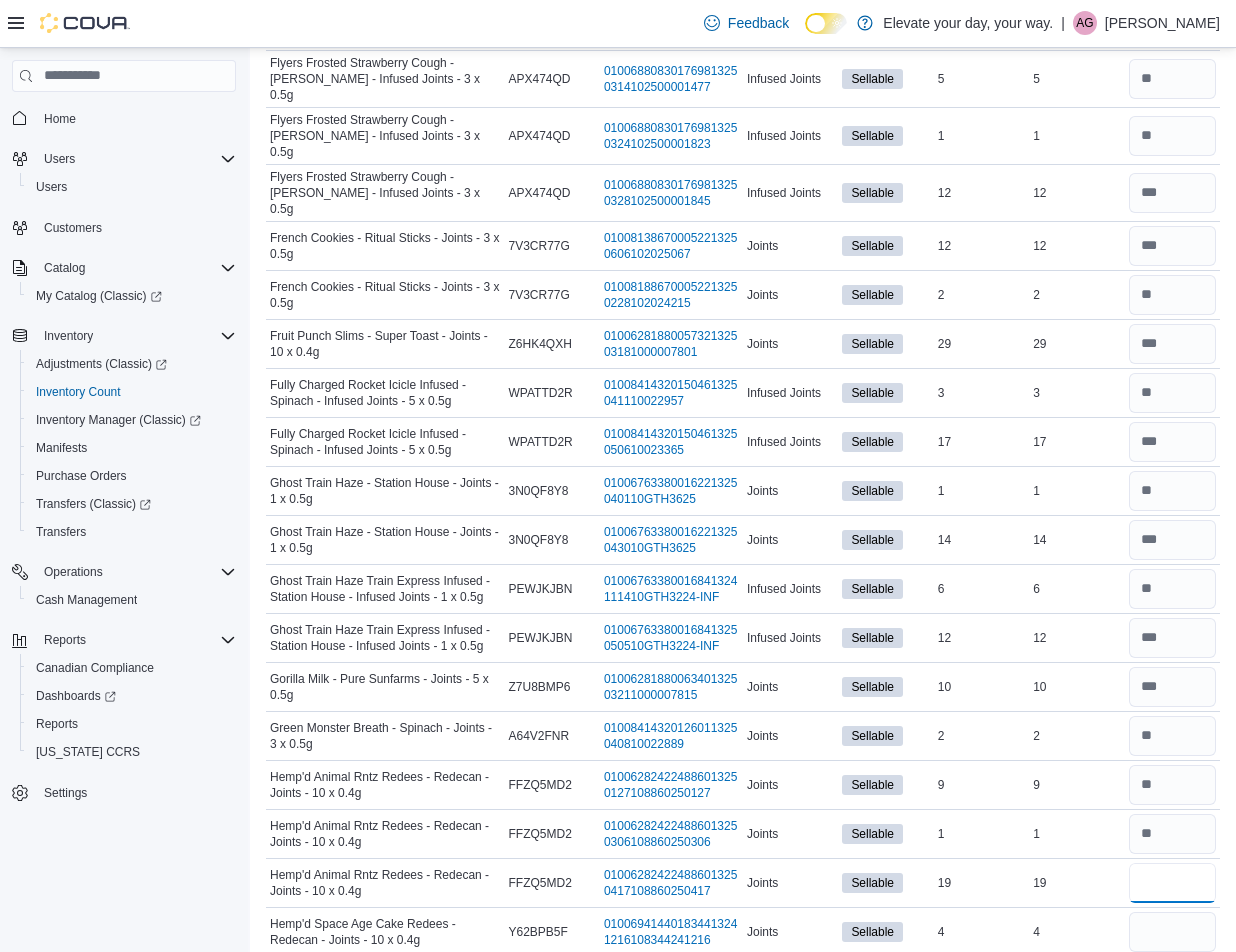 type on "**" 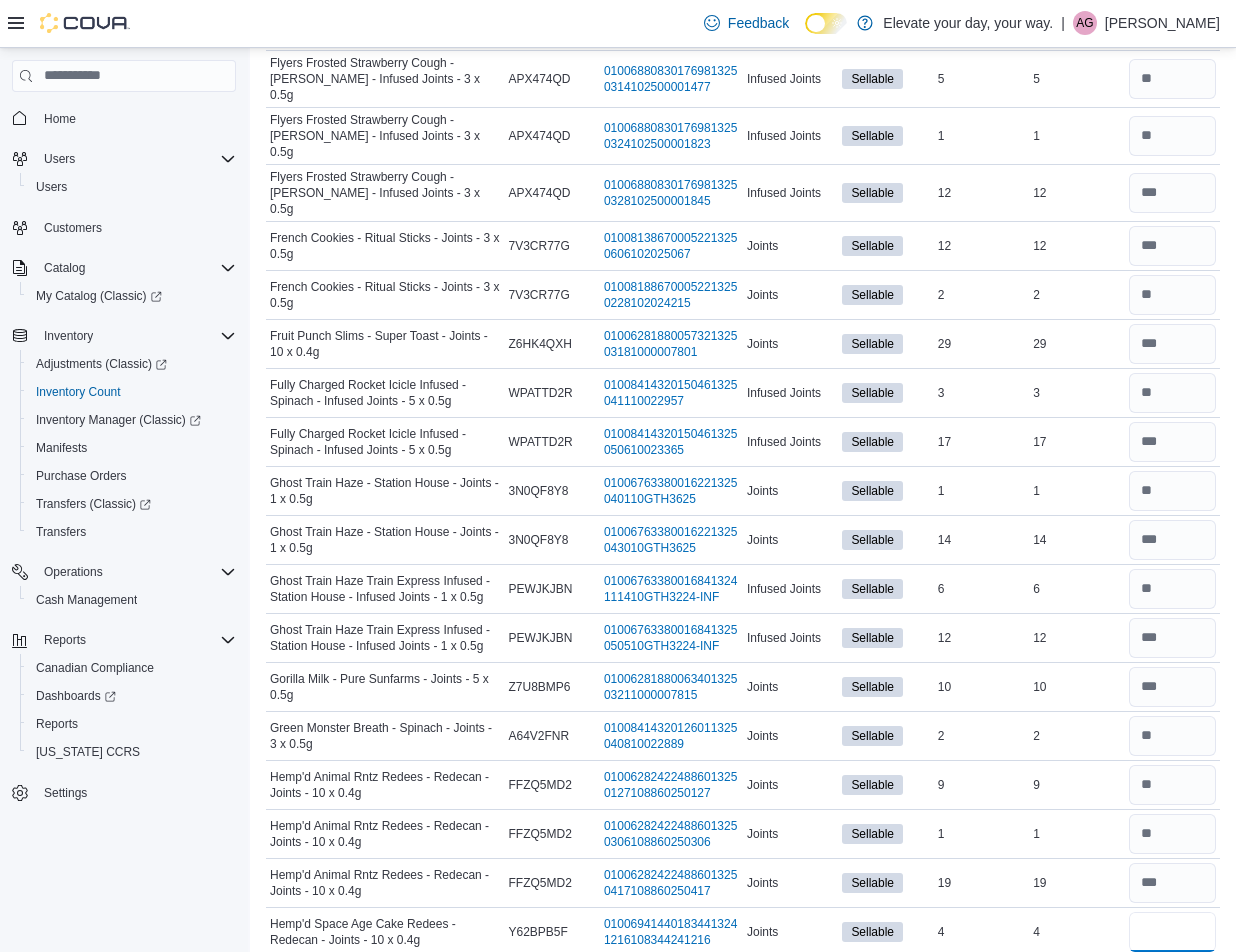 type 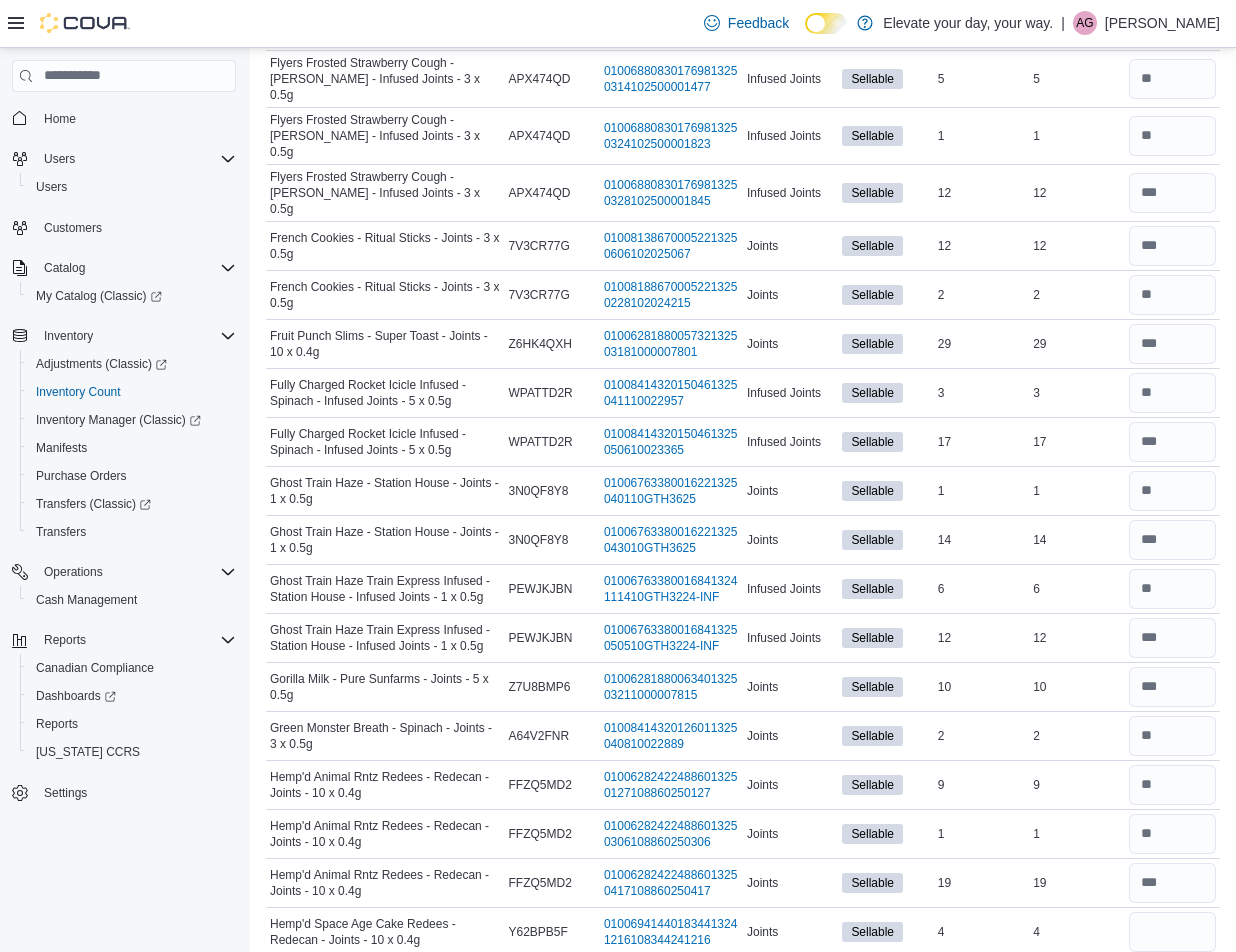 type 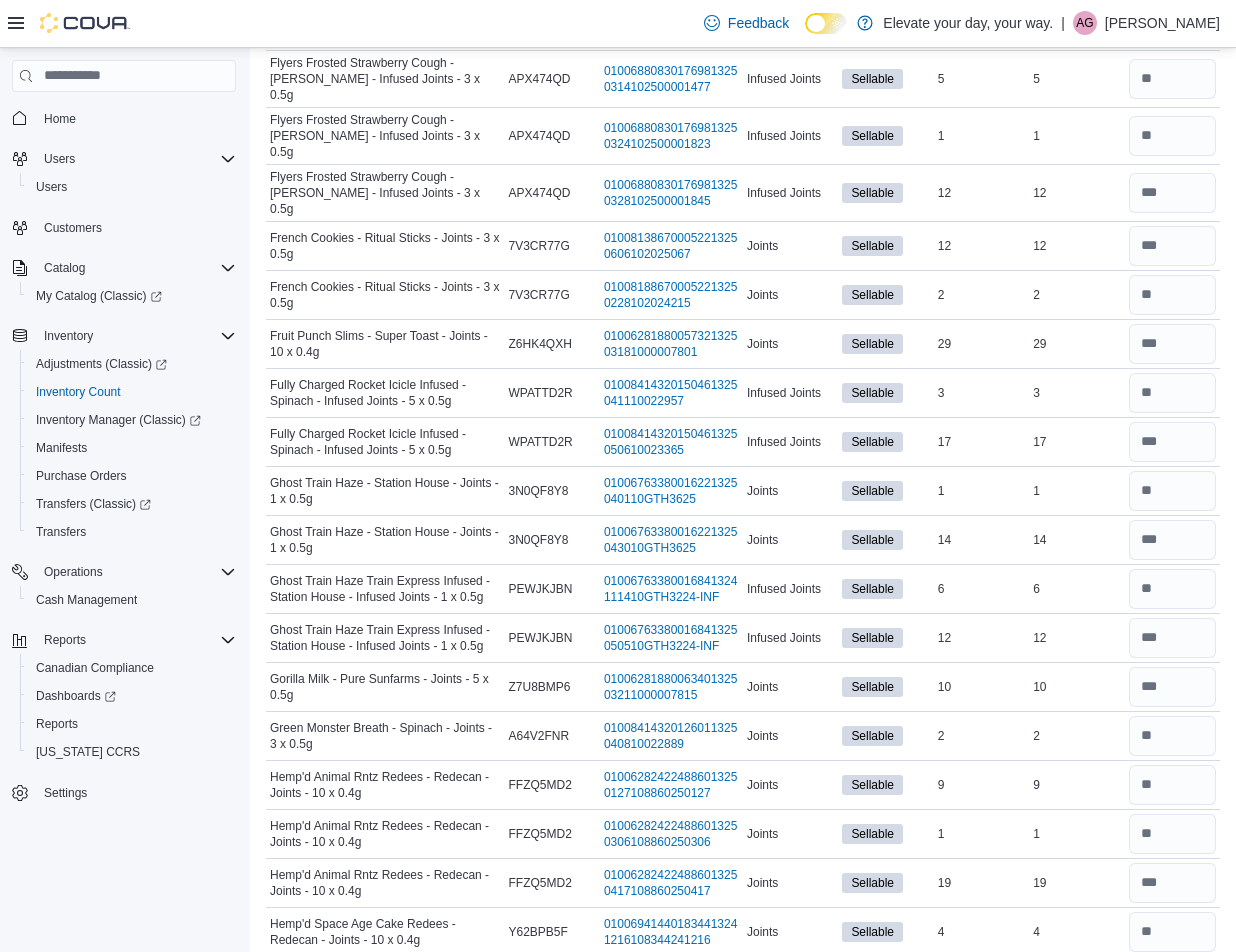 type on "*" 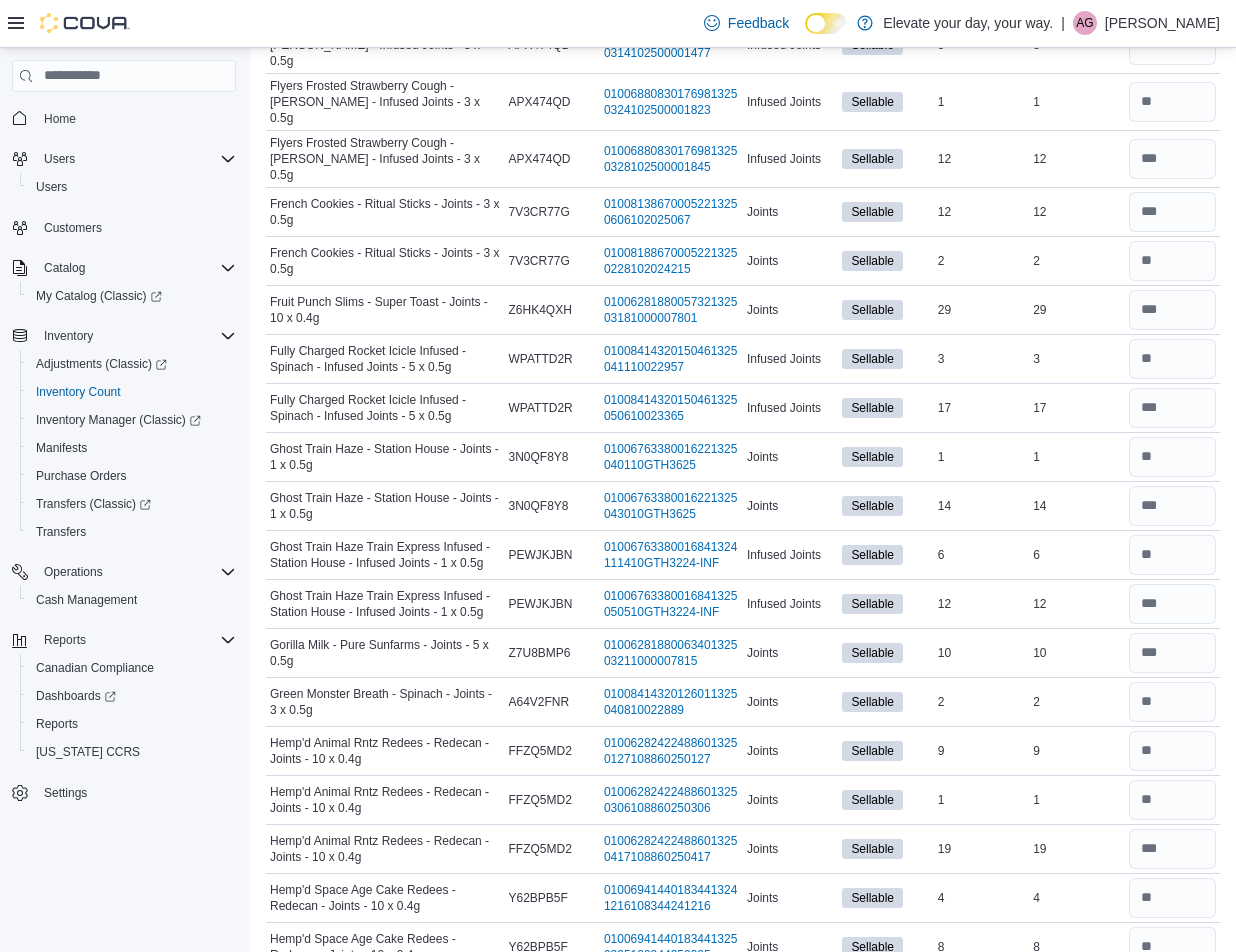 type on "**" 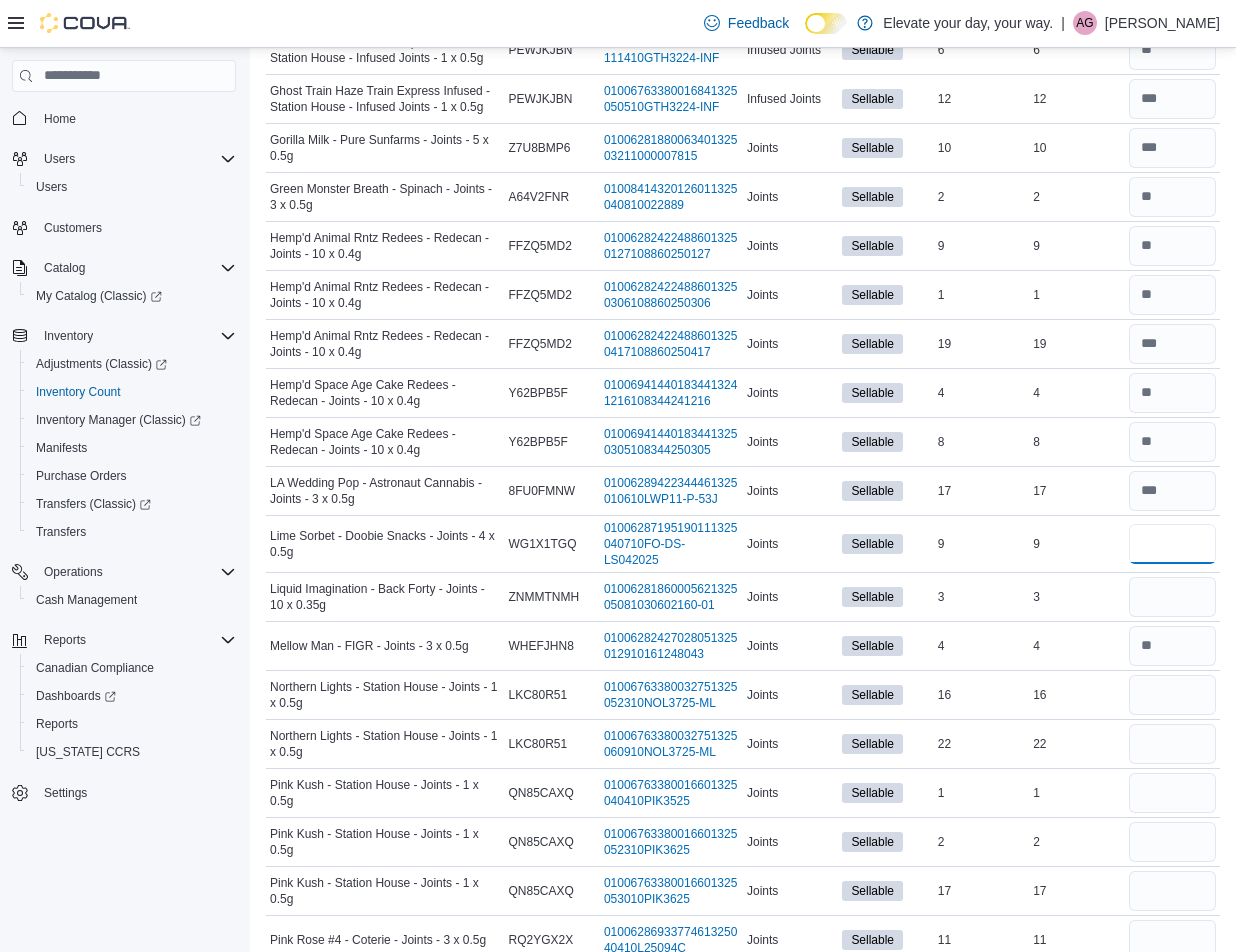 type on "*" 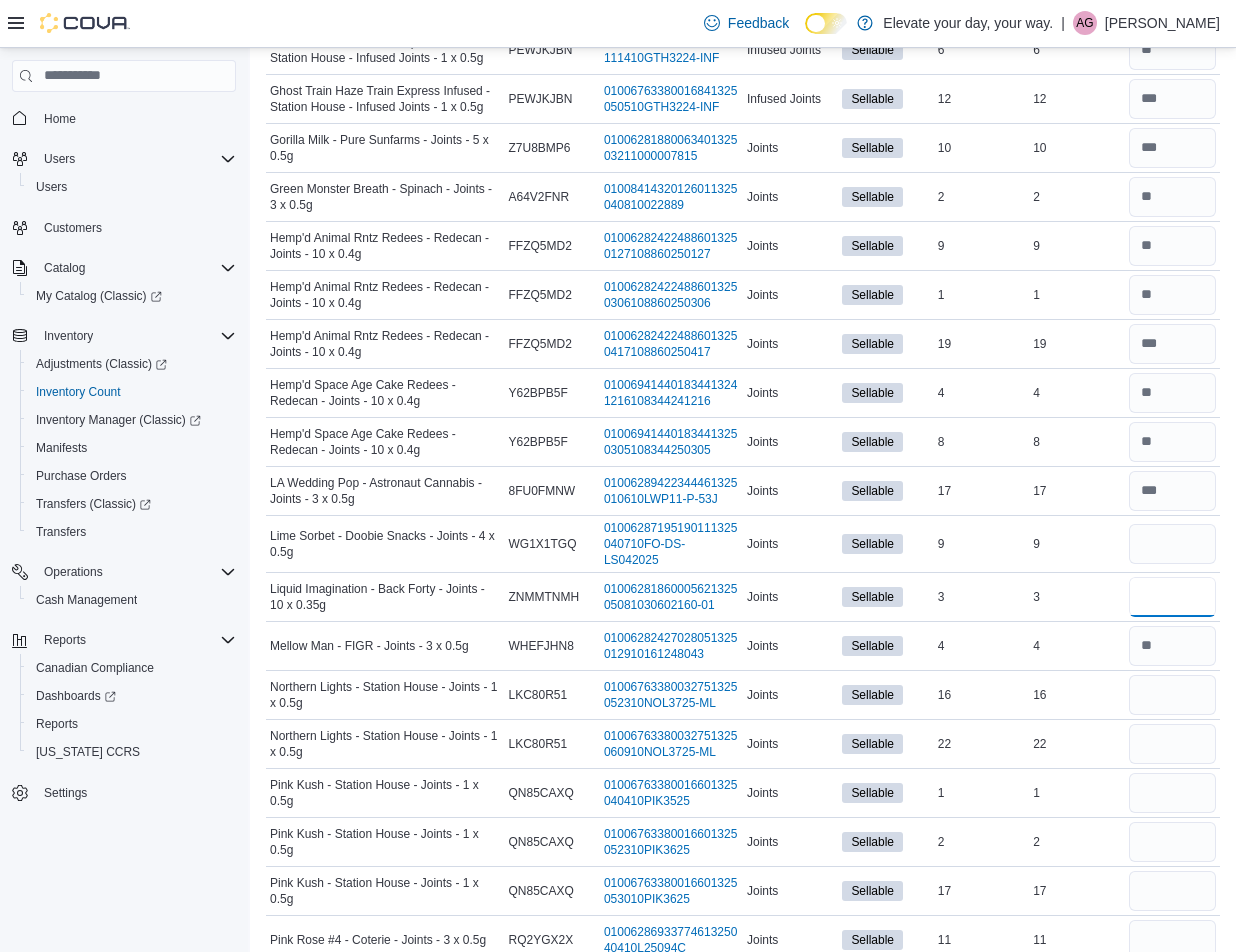 type 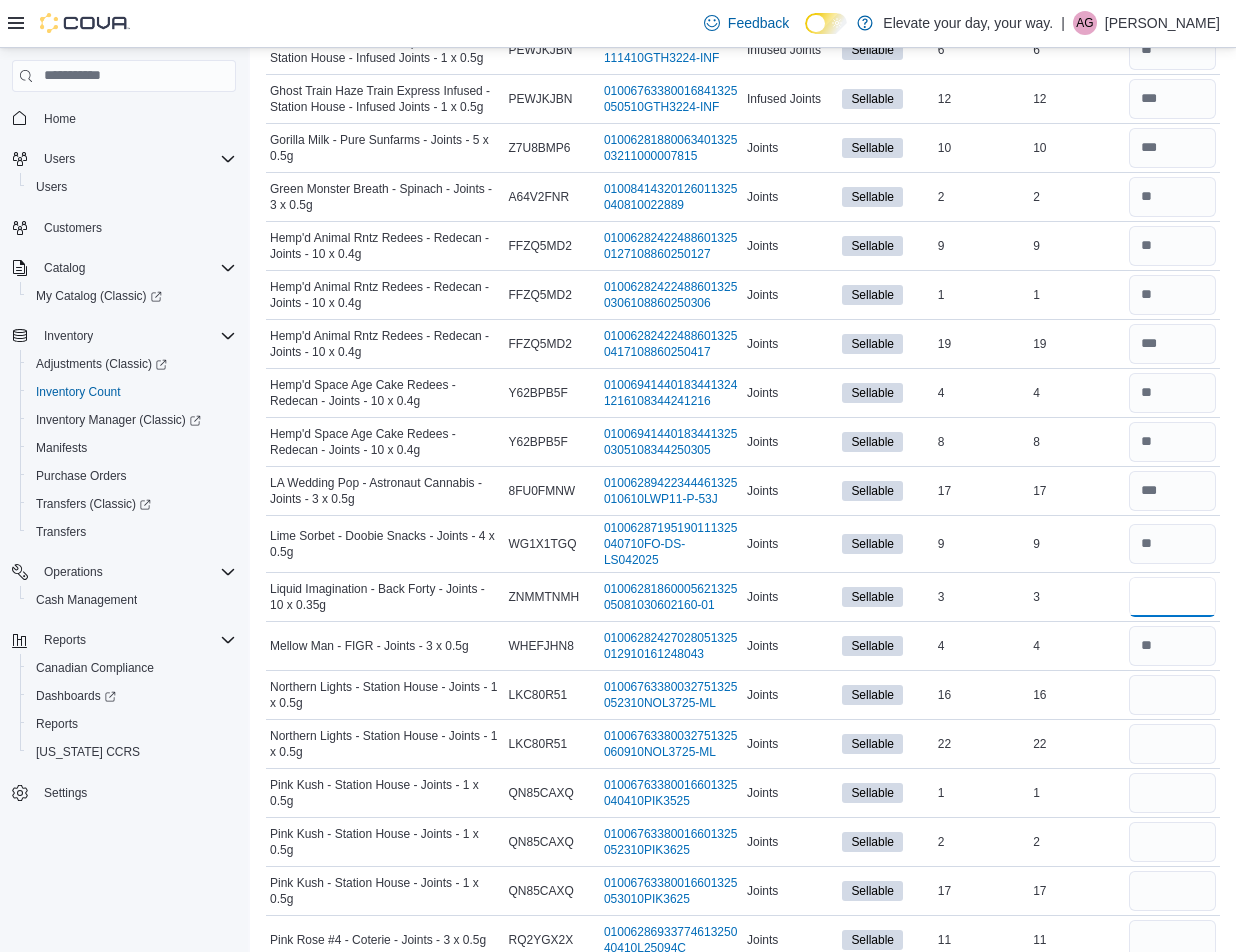 type on "*" 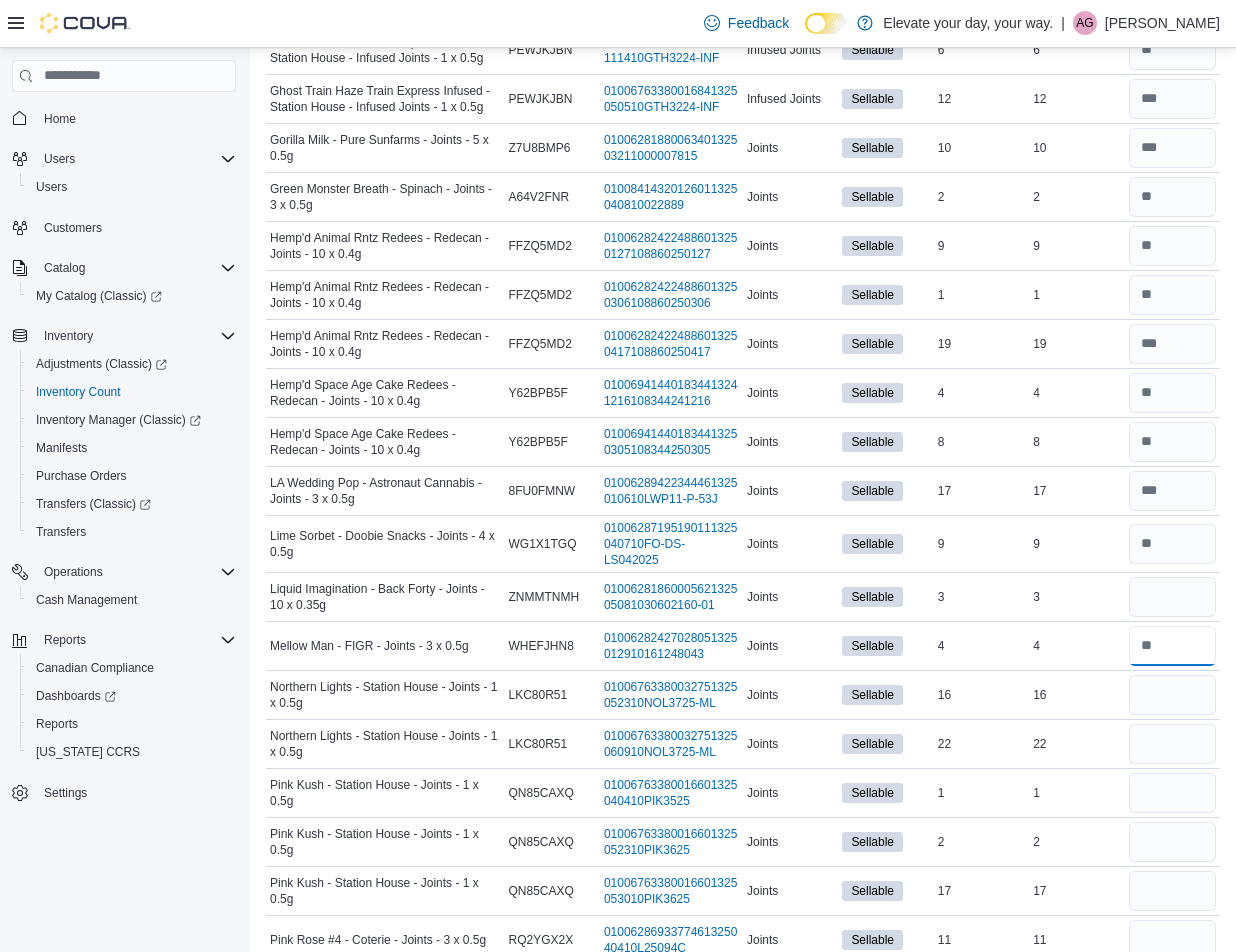 type 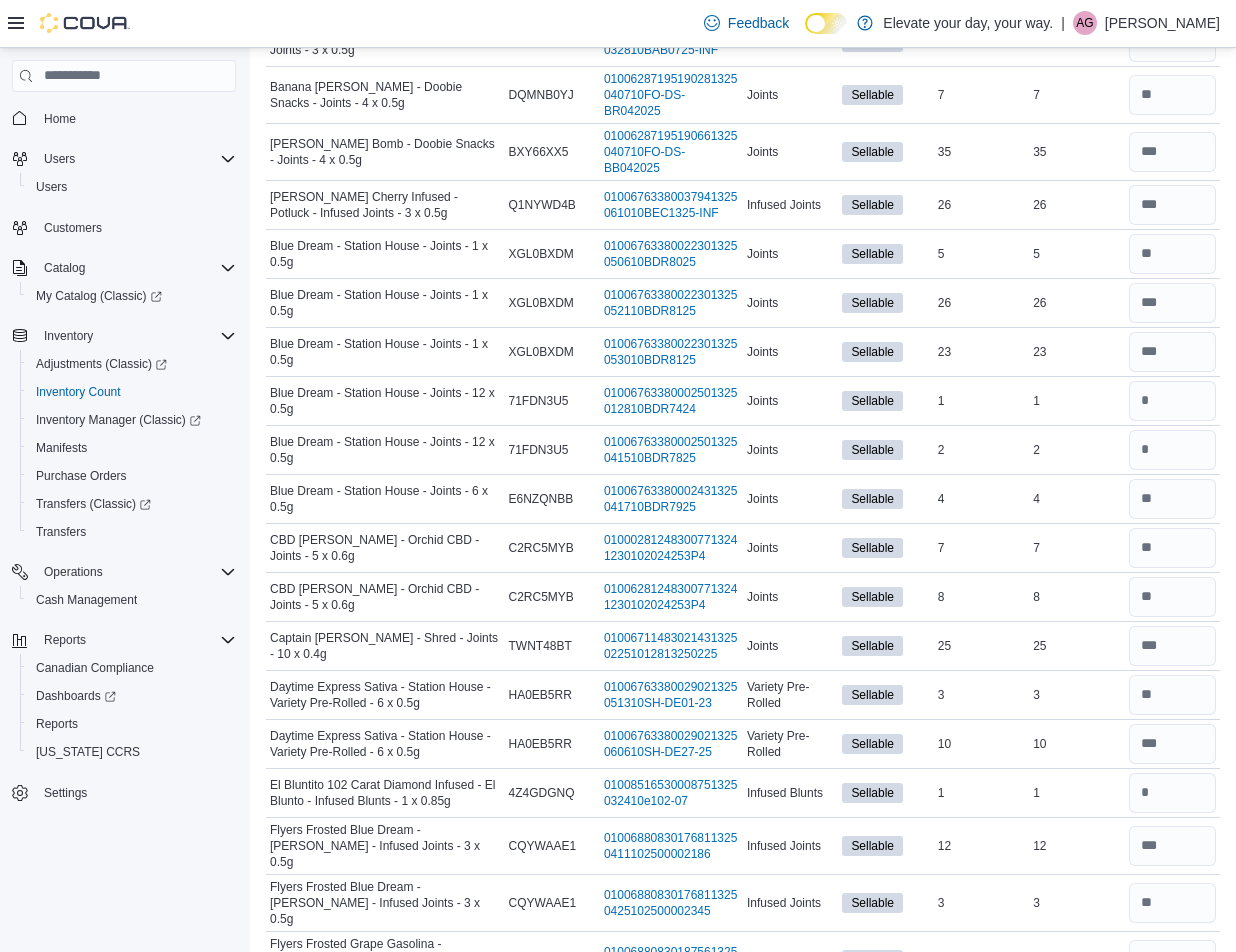 scroll, scrollTop: 0, scrollLeft: 0, axis: both 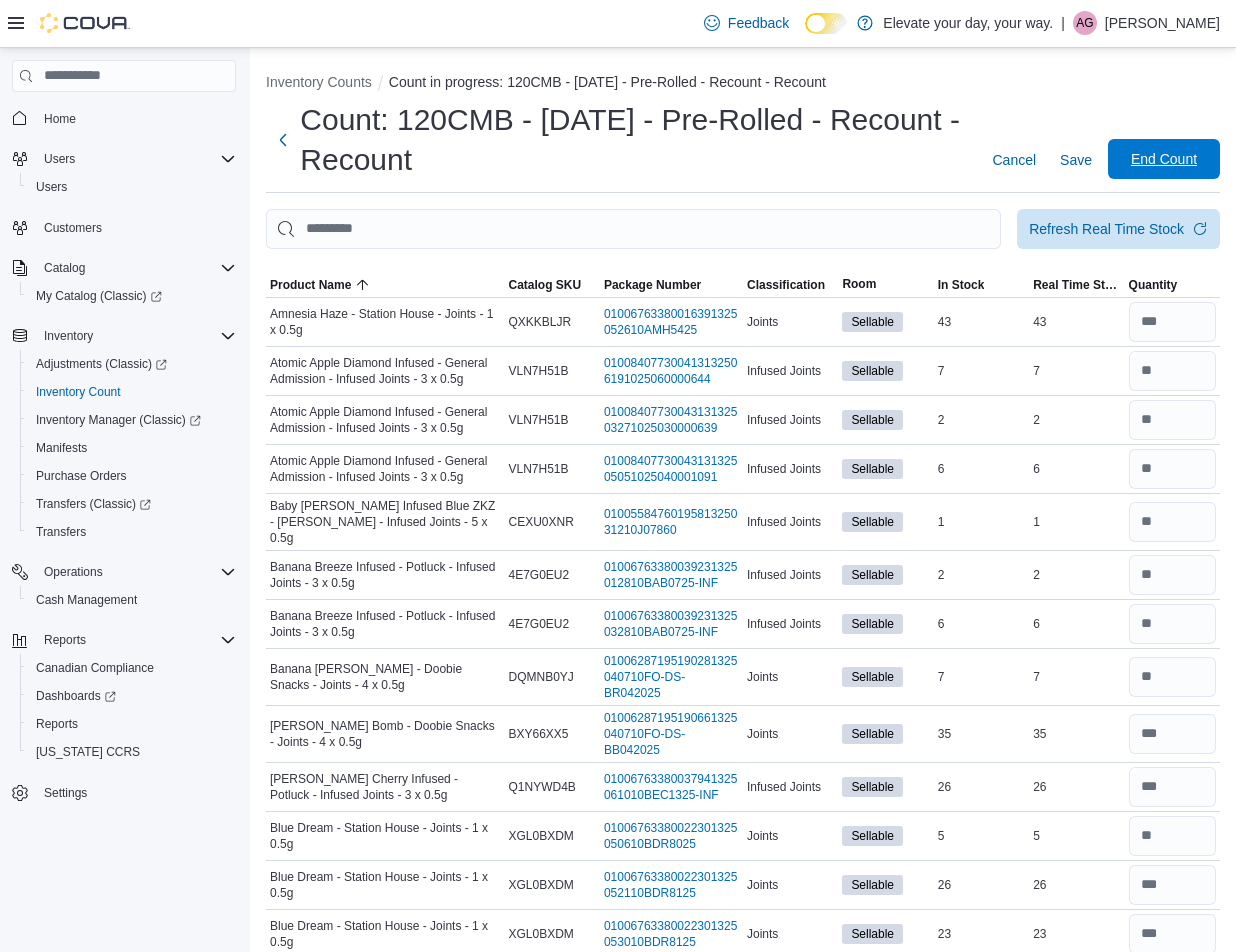 click on "End Count" at bounding box center [1164, 159] 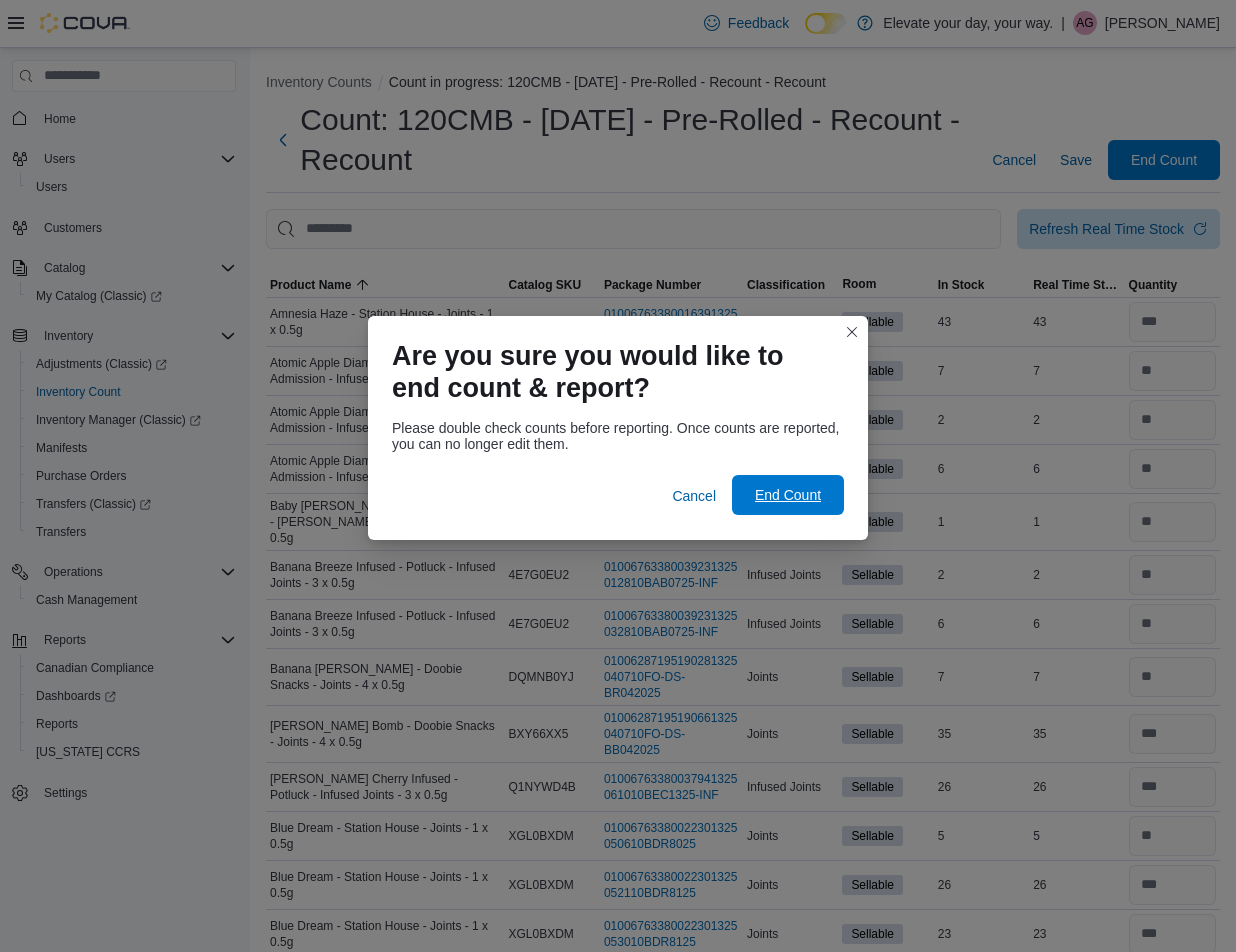 click on "End Count" at bounding box center [788, 495] 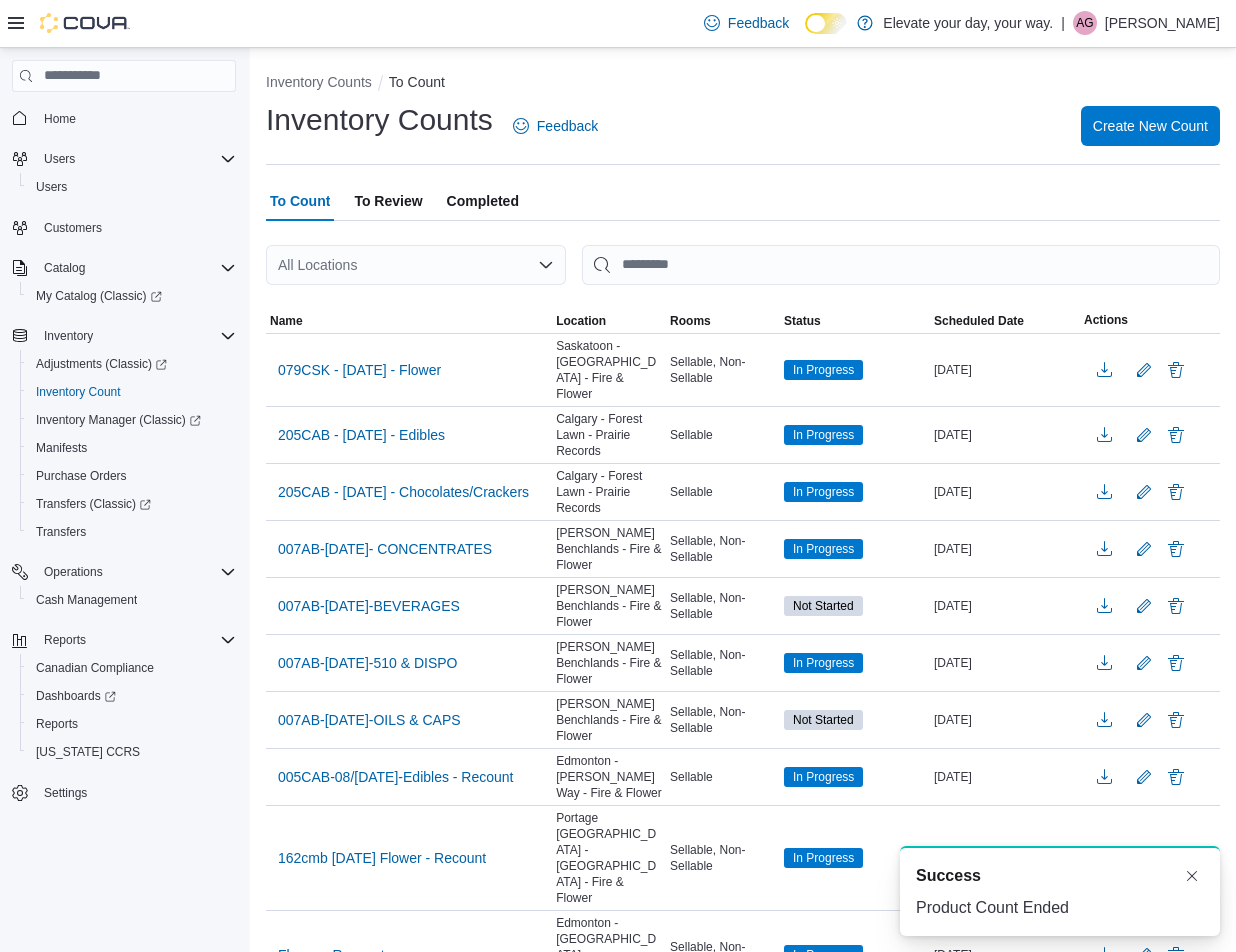 click on "To Review" at bounding box center [388, 201] 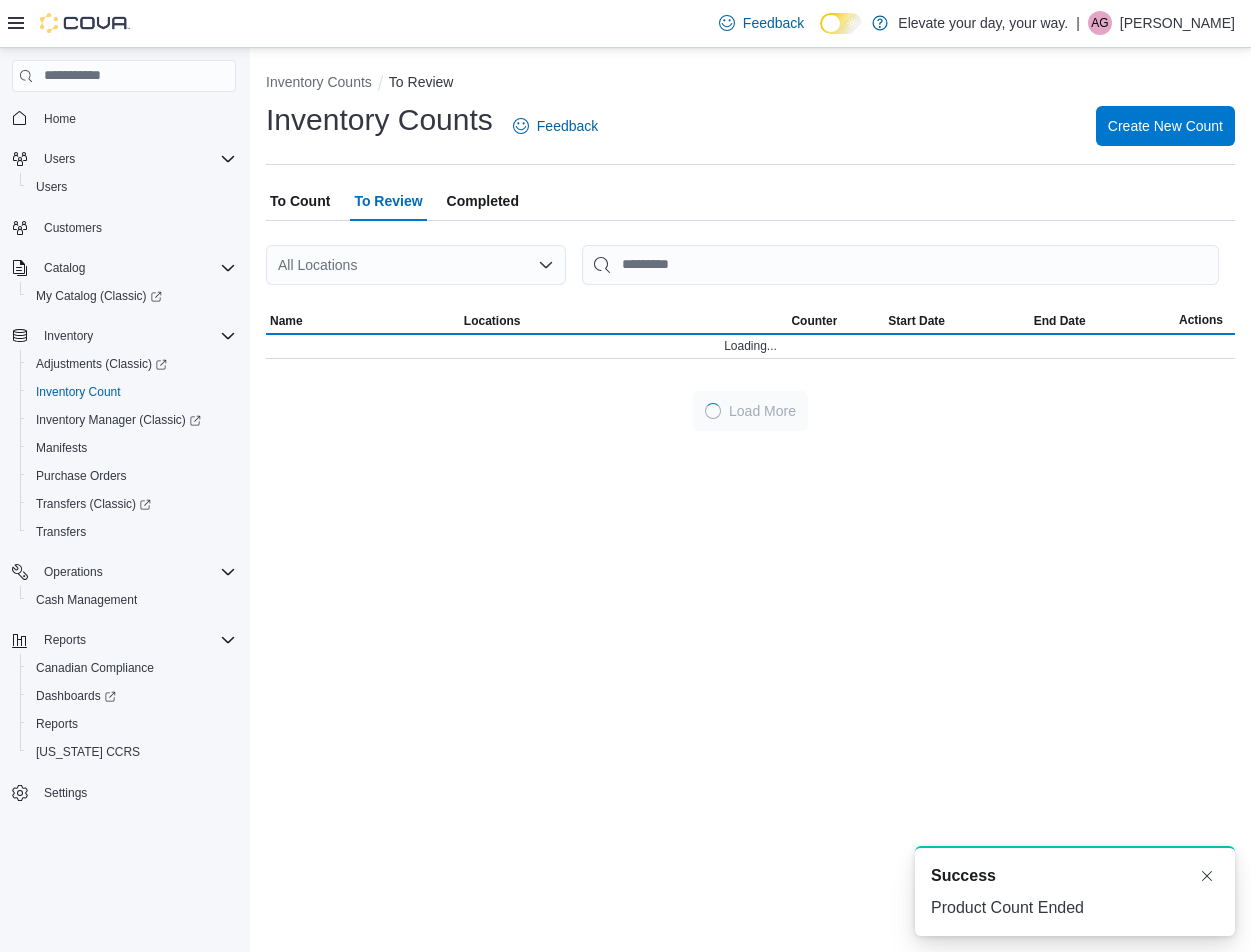 click on "All Locations" at bounding box center (416, 265) 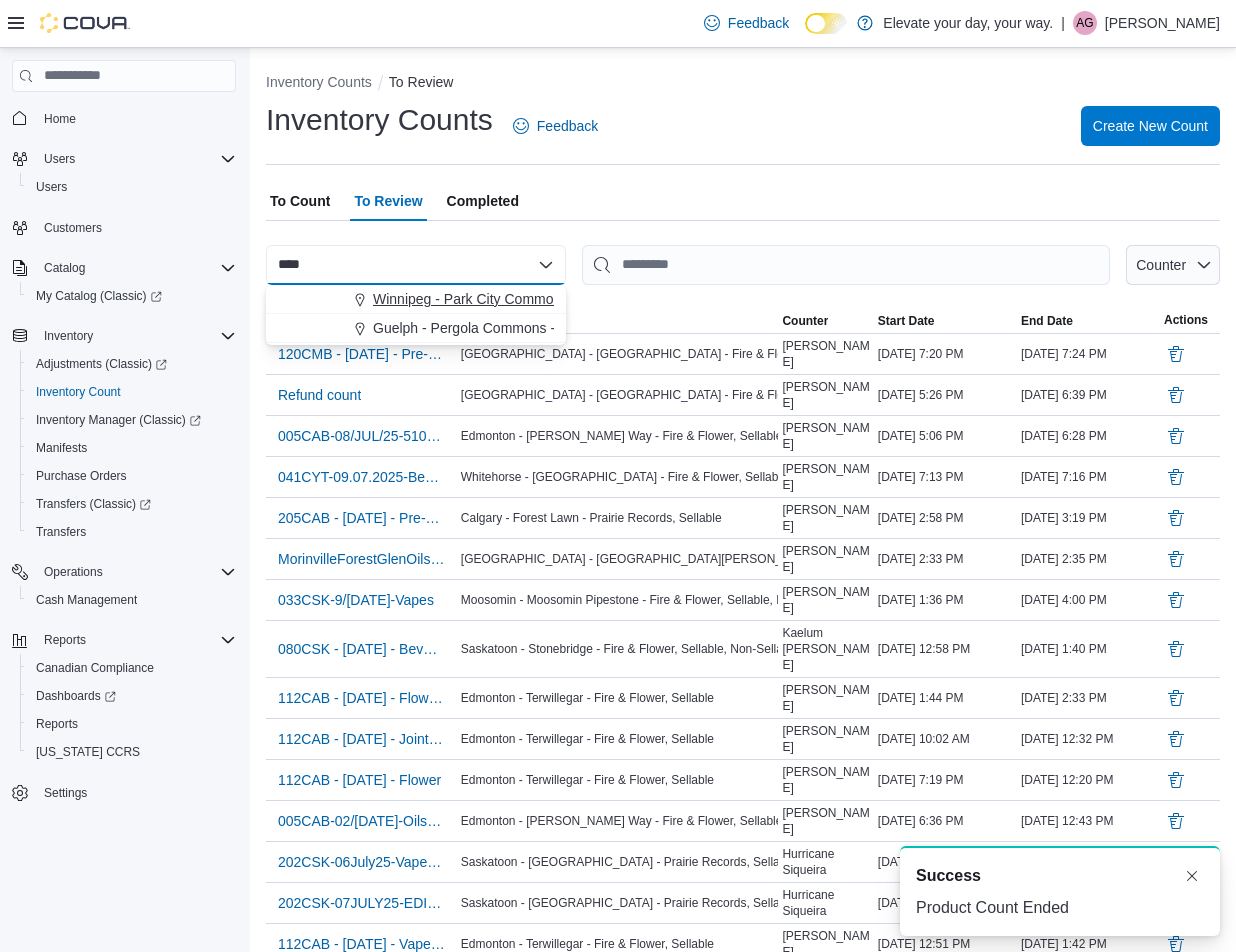 click on "Winnipeg - Park City Commons - Fire & Flower" at bounding box center (518, 299) 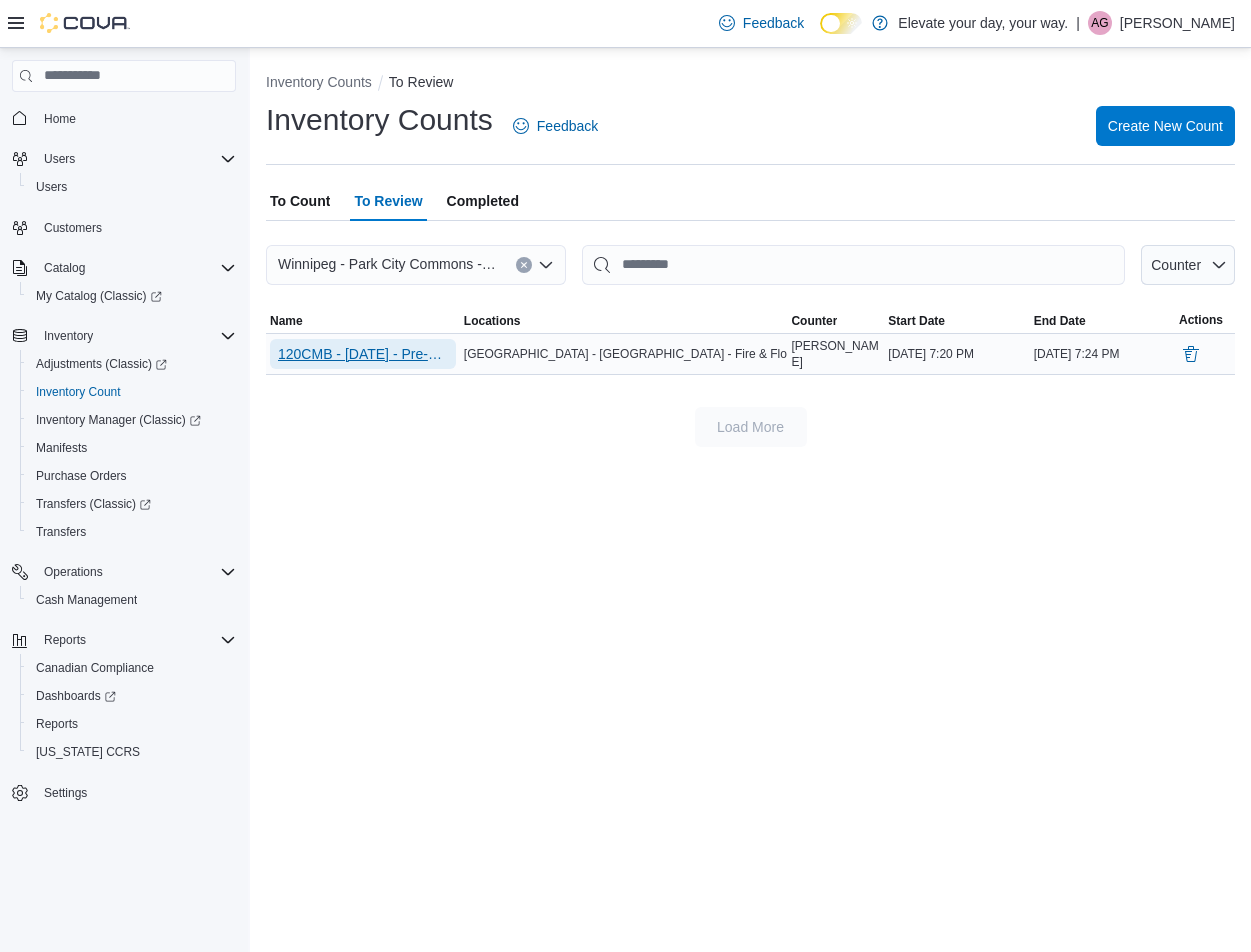 click on "120CMB - [DATE] - Pre-Rolled - Recount - Recount" at bounding box center [363, 354] 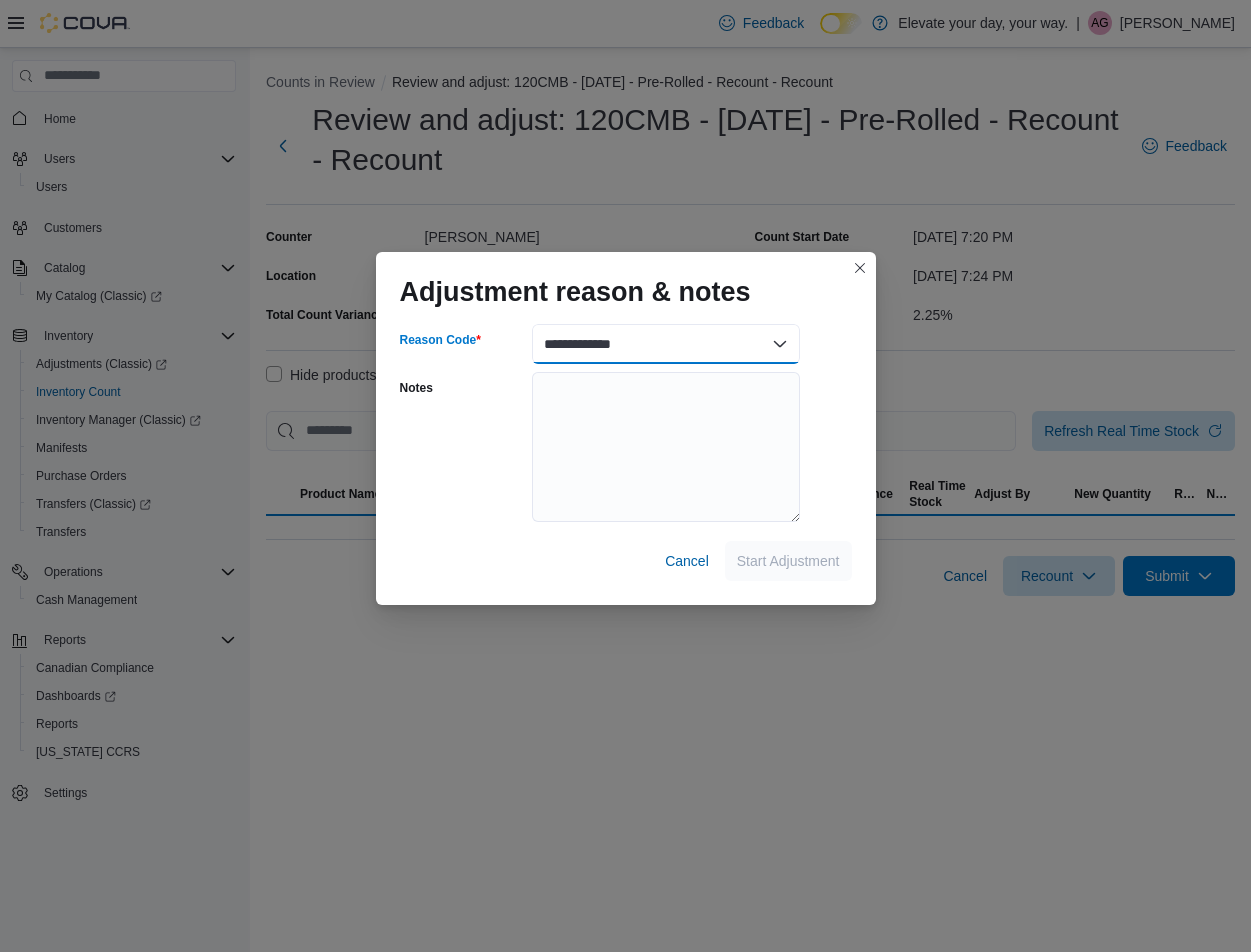 drag, startPoint x: 585, startPoint y: 340, endPoint x: 602, endPoint y: 908, distance: 568.25433 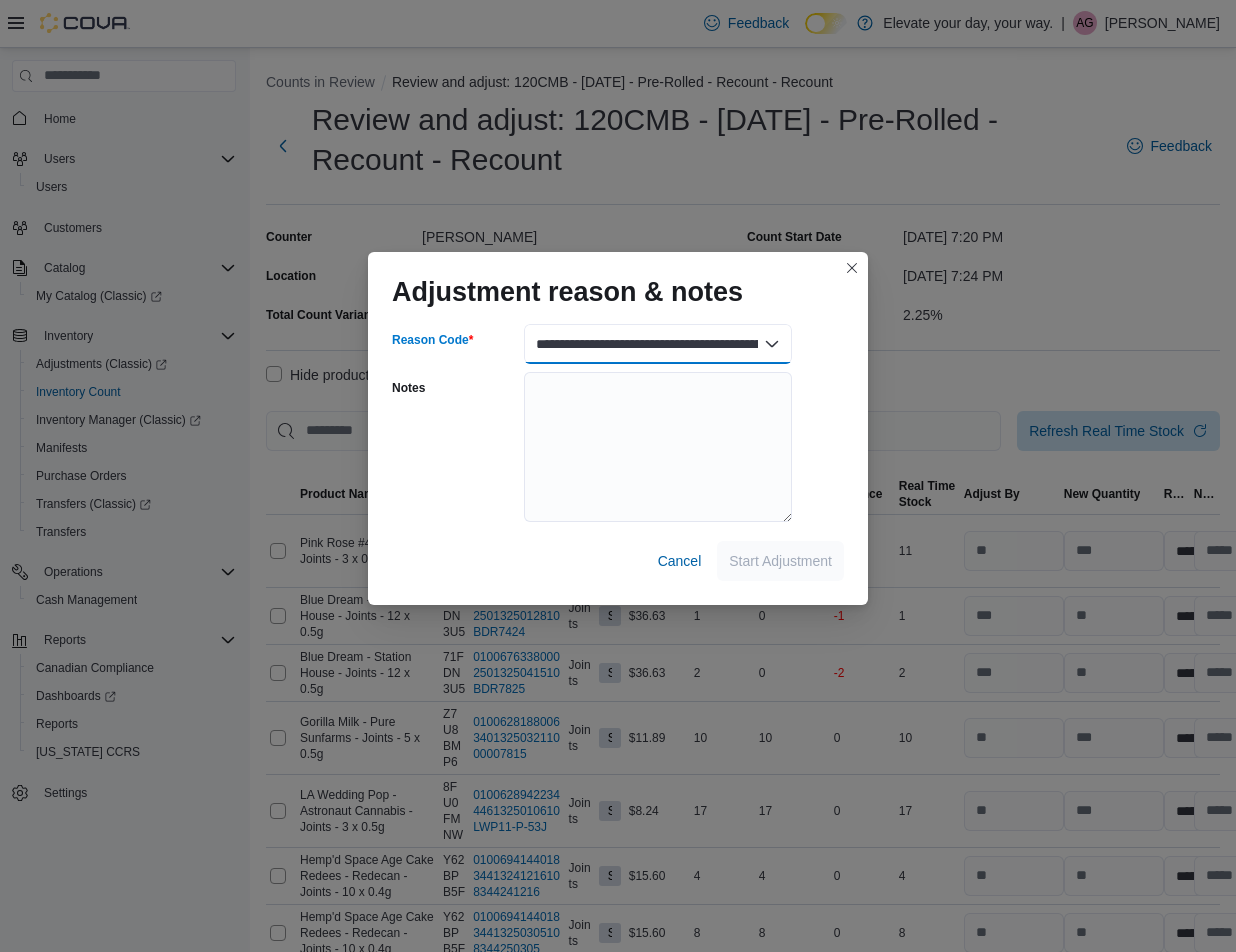 click on "**********" at bounding box center (658, 344) 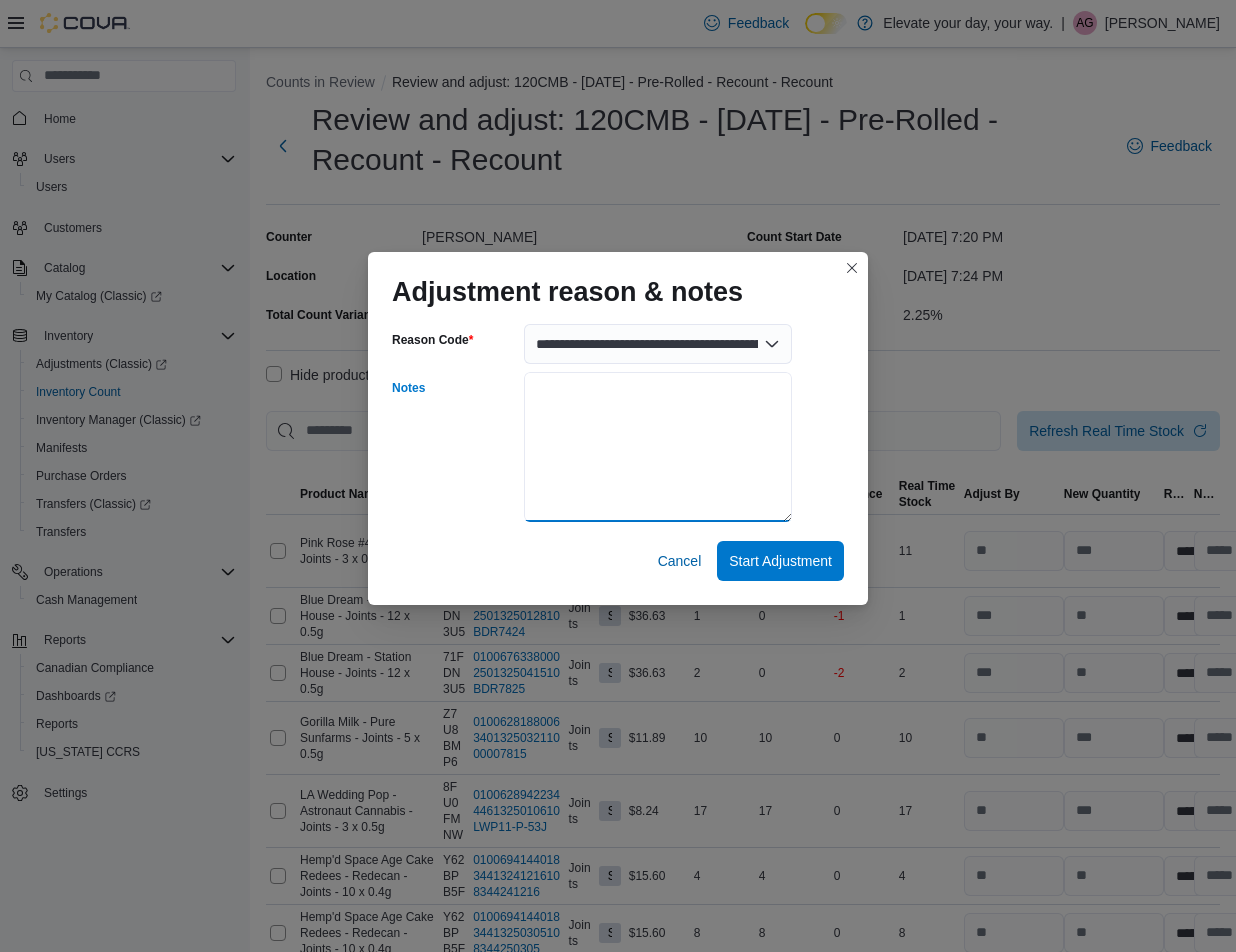 click on "Notes" at bounding box center [658, 447] 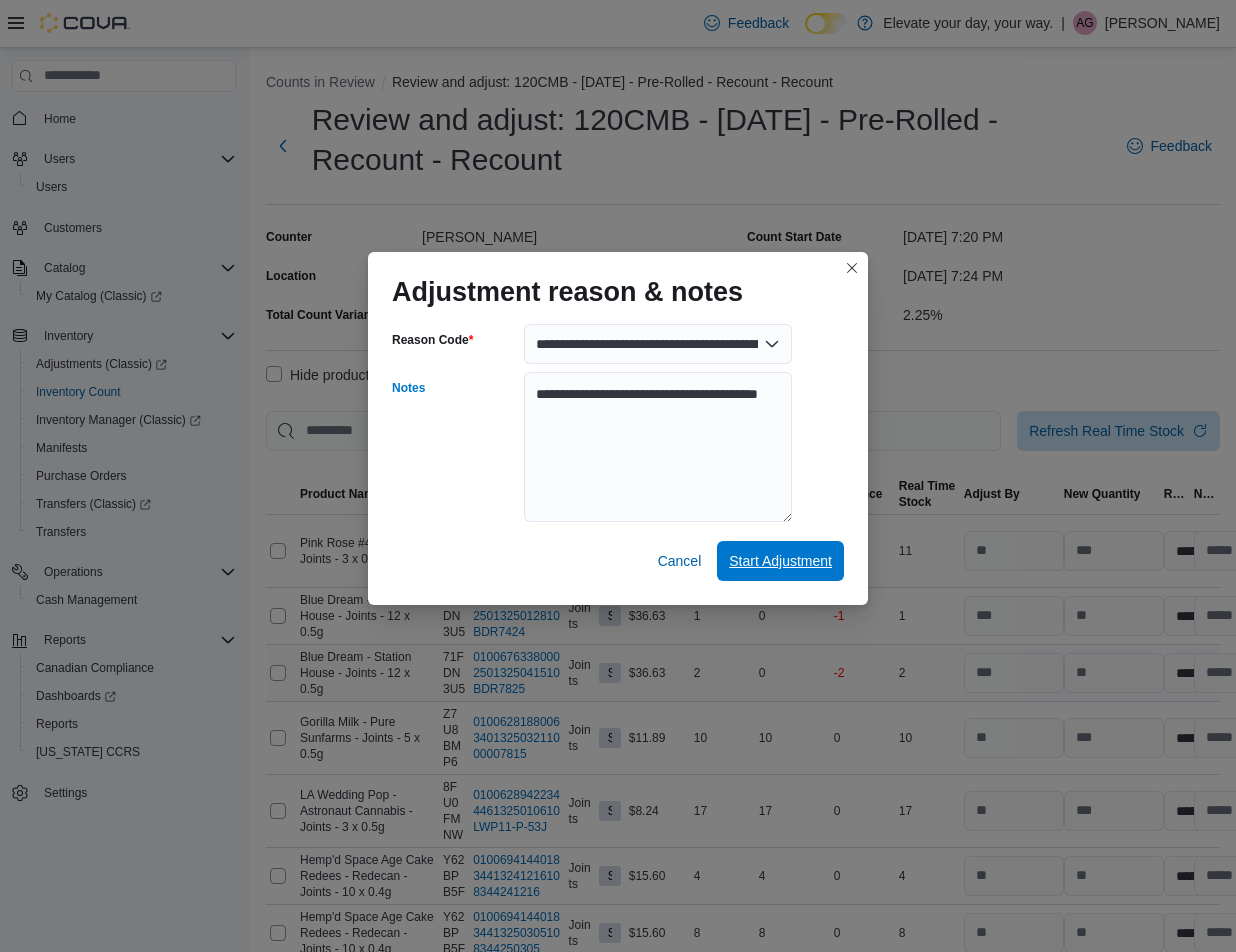 click on "Start Adjustment" at bounding box center [780, 561] 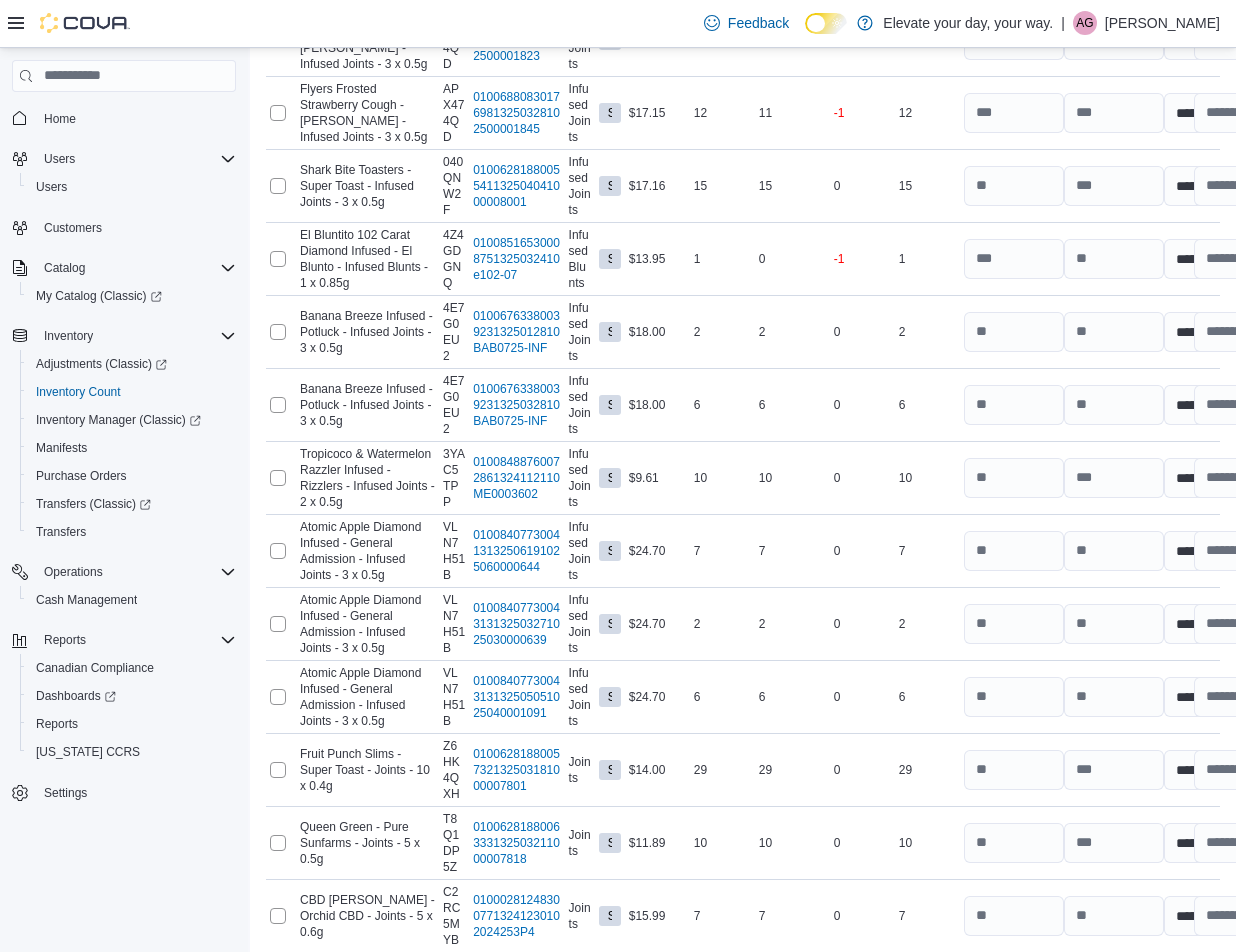 scroll, scrollTop: 4450, scrollLeft: 0, axis: vertical 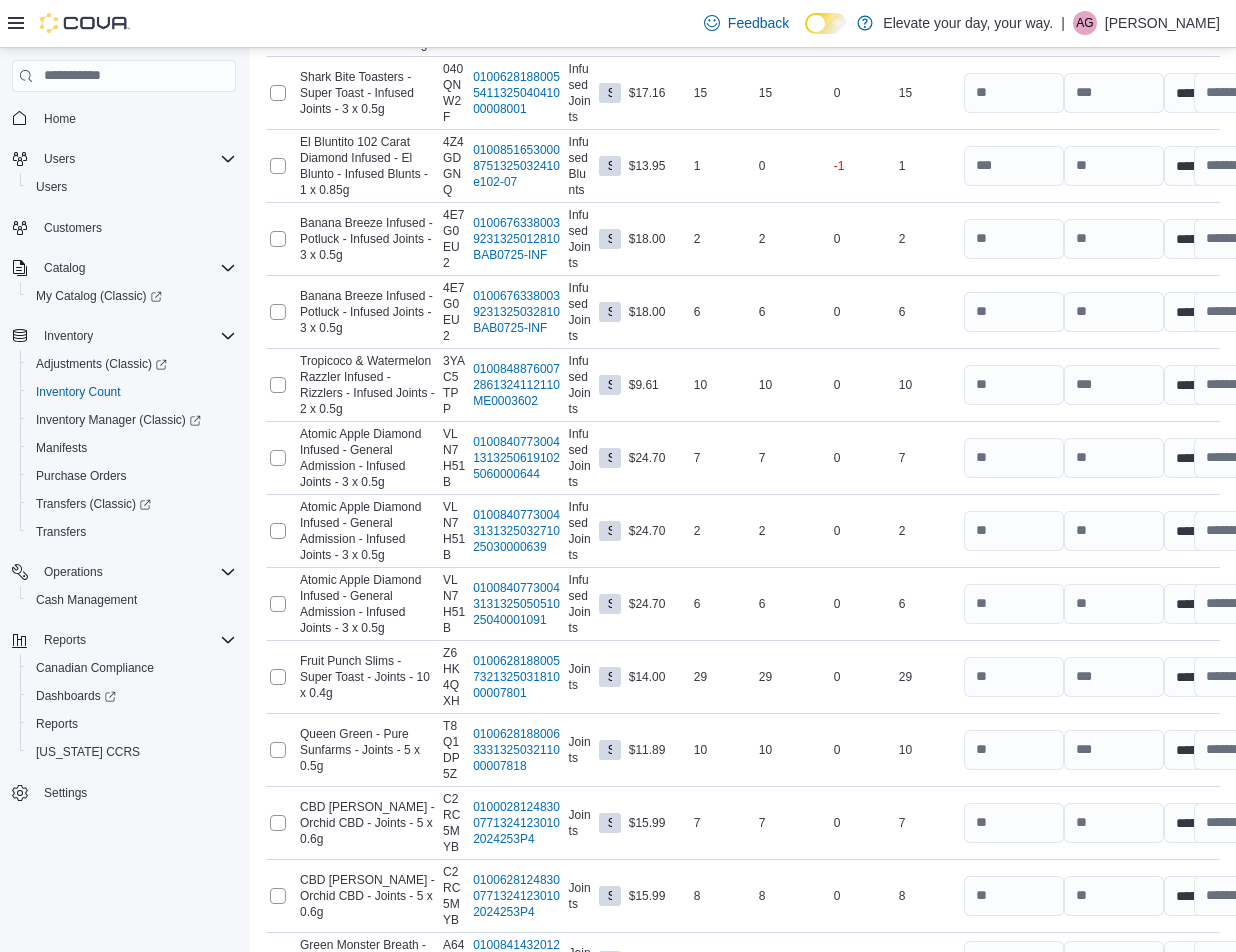 click on "Submit" at bounding box center (1152, 1171) 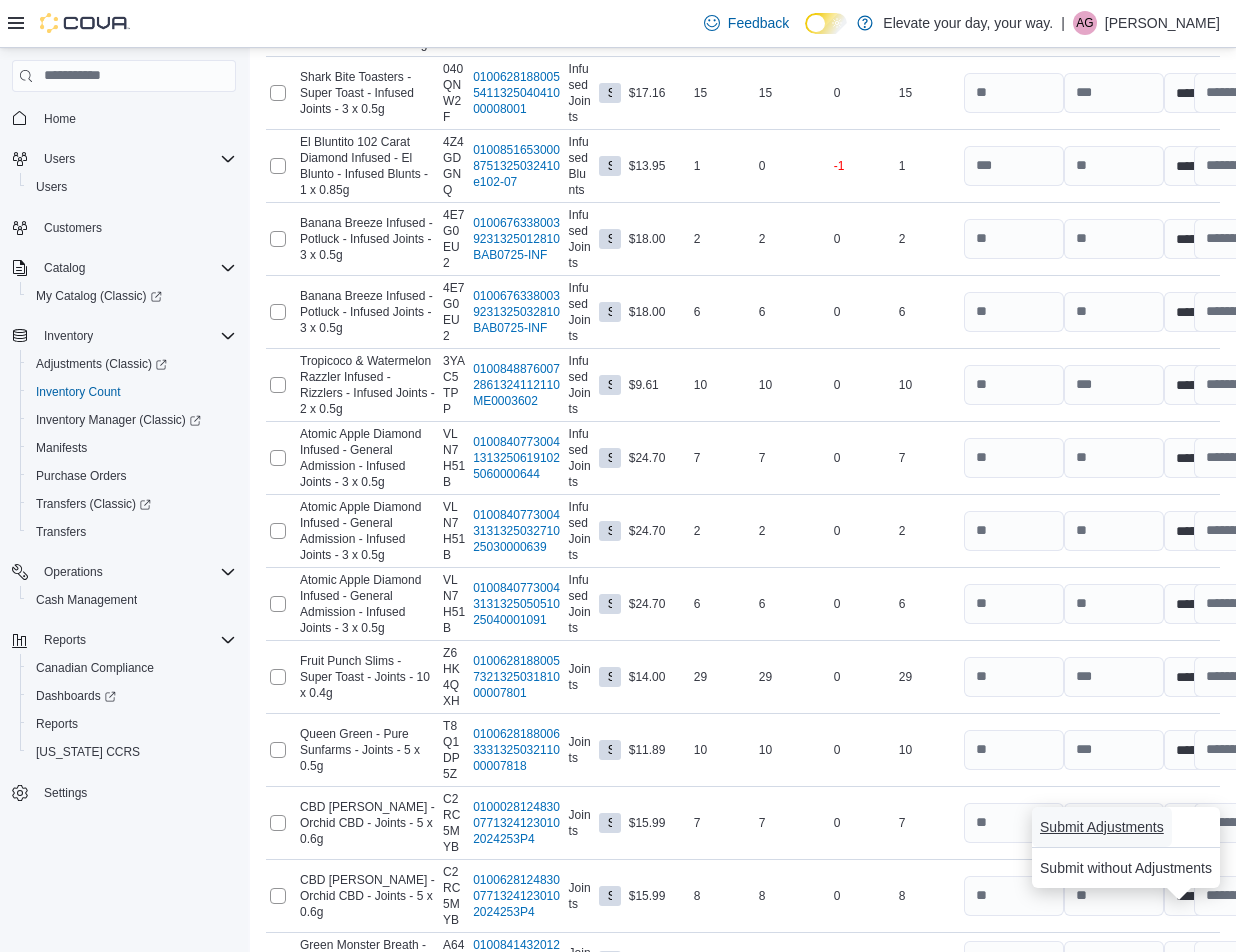 click on "Submit Adjustments" at bounding box center [1102, 827] 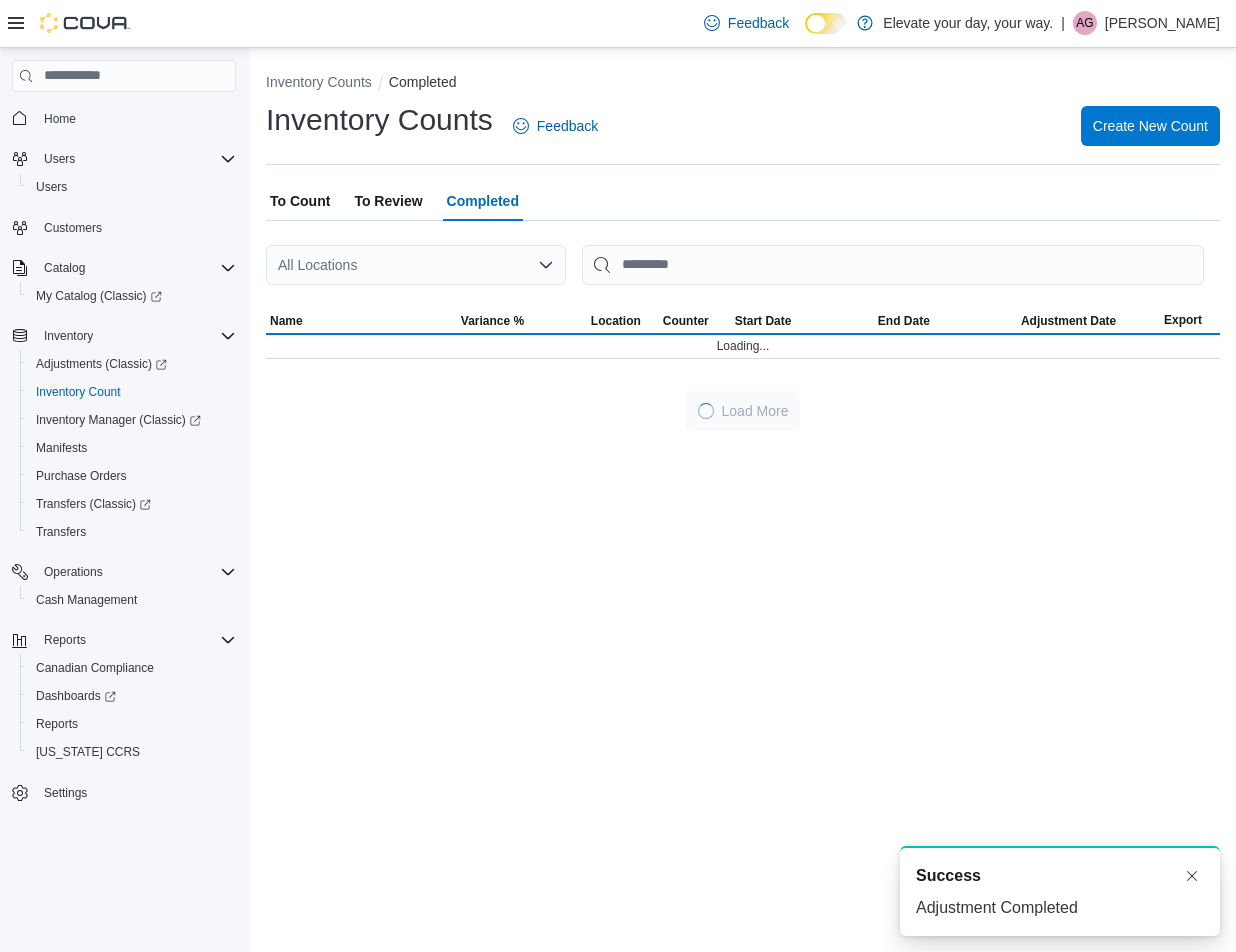 scroll, scrollTop: 0, scrollLeft: 0, axis: both 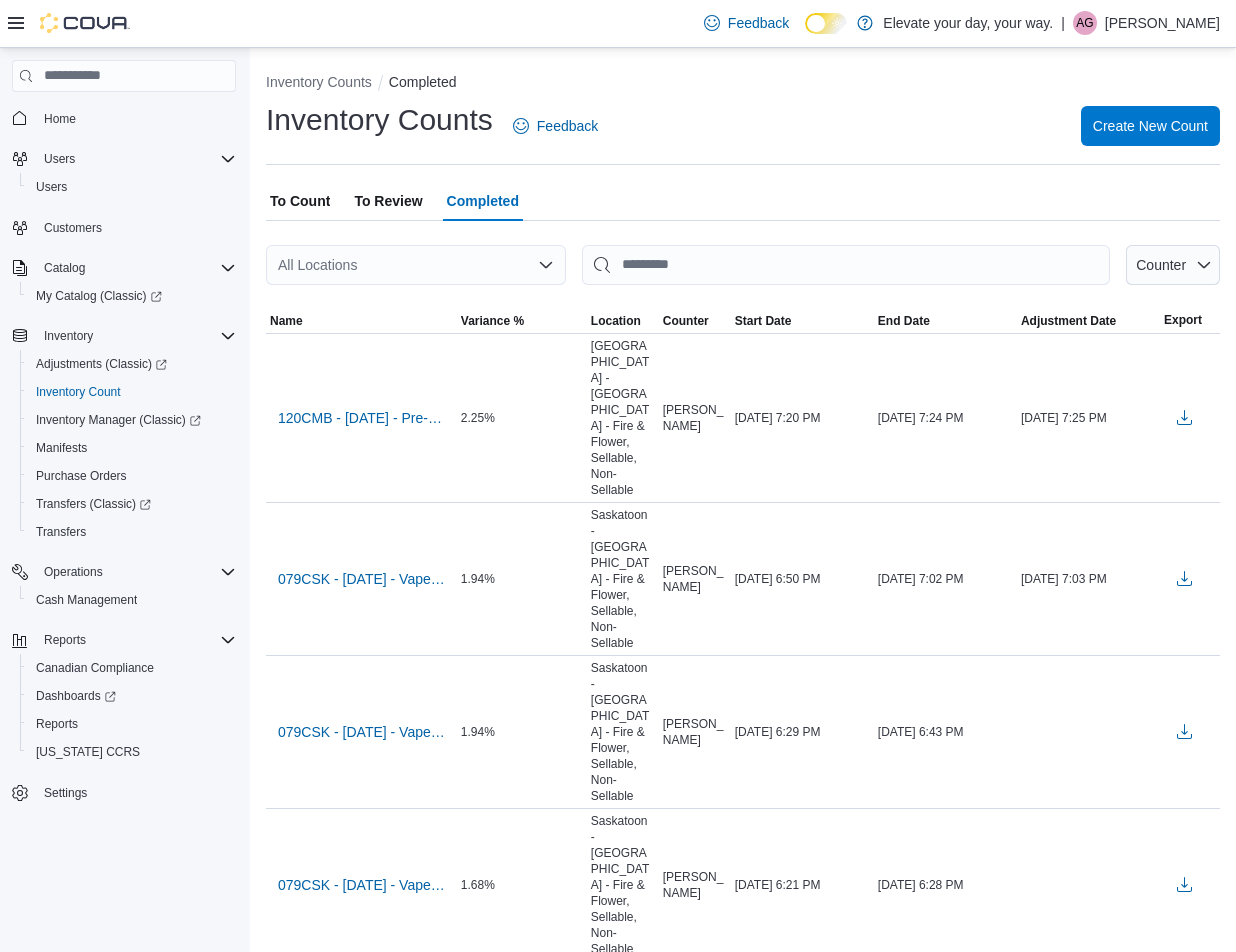 click on "All Locations" at bounding box center (416, 265) 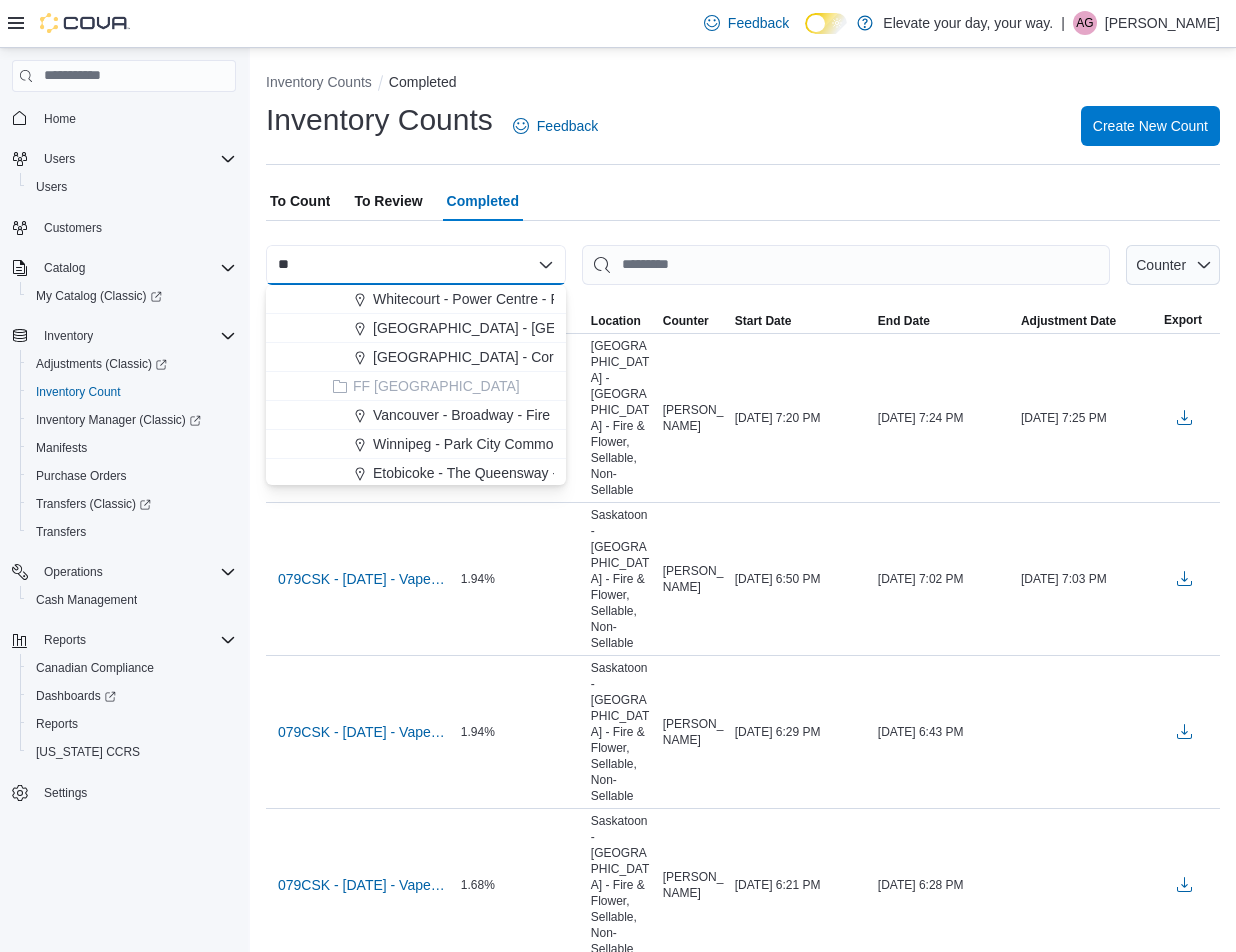 click on "To Count To Review Completed" at bounding box center (743, 201) 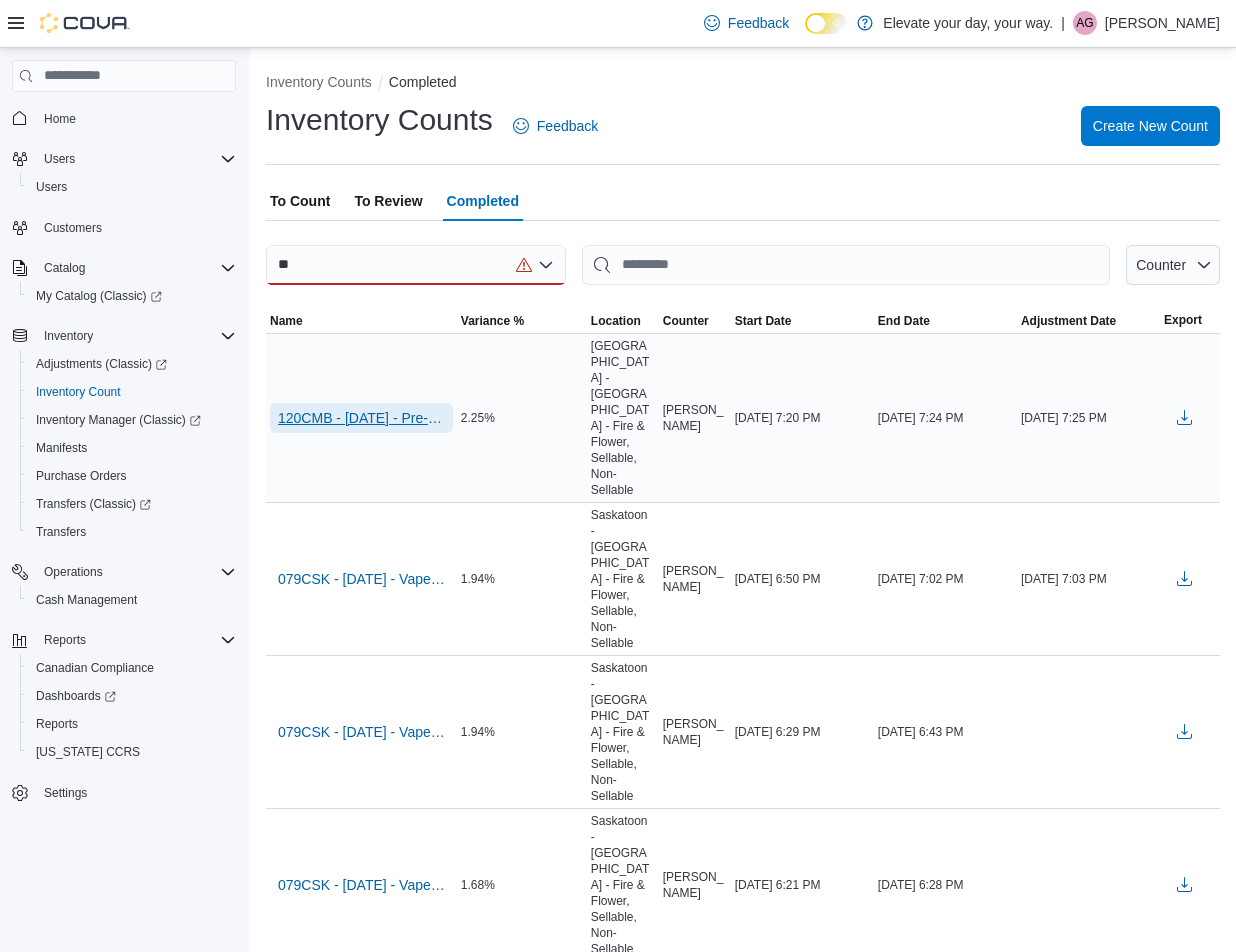 click on "120CMB - [DATE] - Pre-Rolled - Recount - Recount" at bounding box center [361, 418] 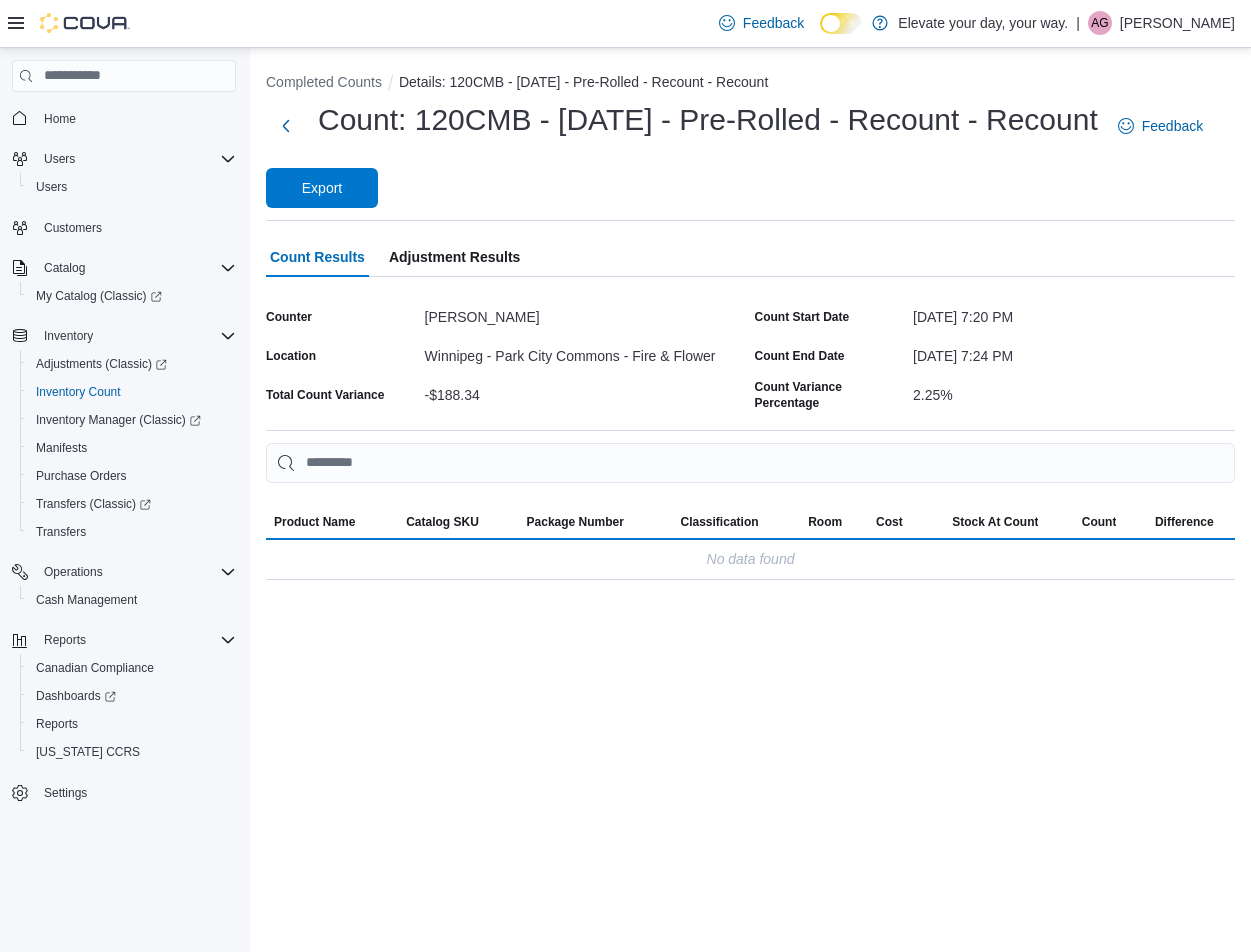 click on "Location" at bounding box center (341, 355) 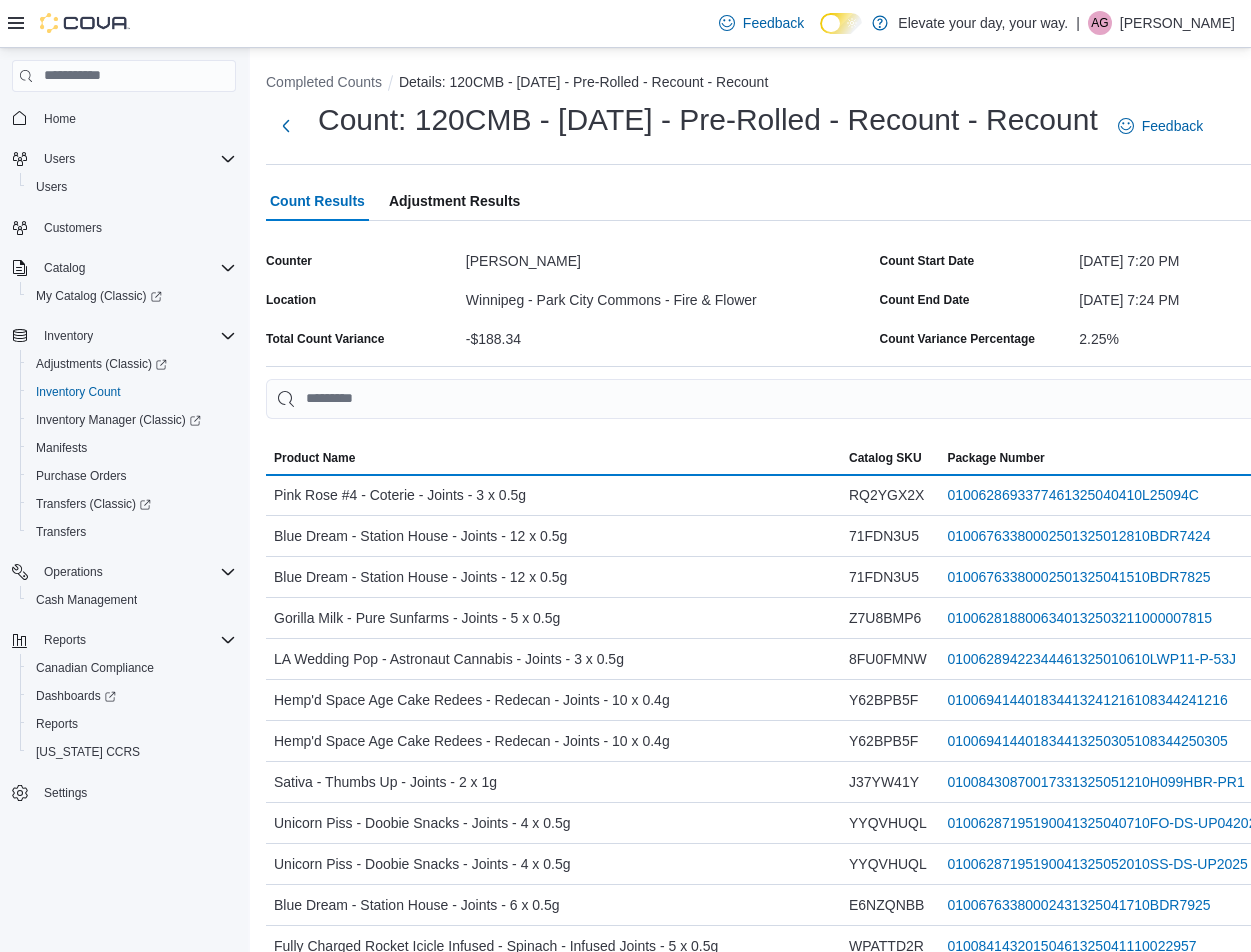 click on "Adjustment Results" at bounding box center (454, 201) 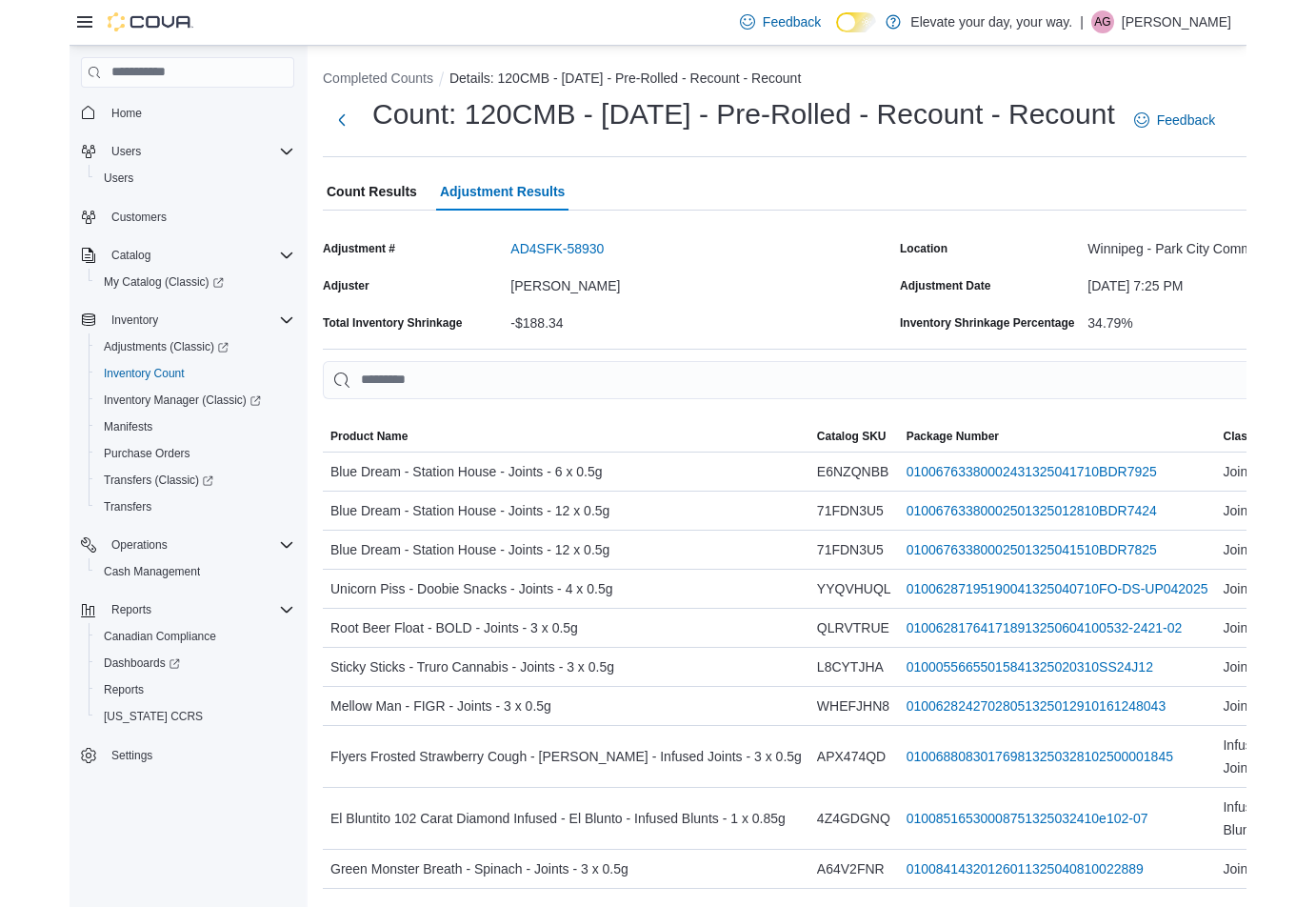 scroll, scrollTop: 0, scrollLeft: 0, axis: both 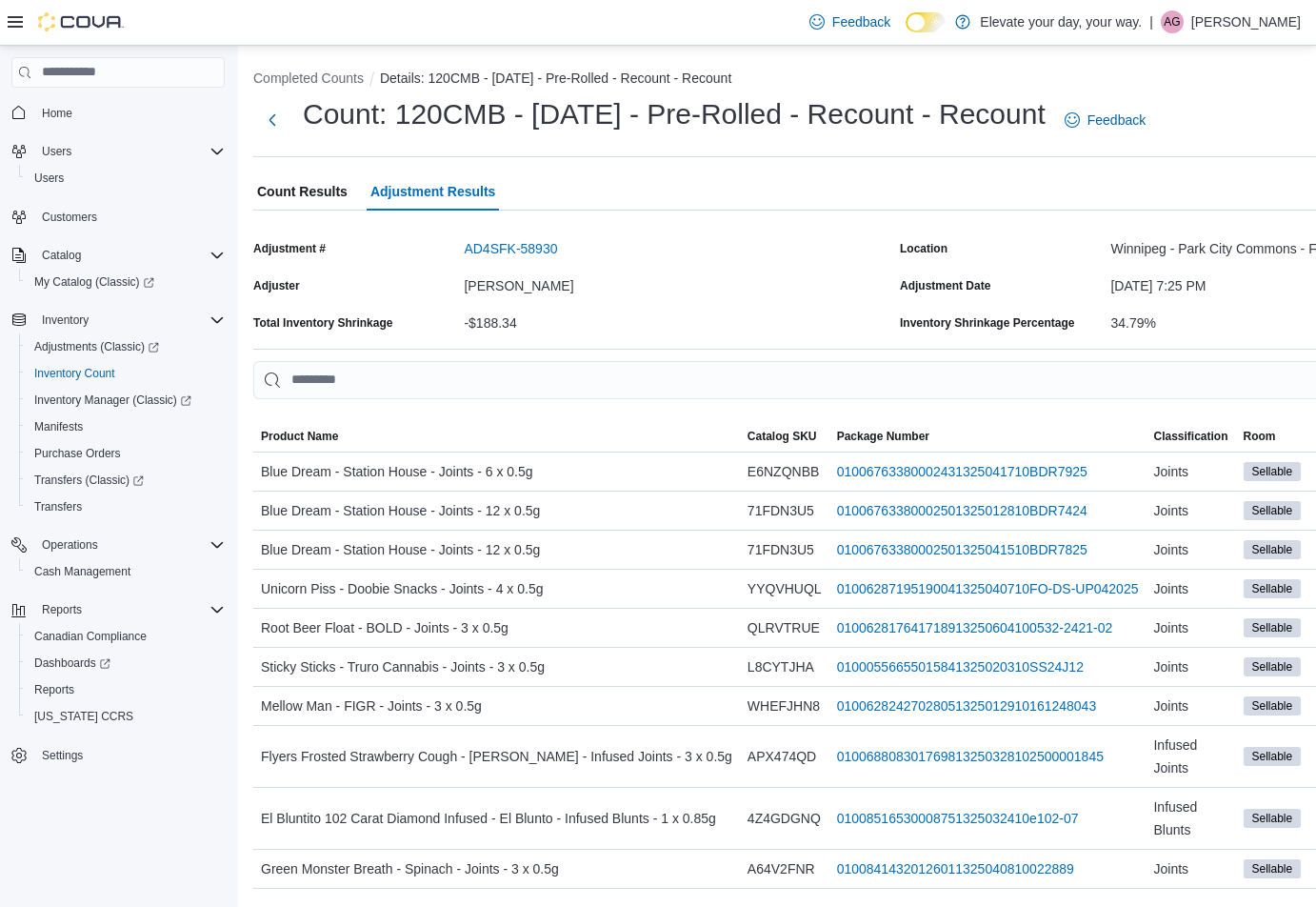 click on "Count Results" at bounding box center (302, 191) 